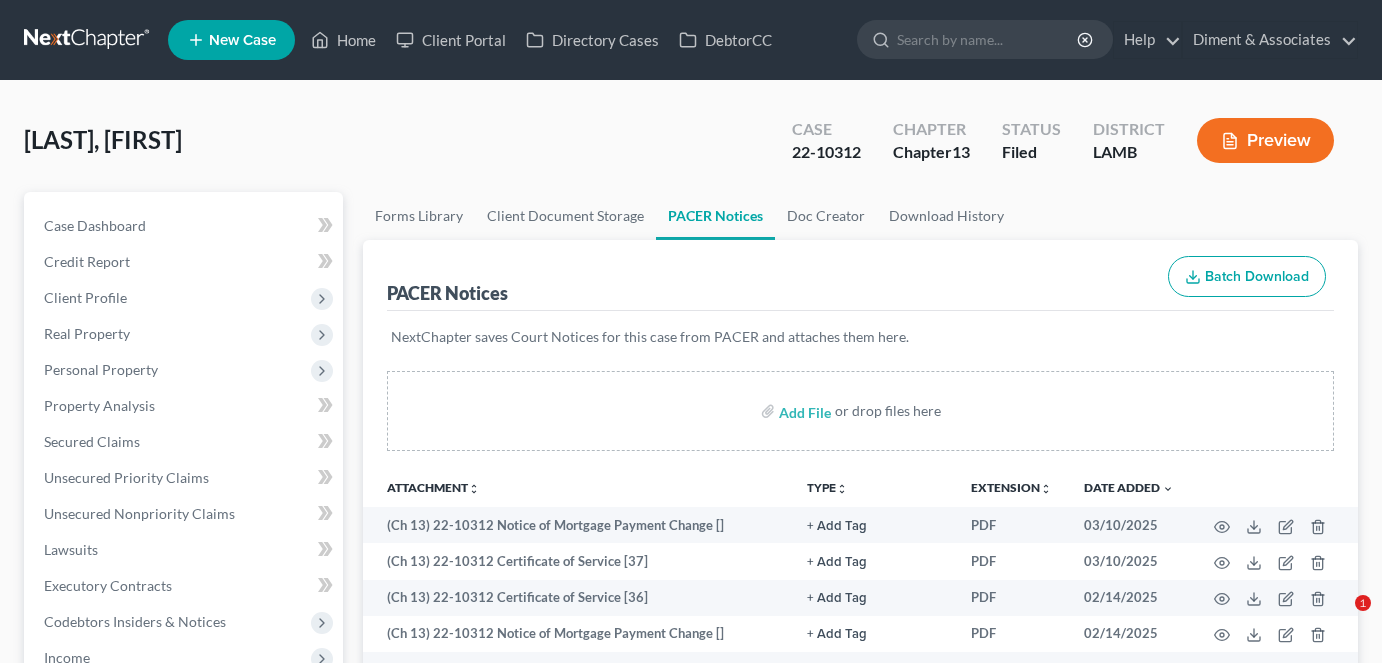 scroll, scrollTop: 0, scrollLeft: 0, axis: both 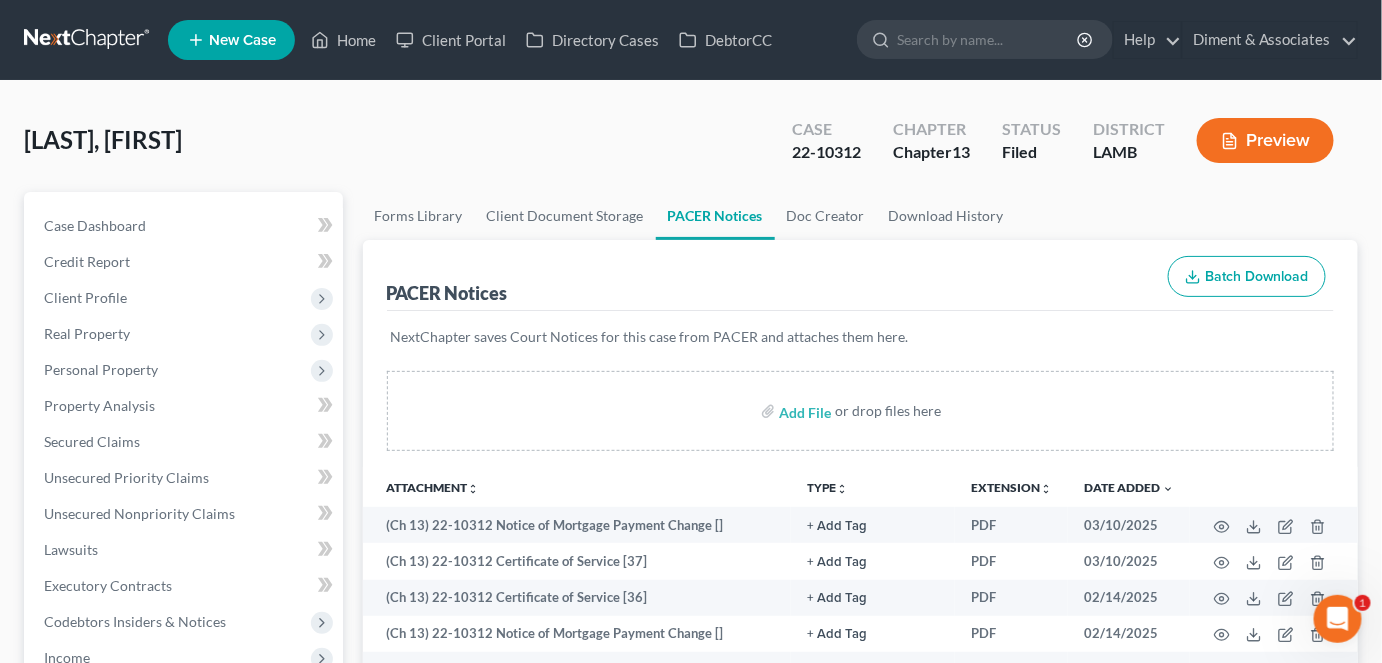 click at bounding box center (88, 40) 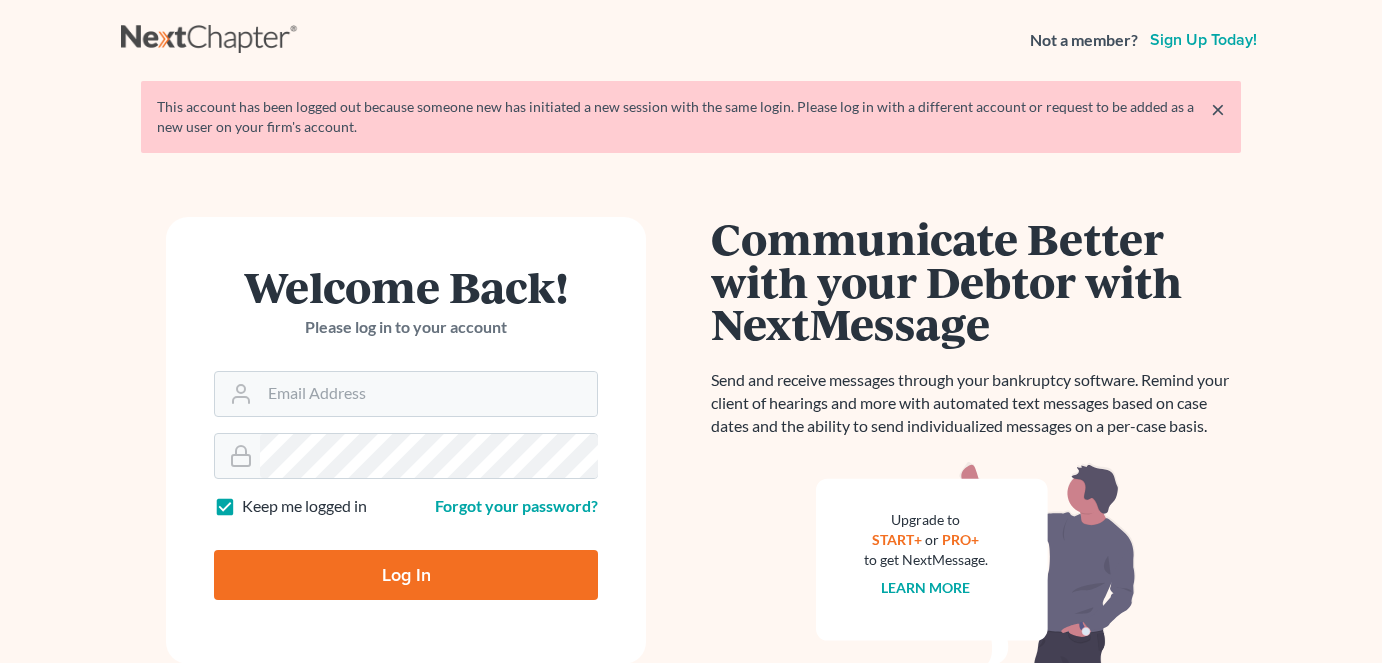 scroll, scrollTop: 0, scrollLeft: 0, axis: both 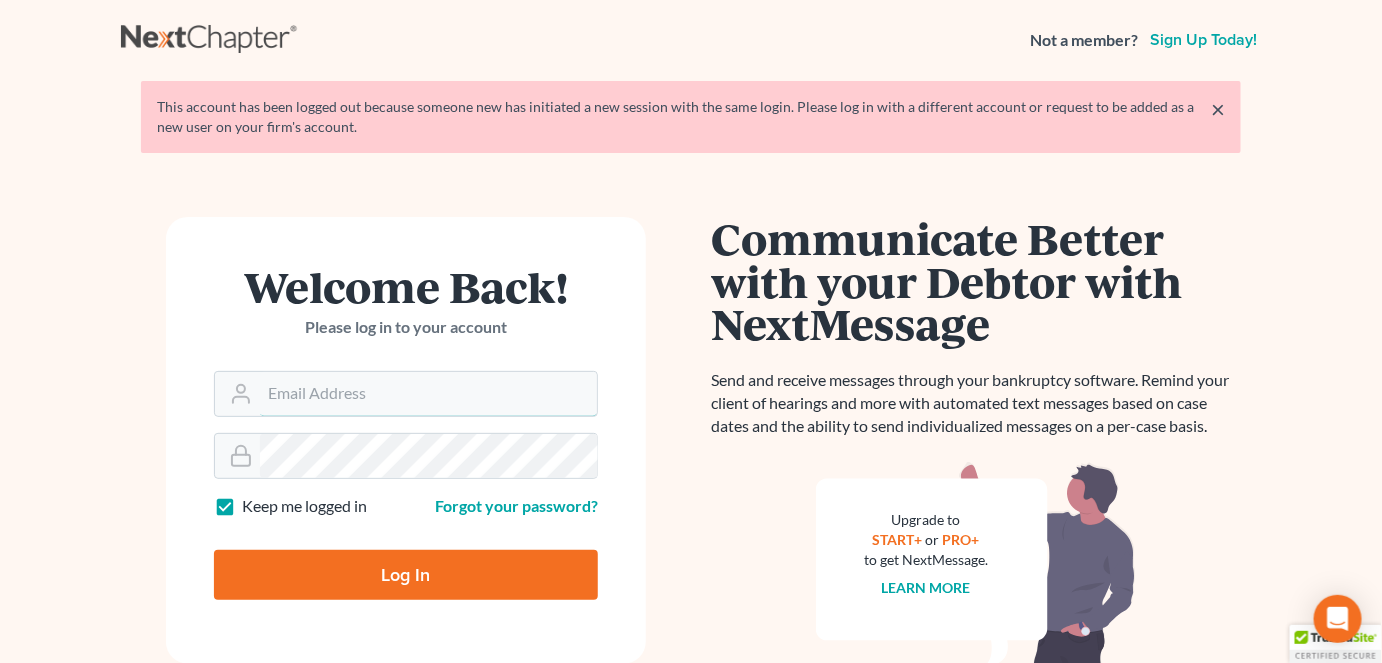 type on "p@dimentfirm.com" 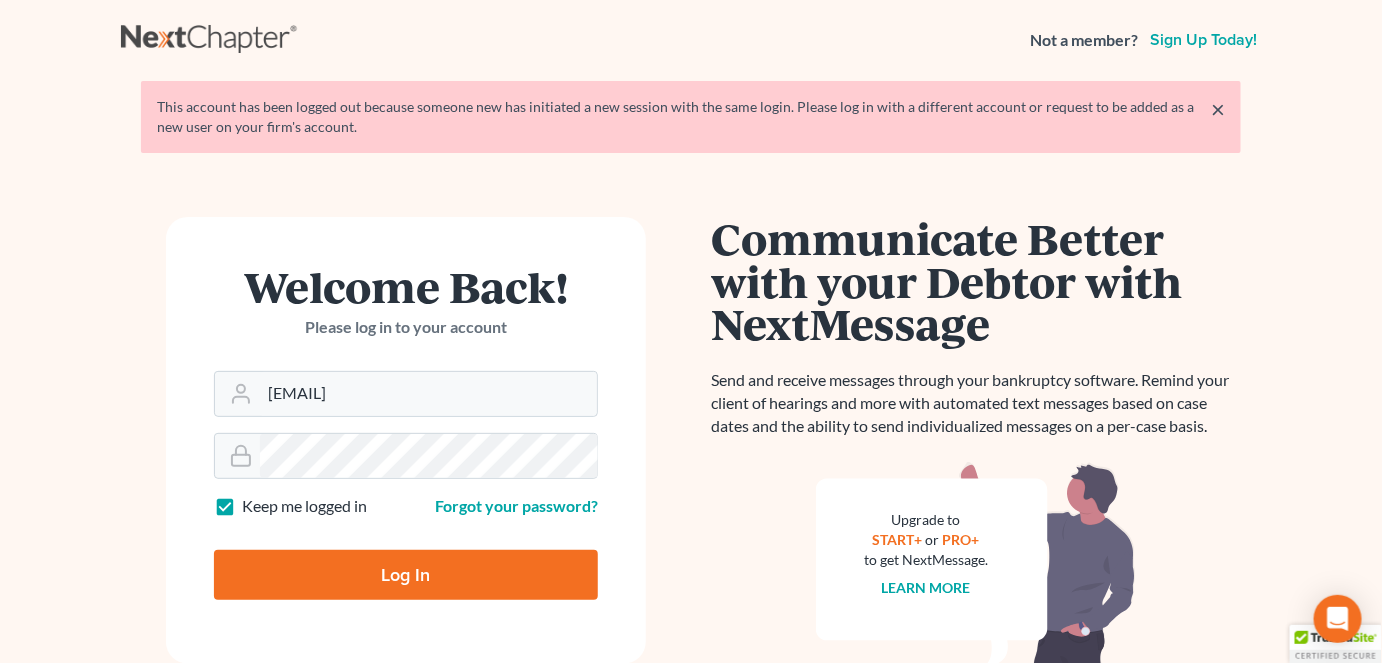 click on "Log In" at bounding box center (406, 575) 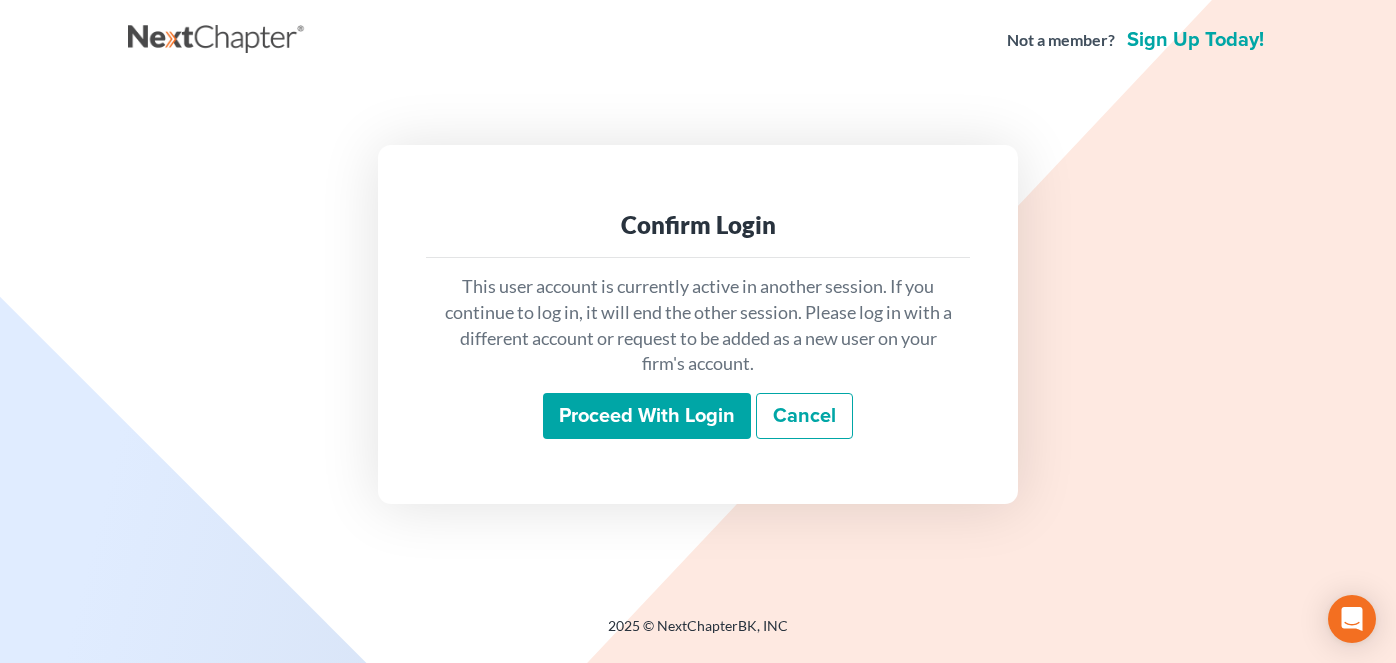 scroll, scrollTop: 0, scrollLeft: 0, axis: both 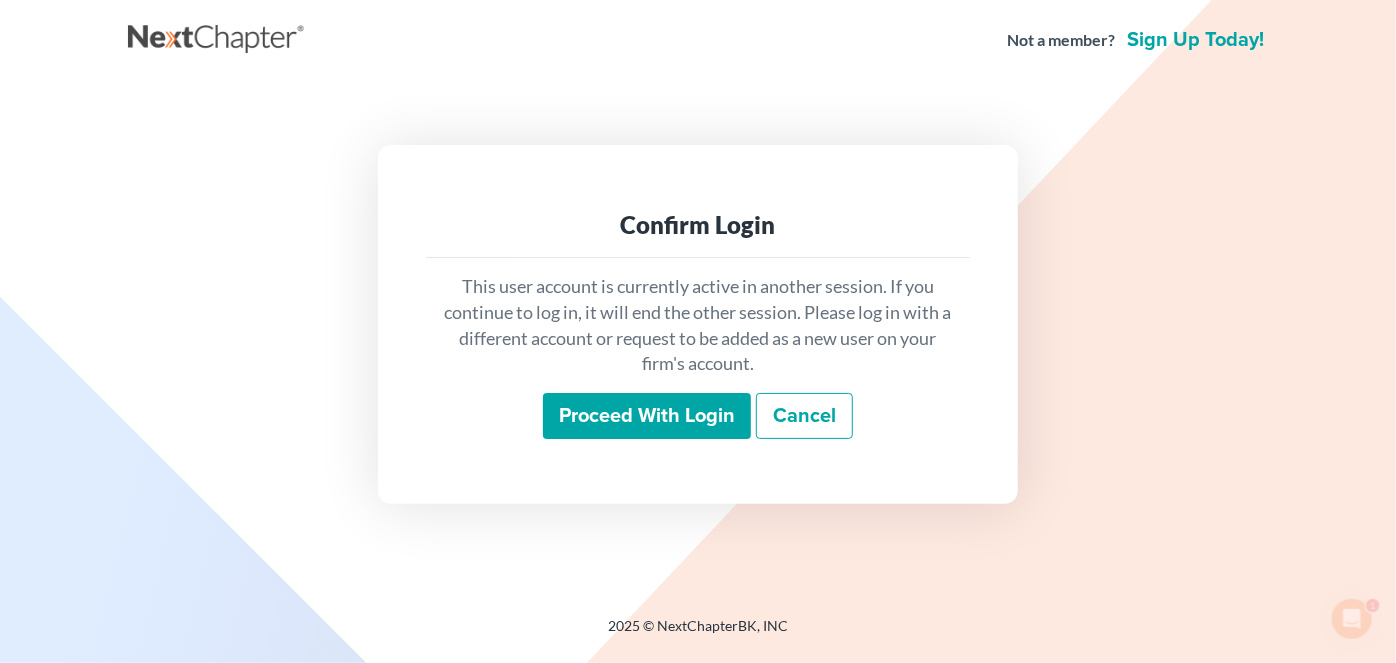 click on "Proceed with login" at bounding box center (647, 416) 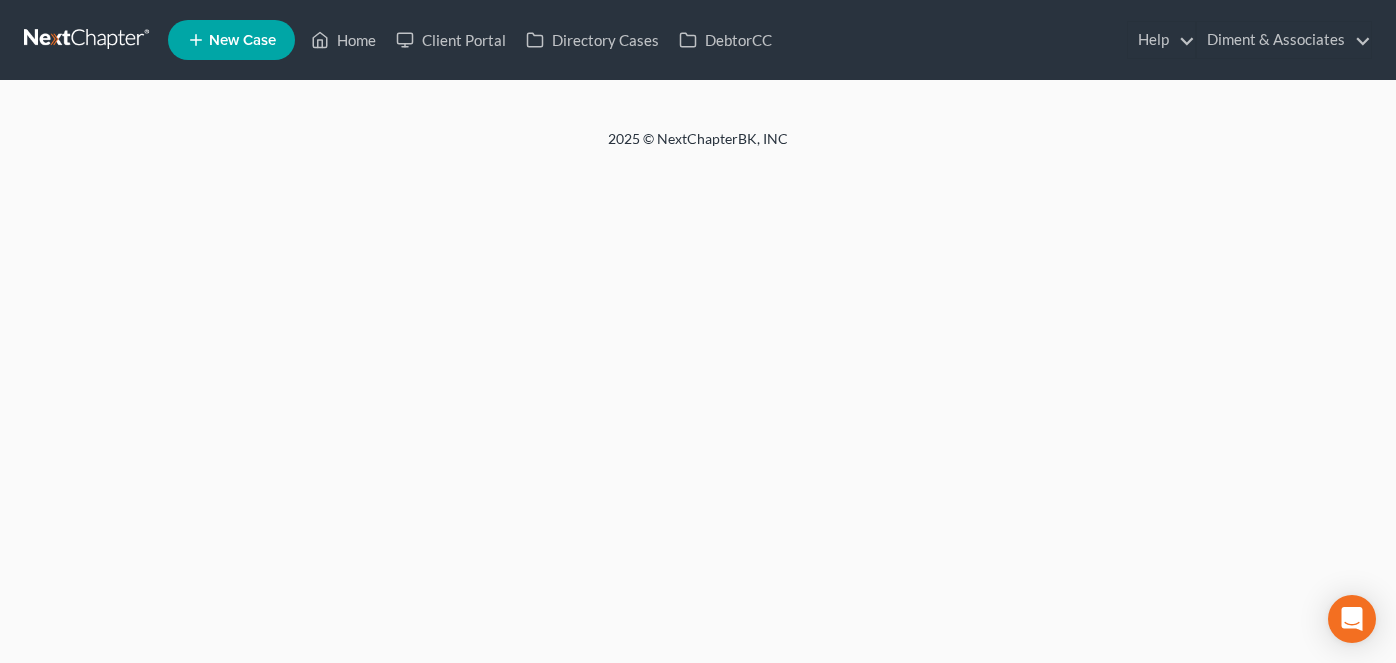 scroll, scrollTop: 0, scrollLeft: 0, axis: both 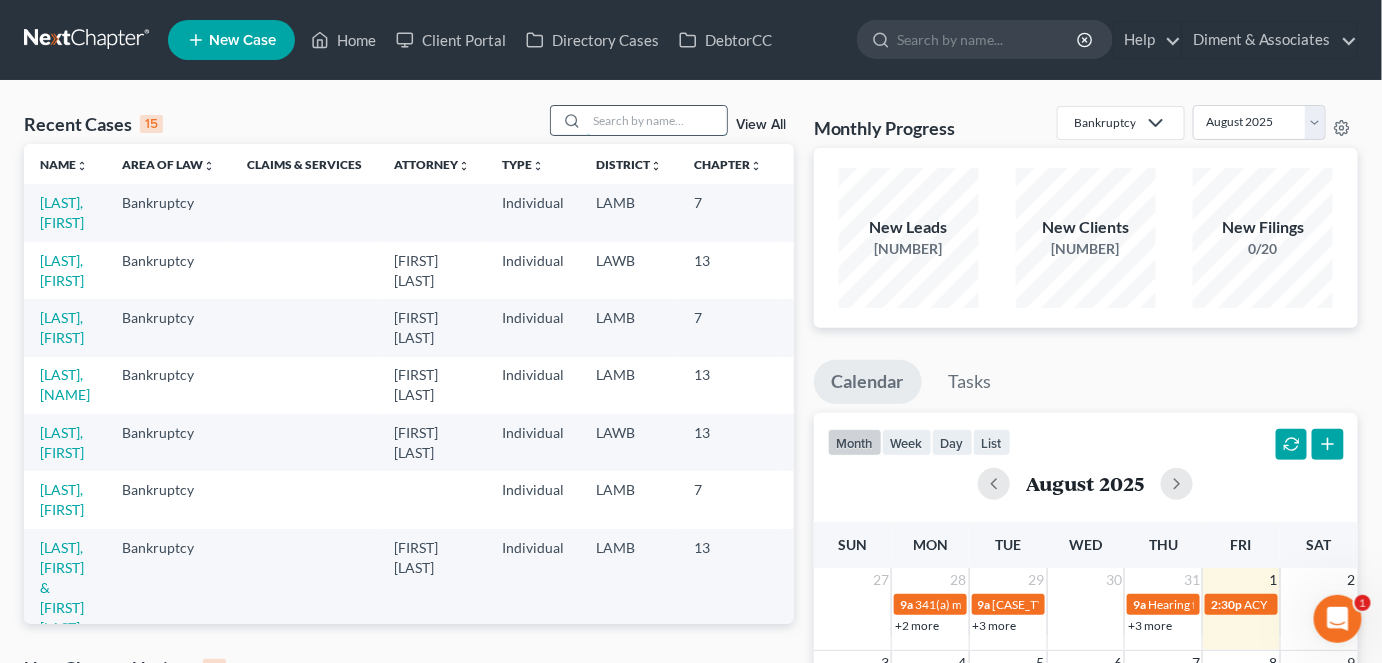 click at bounding box center [657, 120] 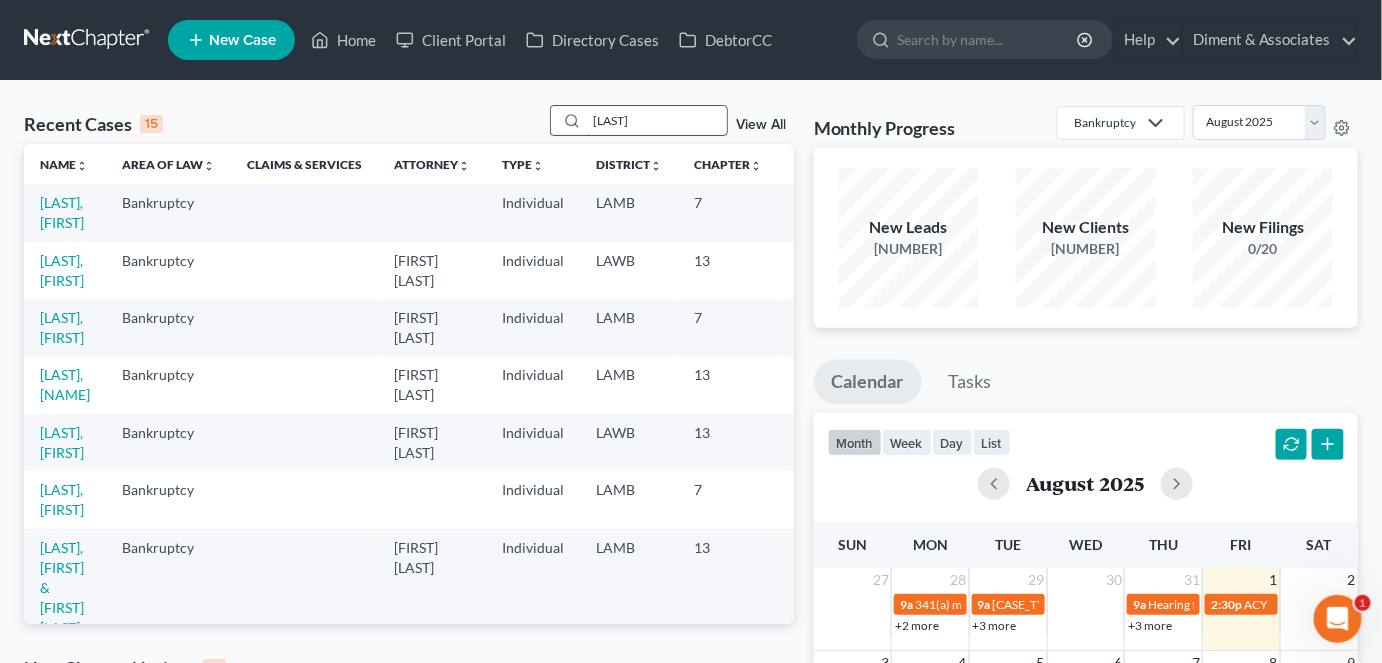 type on "[LAST]" 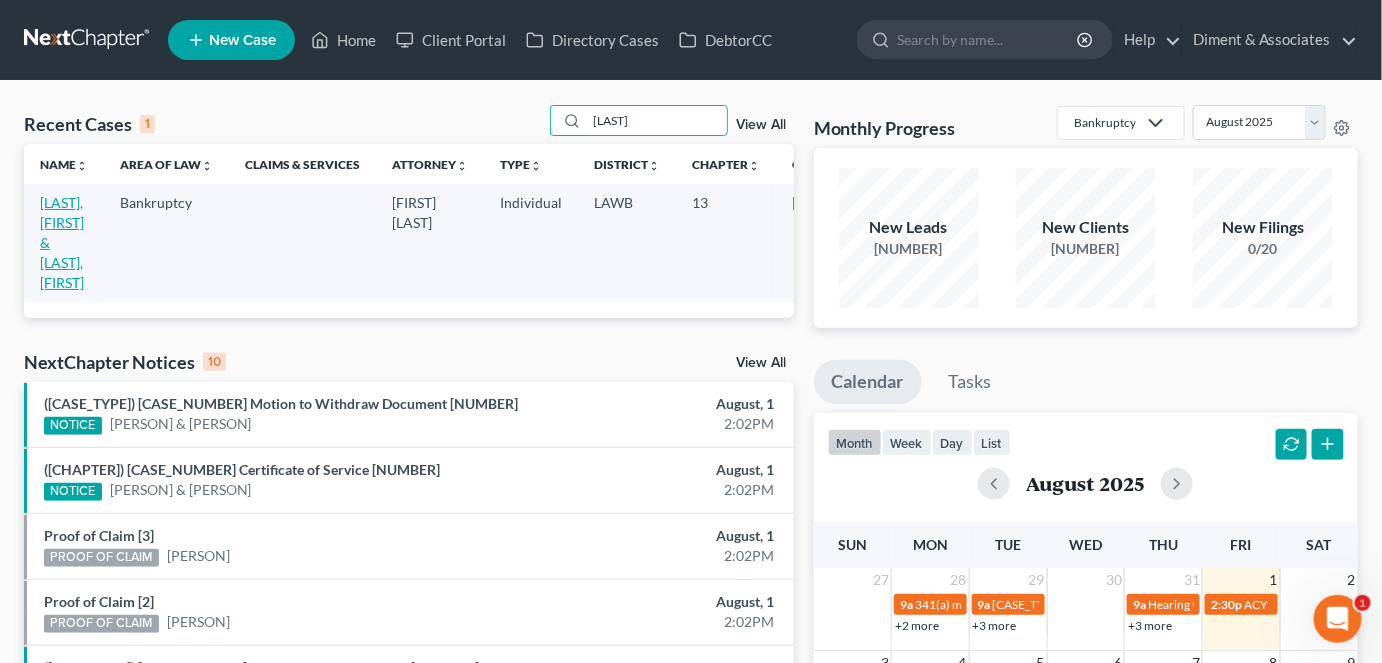 click on "[LAST], [FIRST] & [LAST], [FIRST]" at bounding box center (62, 242) 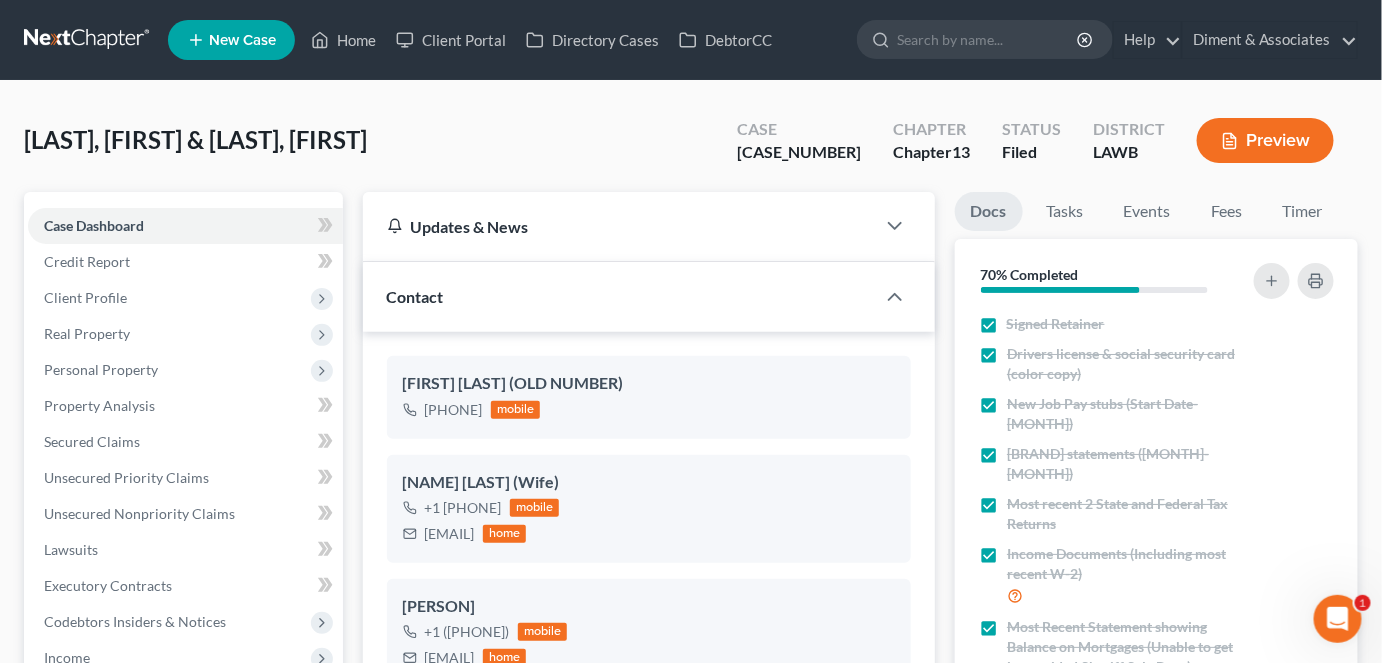 scroll, scrollTop: 5538, scrollLeft: 0, axis: vertical 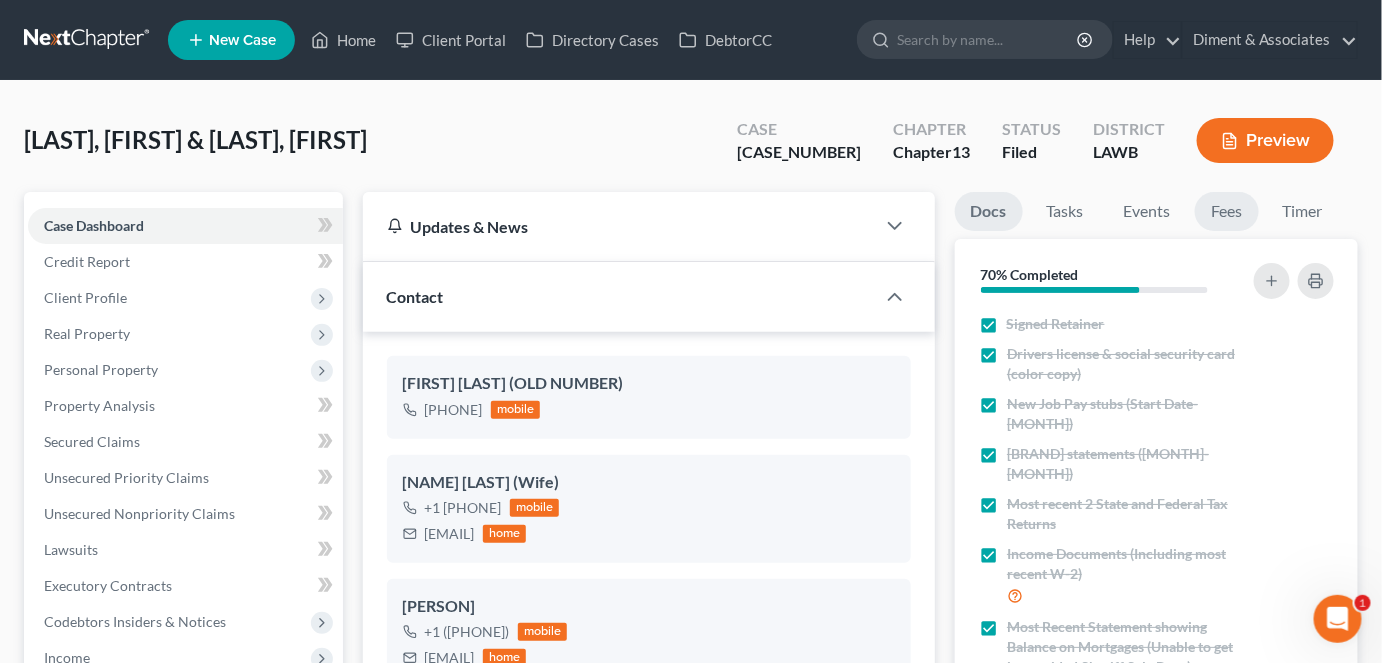 click on "Fees" at bounding box center (1227, 211) 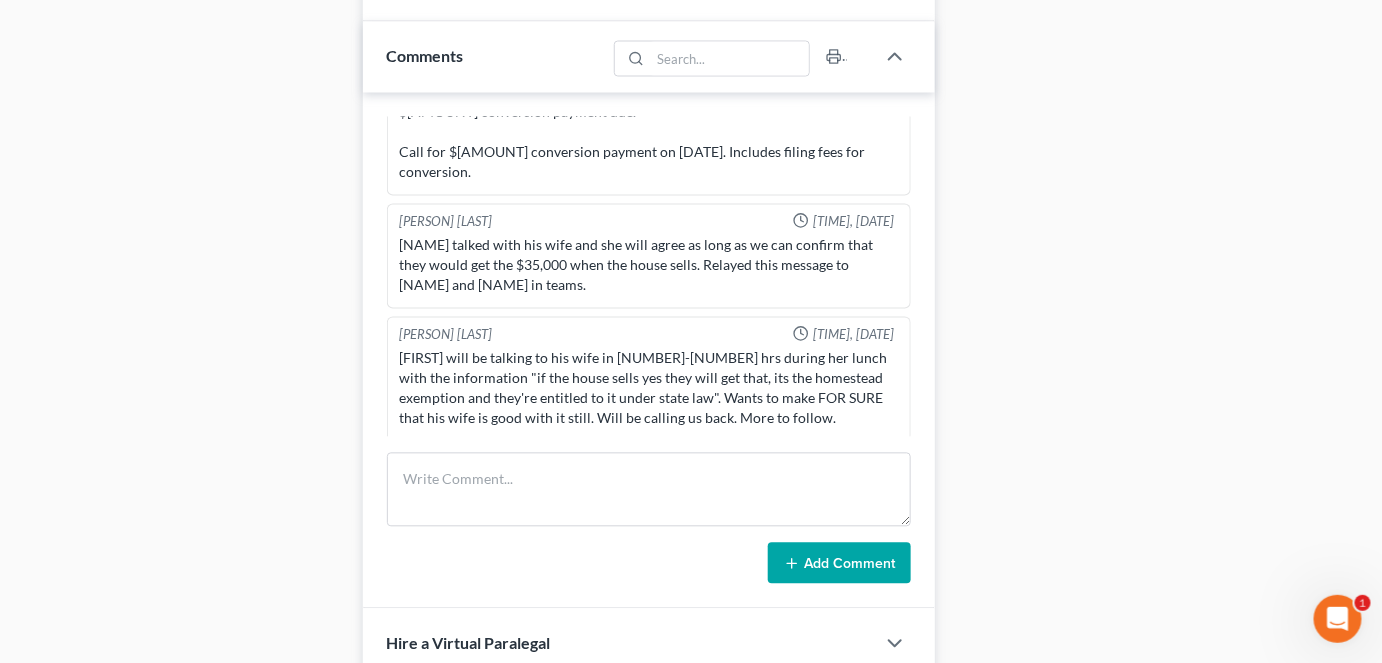 scroll, scrollTop: 1202, scrollLeft: 0, axis: vertical 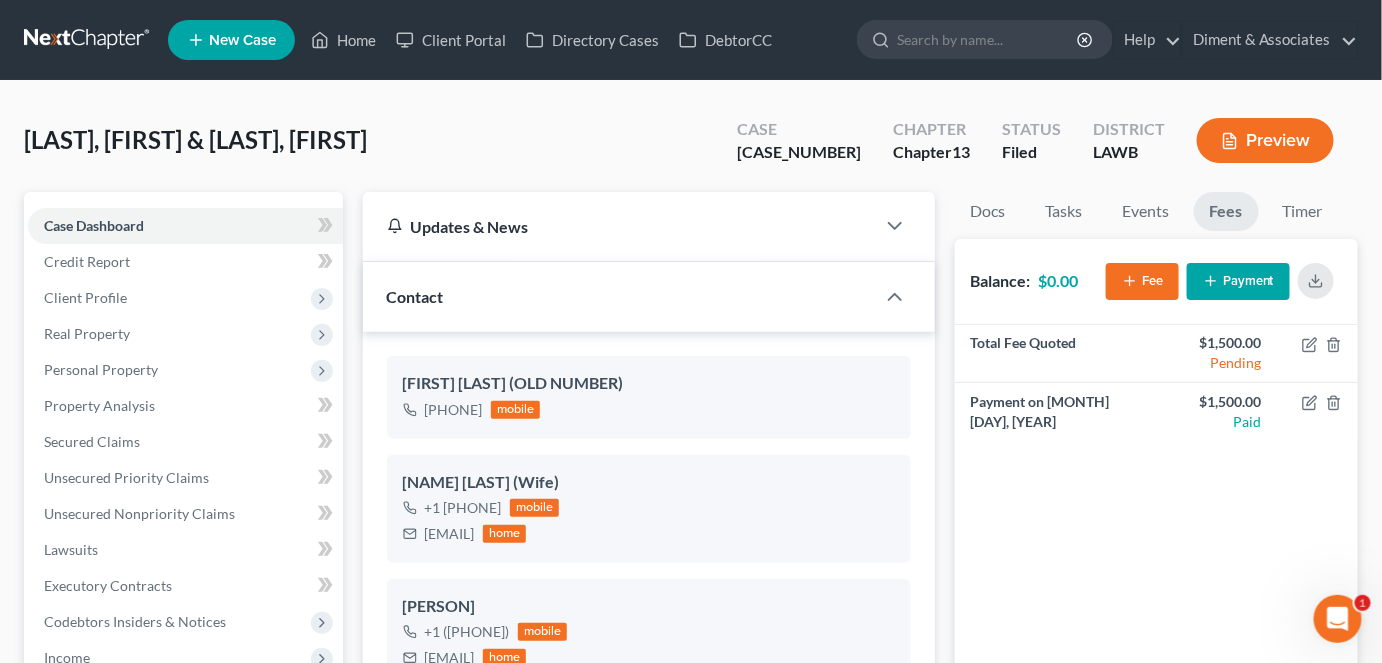 click on "Fee" at bounding box center [1142, 281] 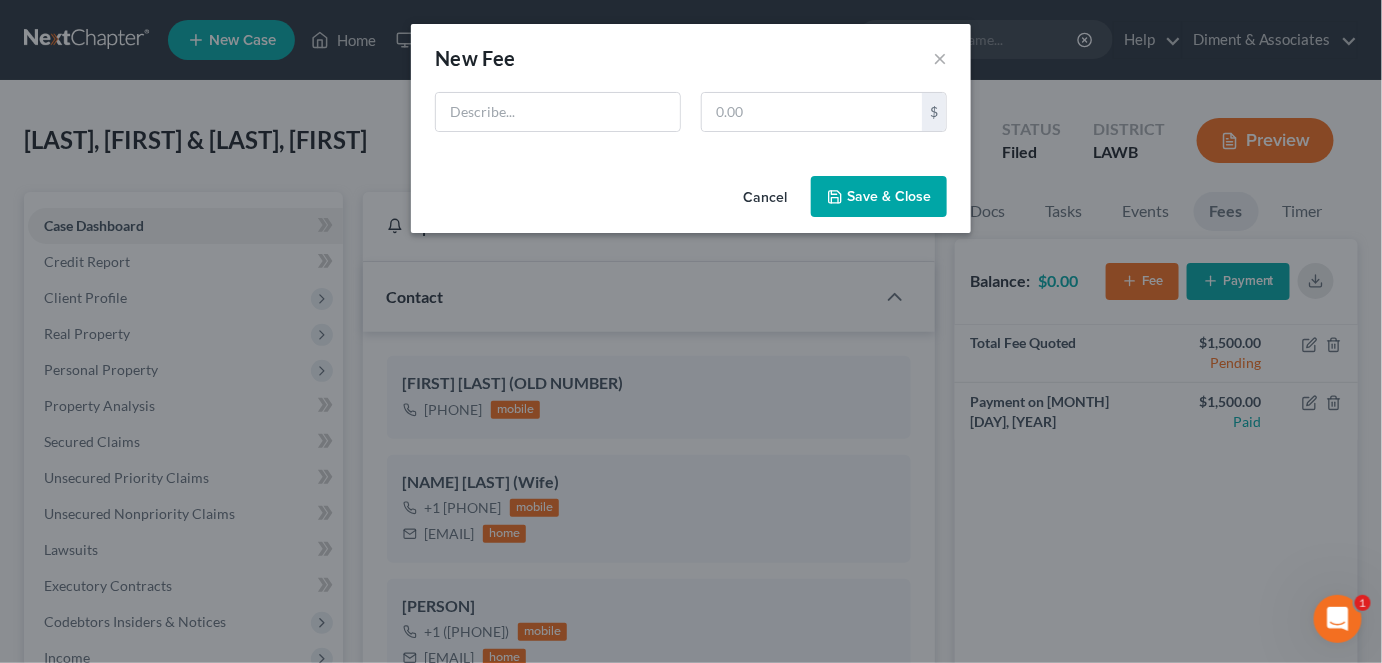 scroll, scrollTop: 5498, scrollLeft: 0, axis: vertical 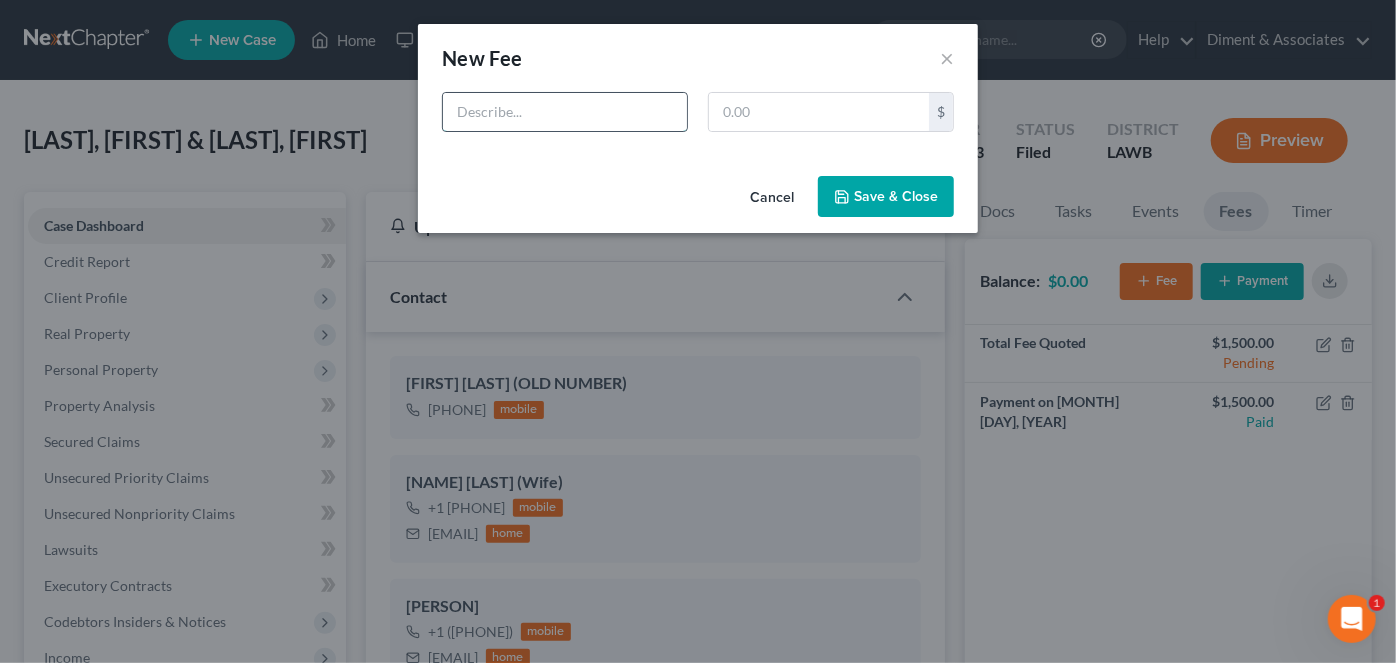 click at bounding box center [565, 112] 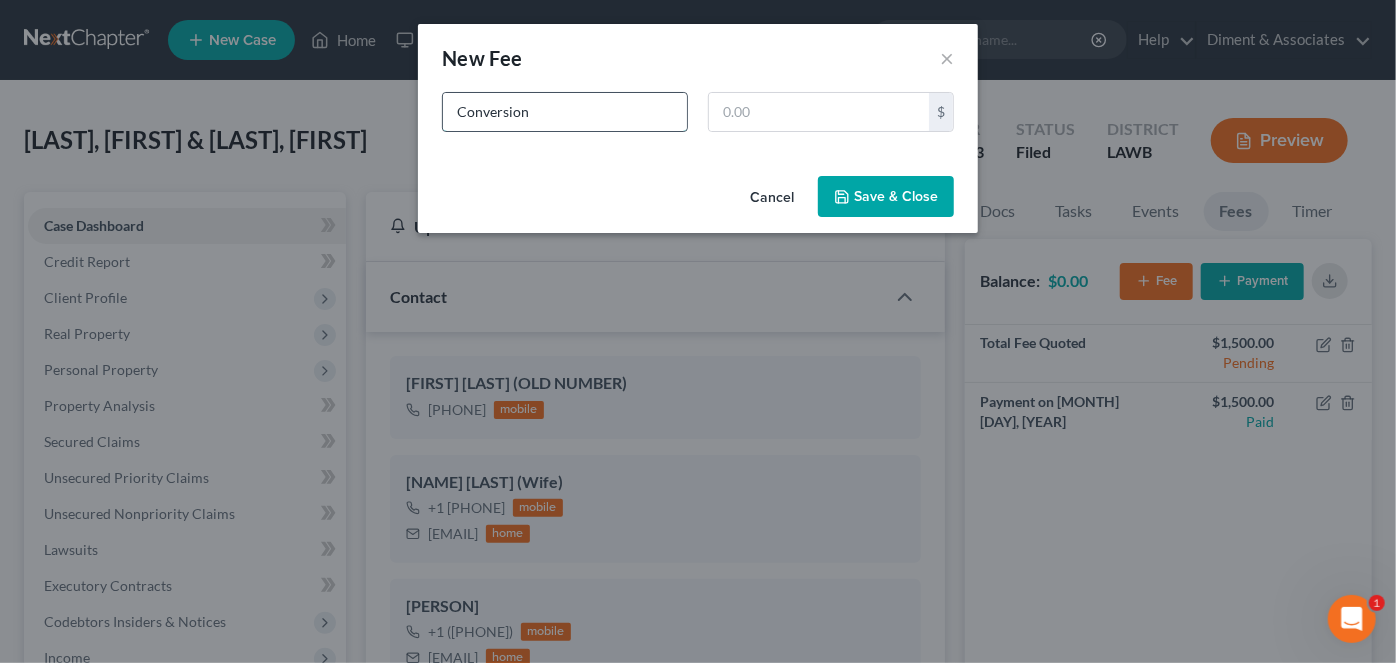 type on "Conversion" 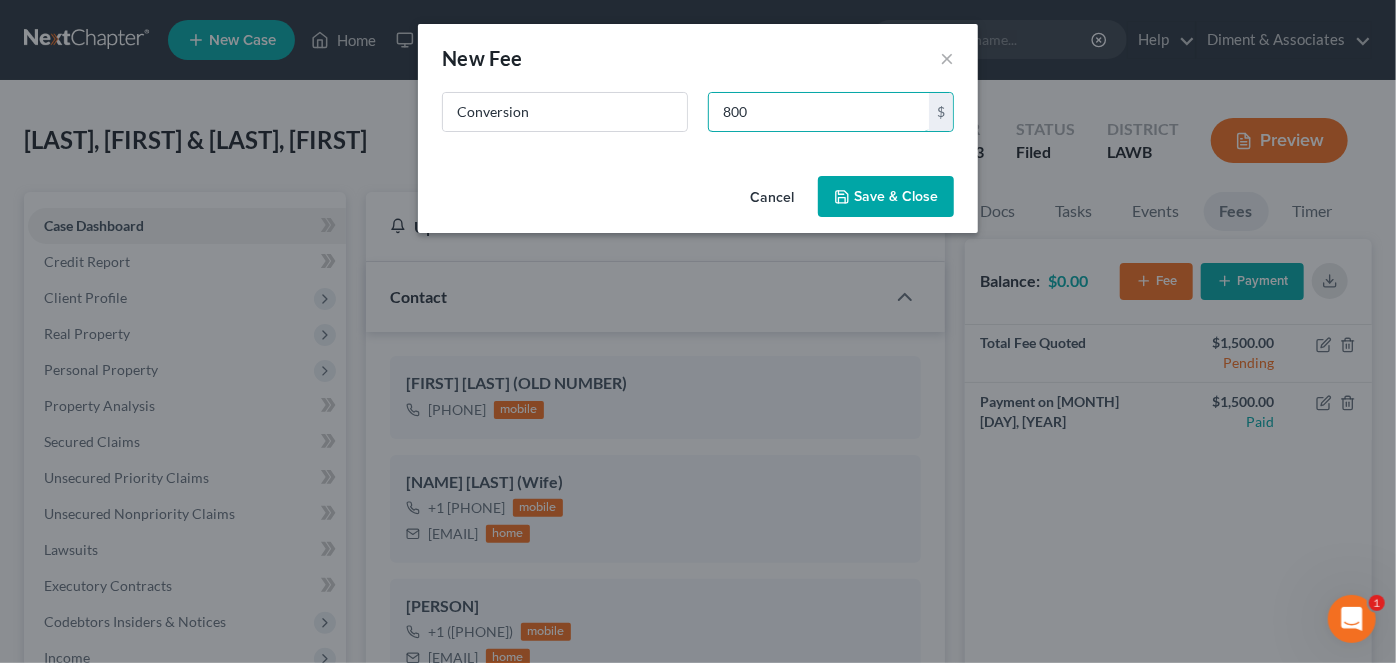 type on "800" 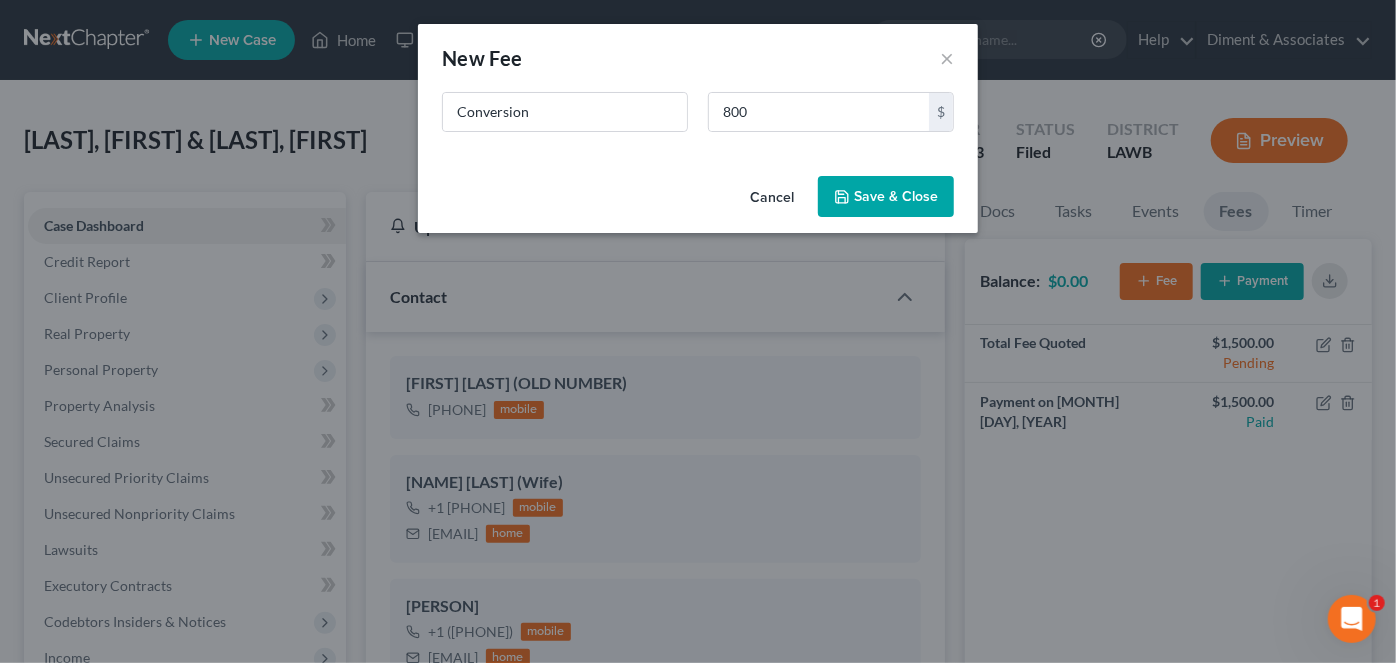 click on "Save & Close" at bounding box center (886, 197) 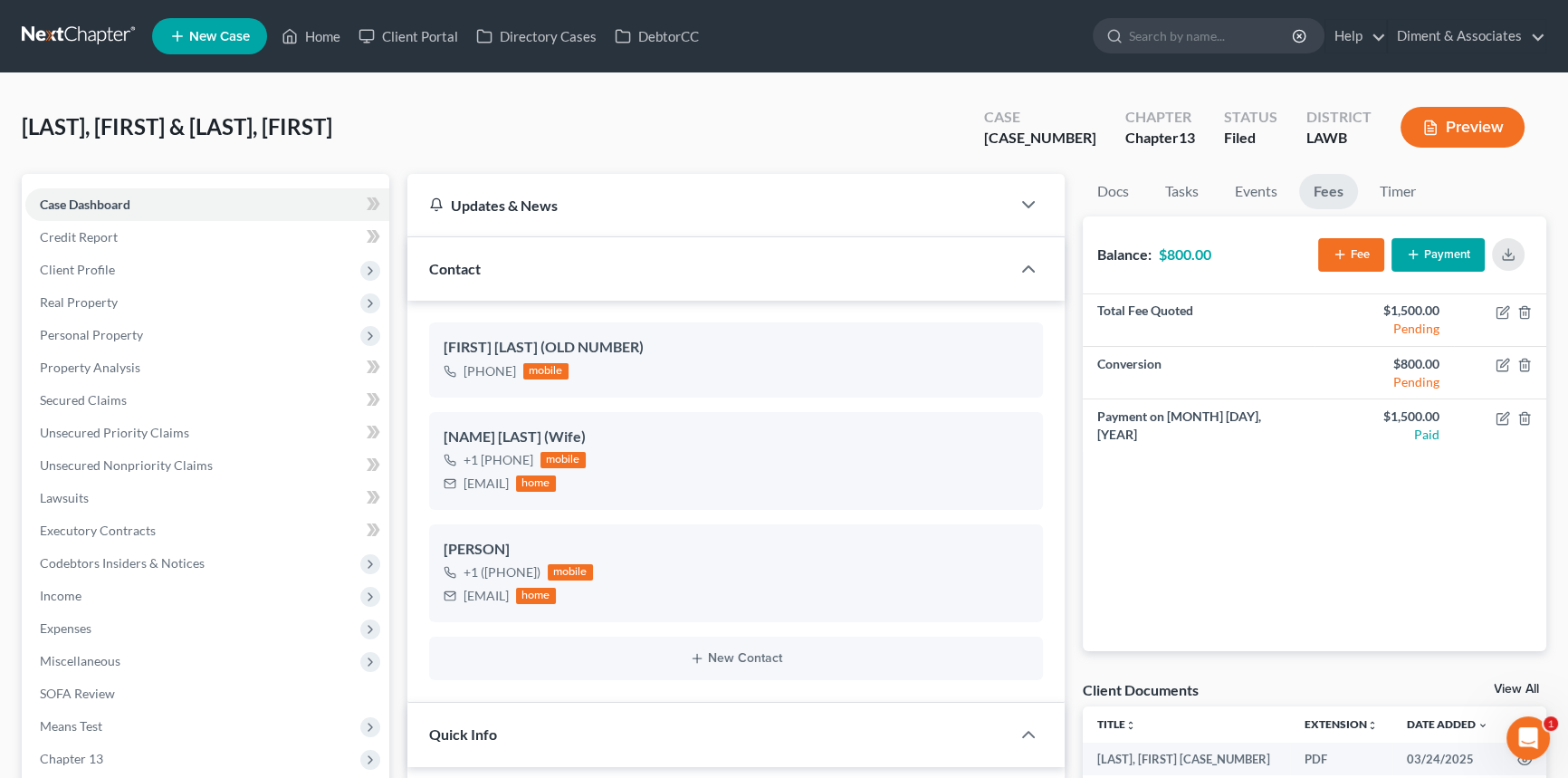 scroll, scrollTop: 4504, scrollLeft: 0, axis: vertical 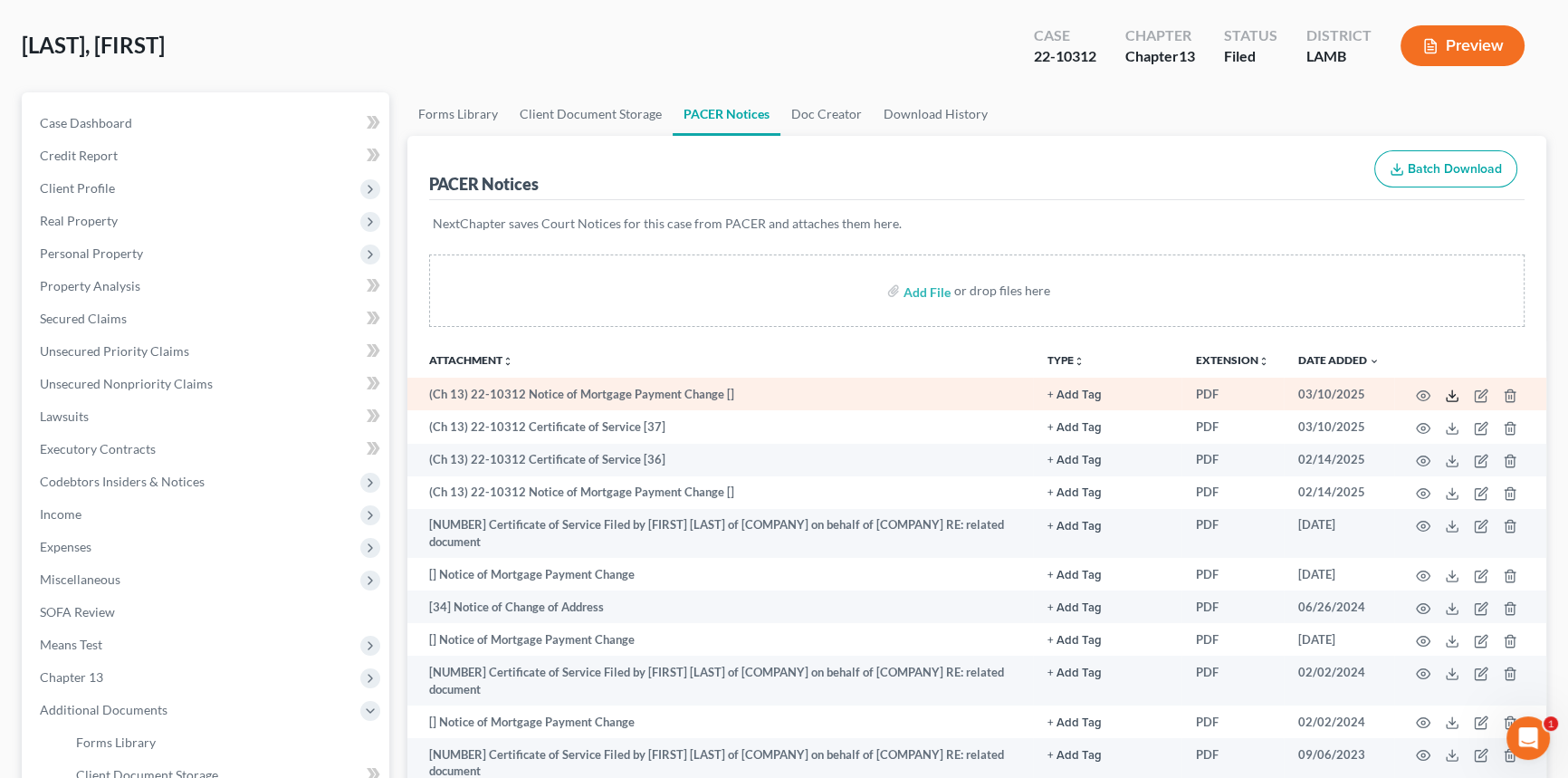 click 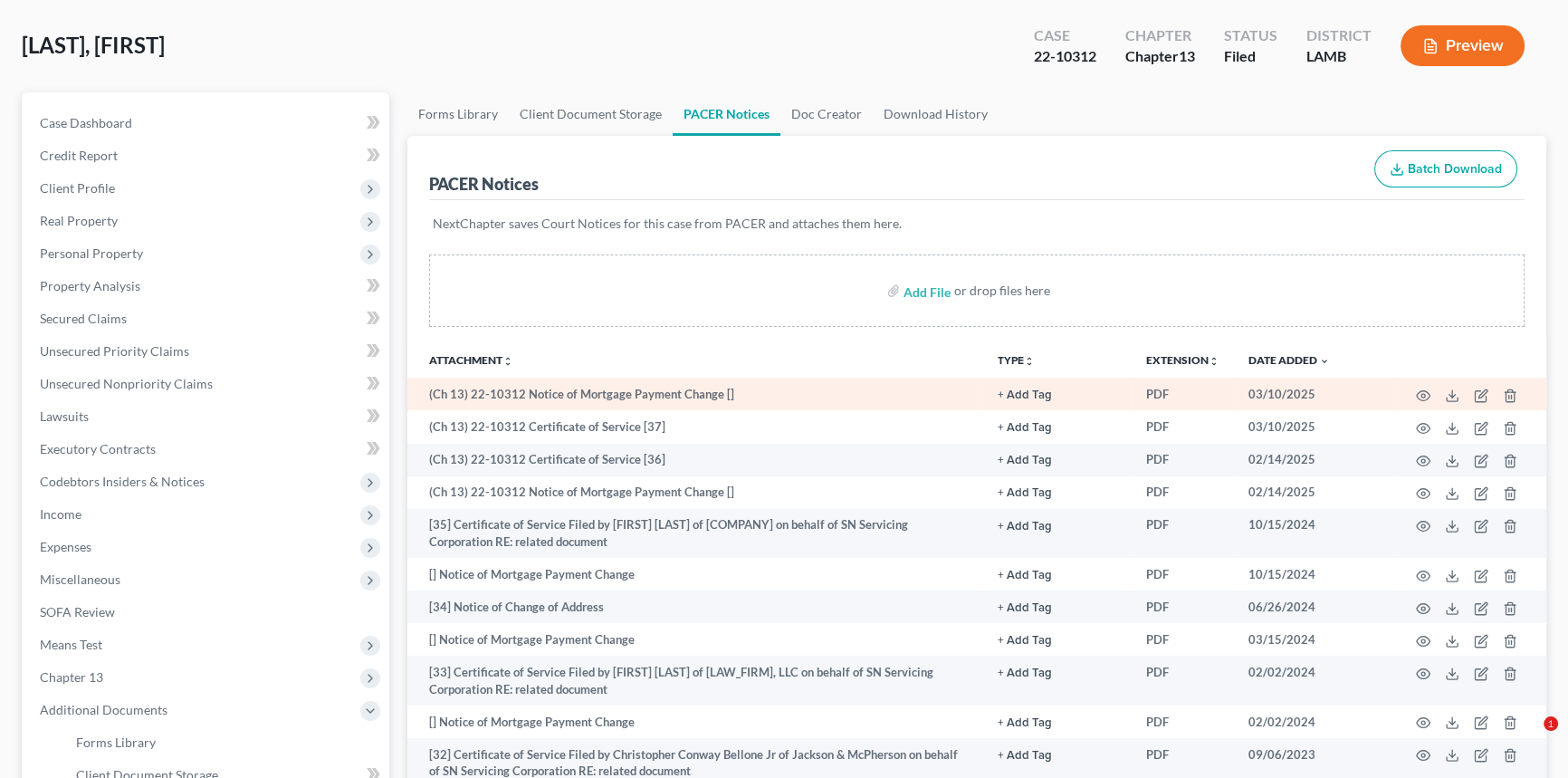 scroll, scrollTop: 82, scrollLeft: 0, axis: vertical 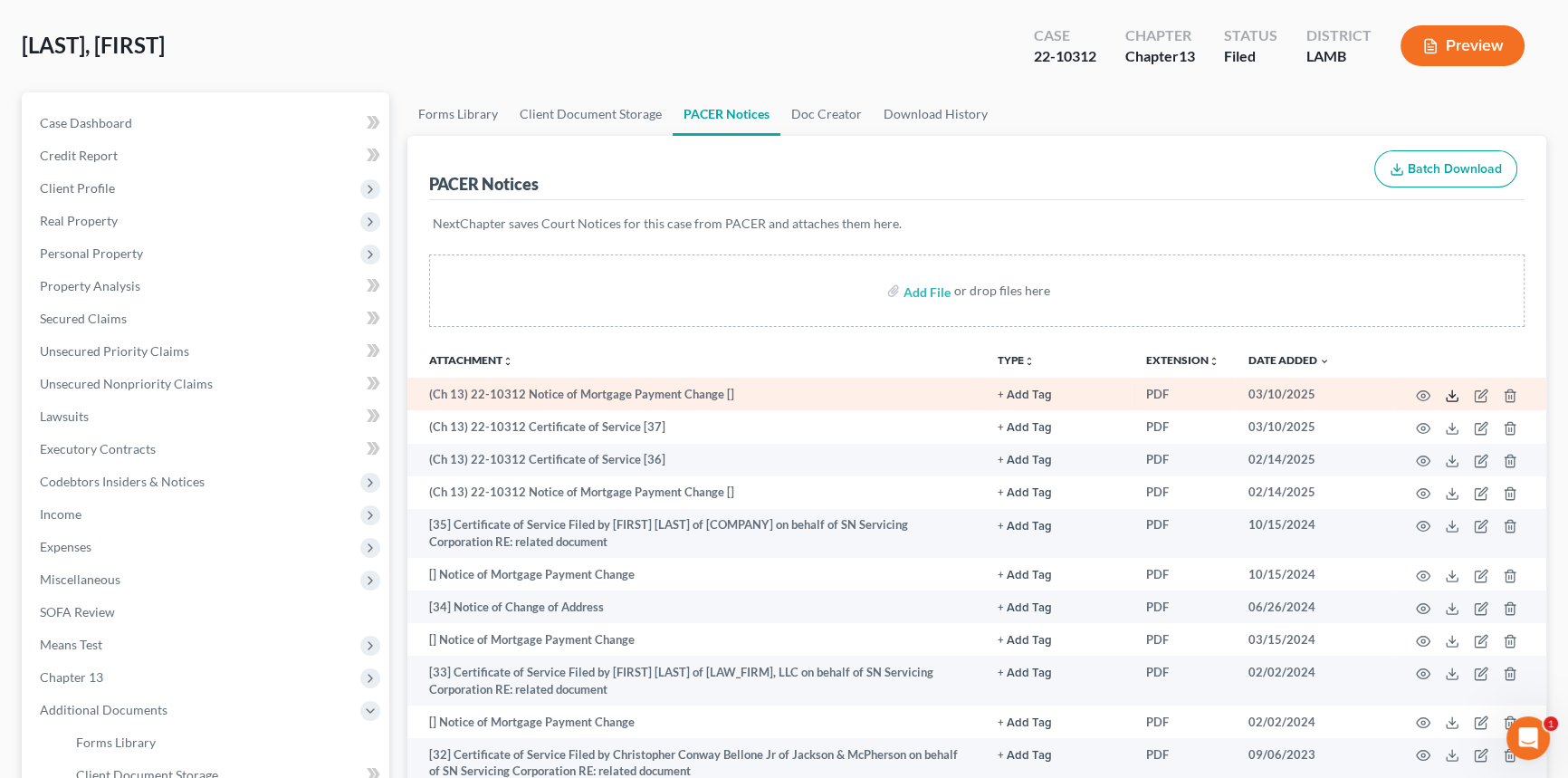 click 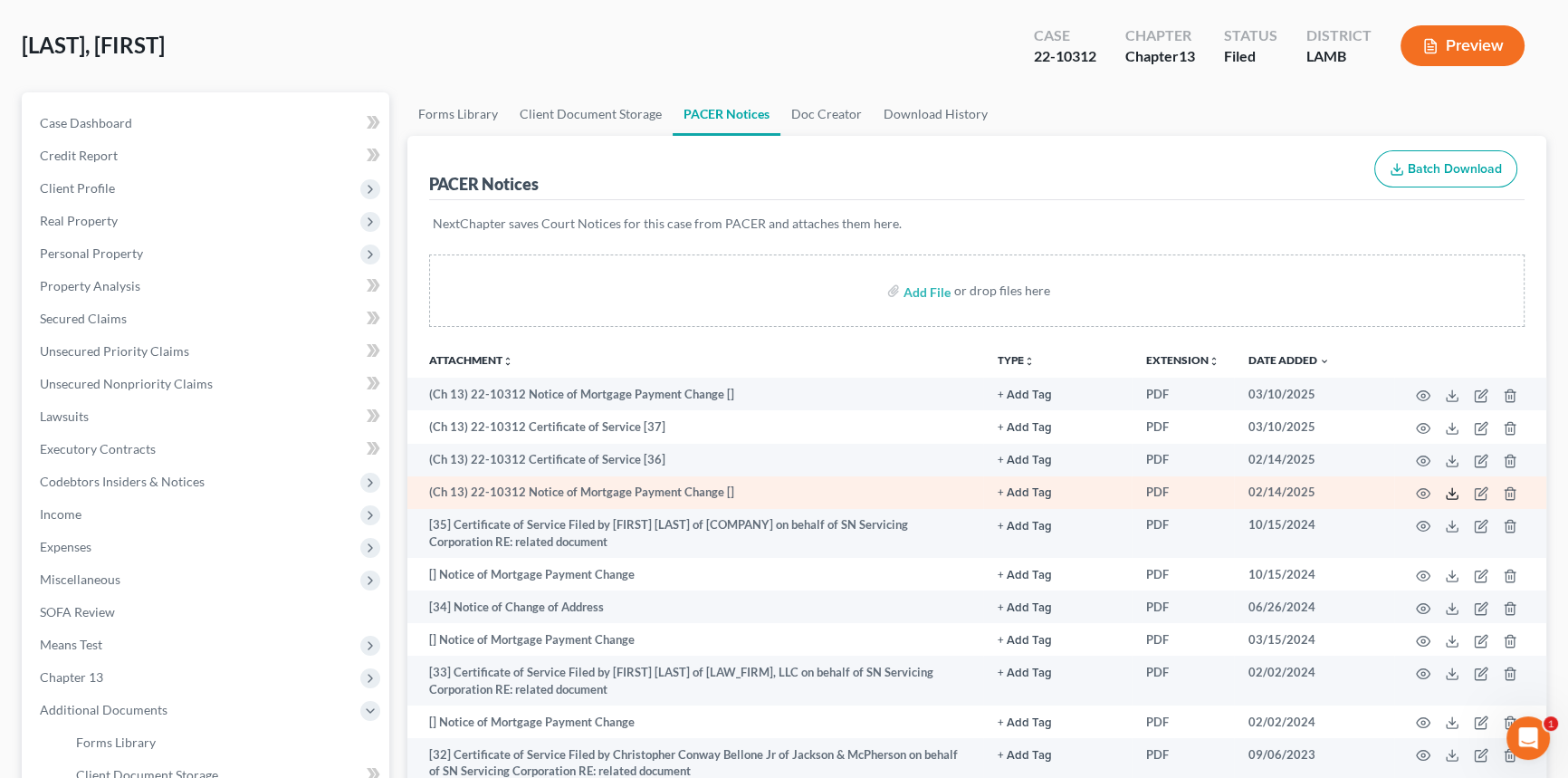 click 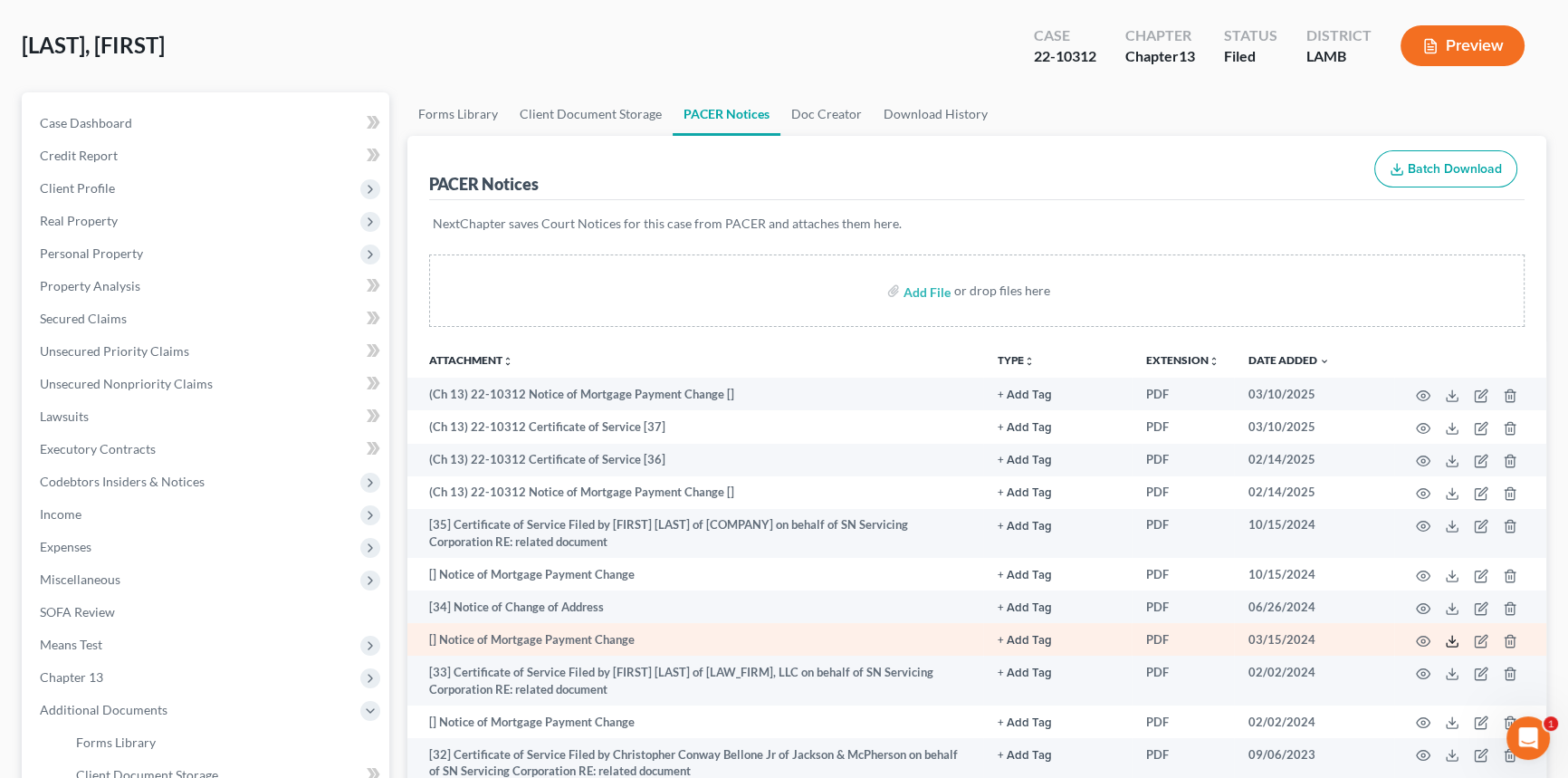 click 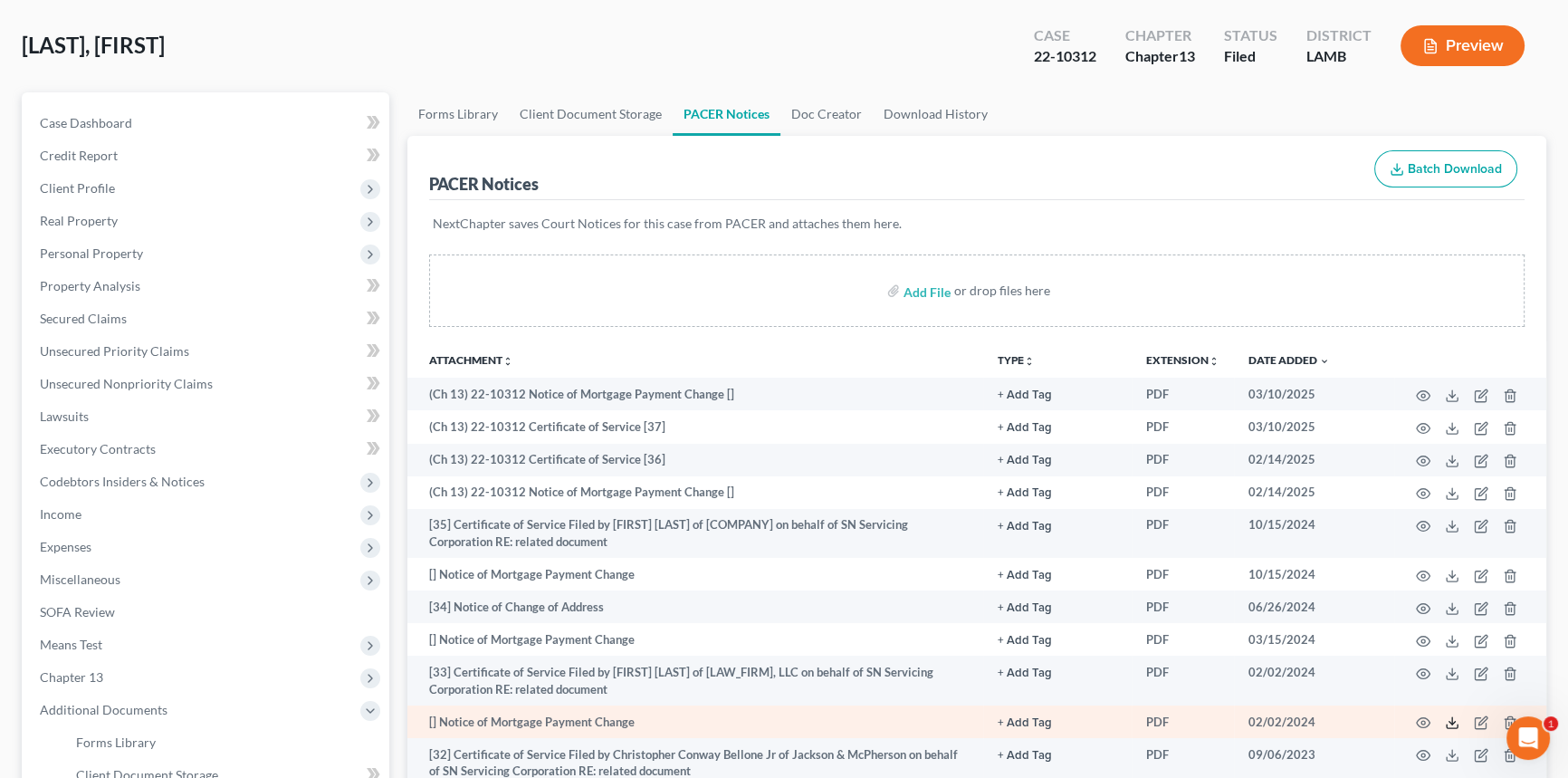 click 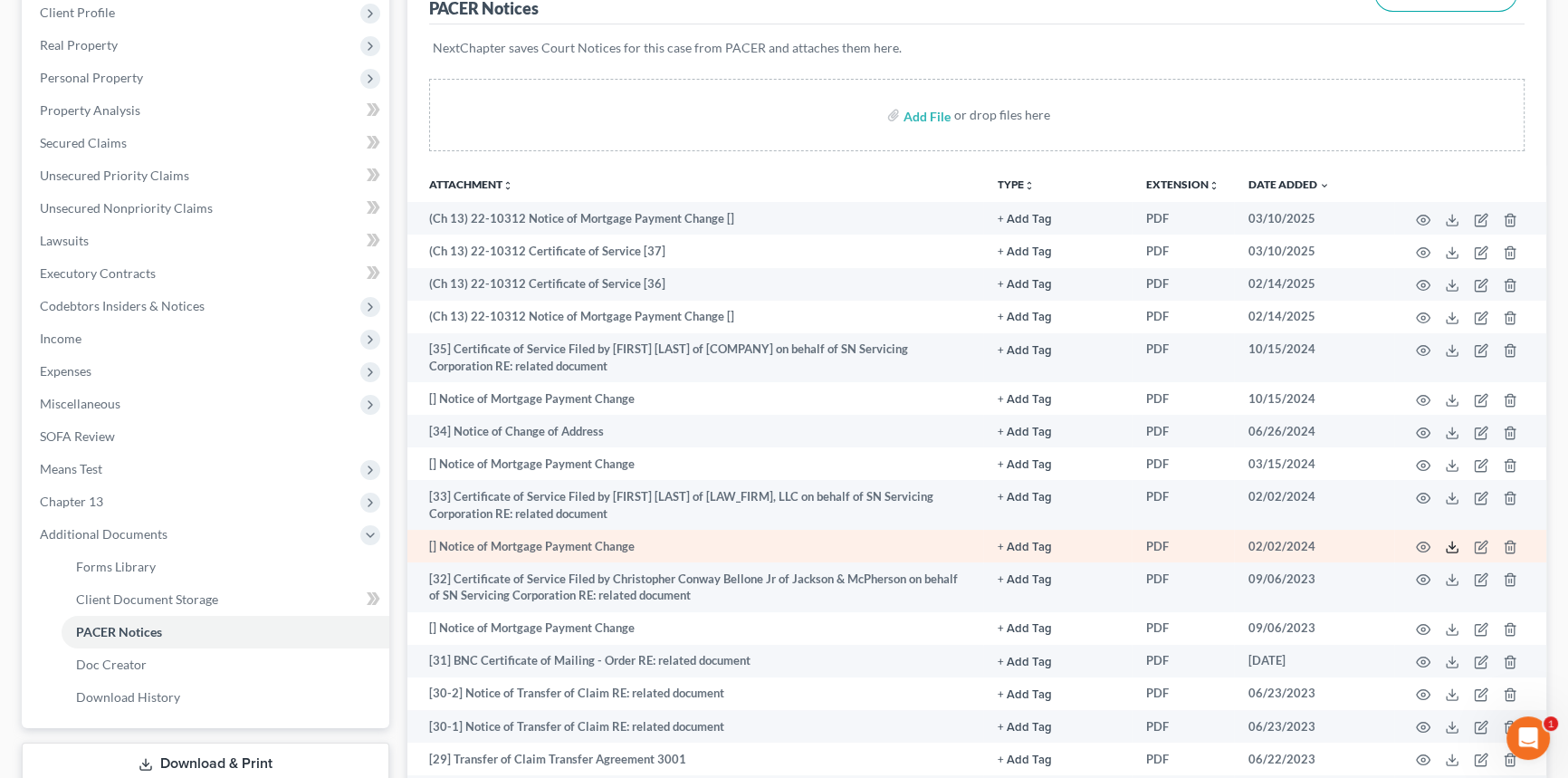 scroll, scrollTop: 82, scrollLeft: 0, axis: vertical 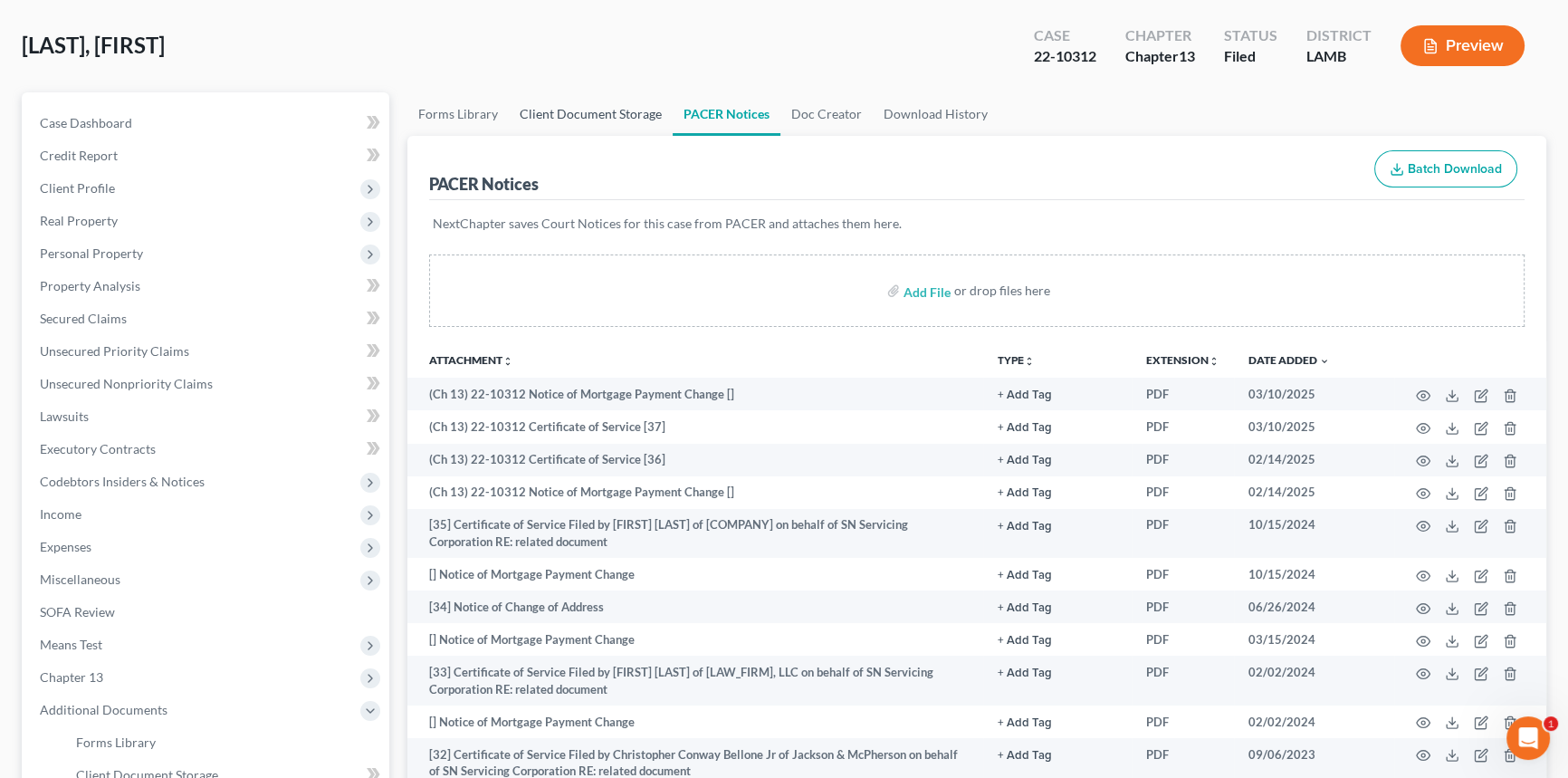 click on "Client Document Storage" at bounding box center (590, 114) 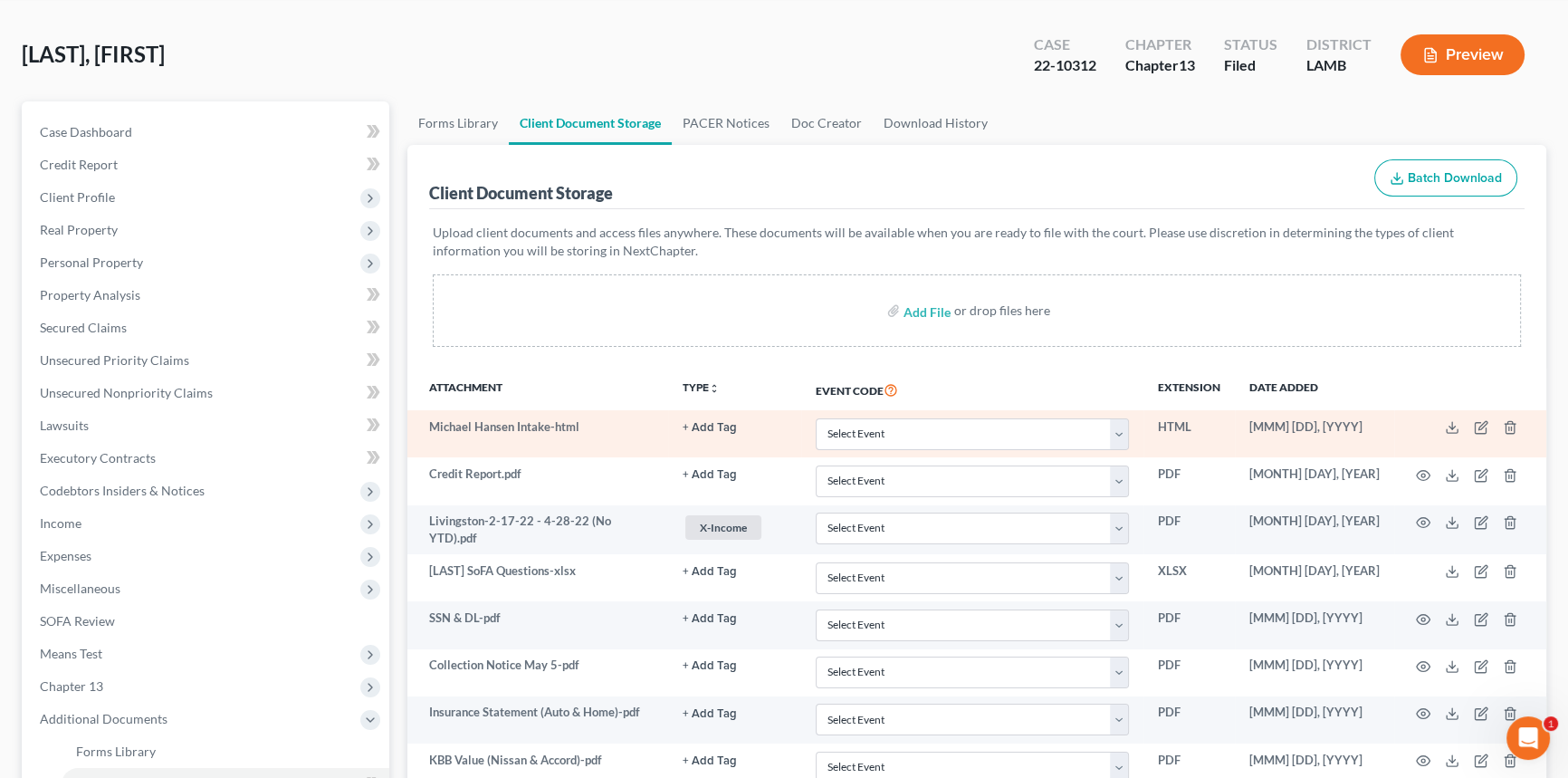 scroll, scrollTop: 0, scrollLeft: 0, axis: both 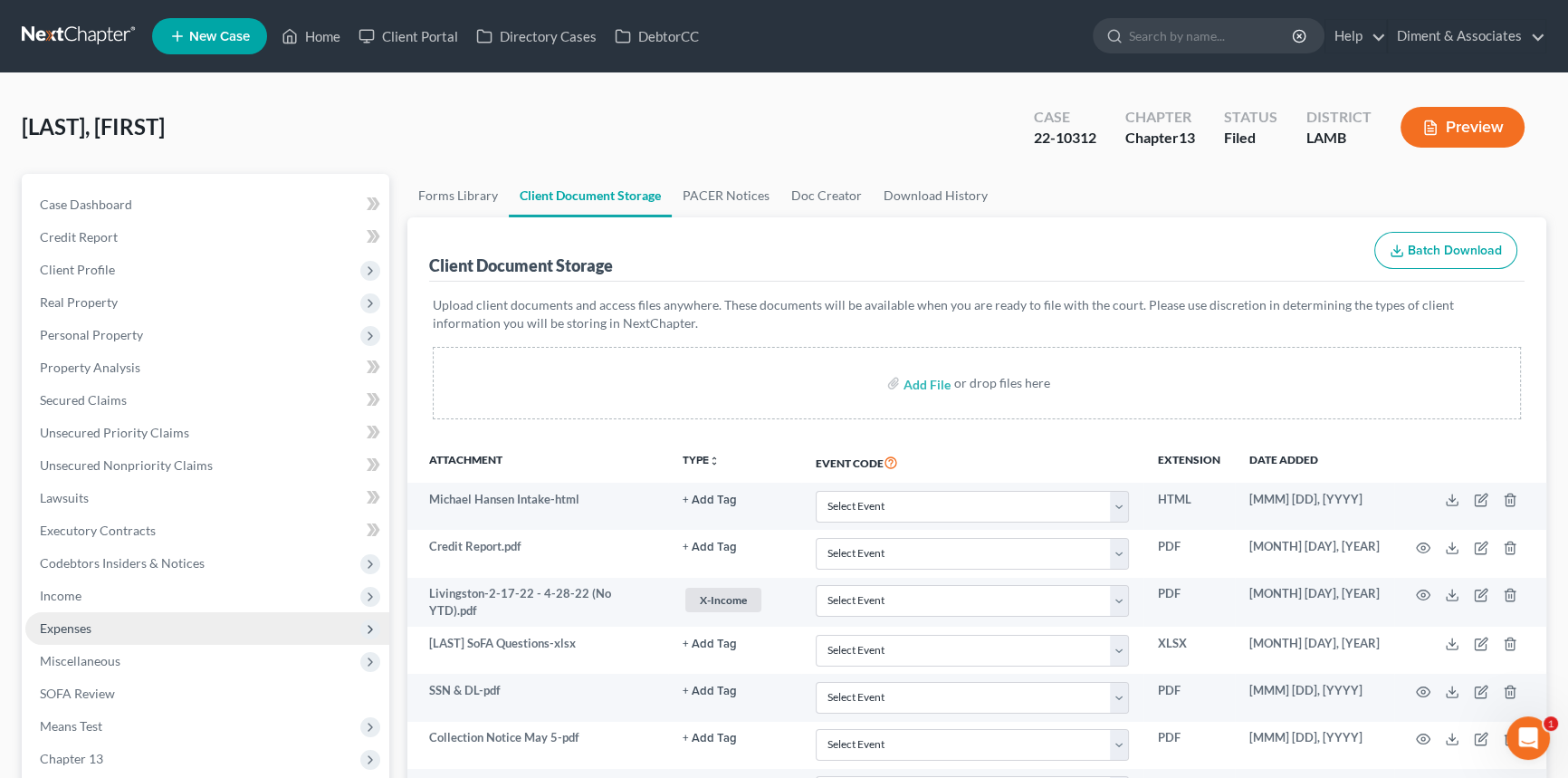 click on "Expenses" at bounding box center [207, 629] 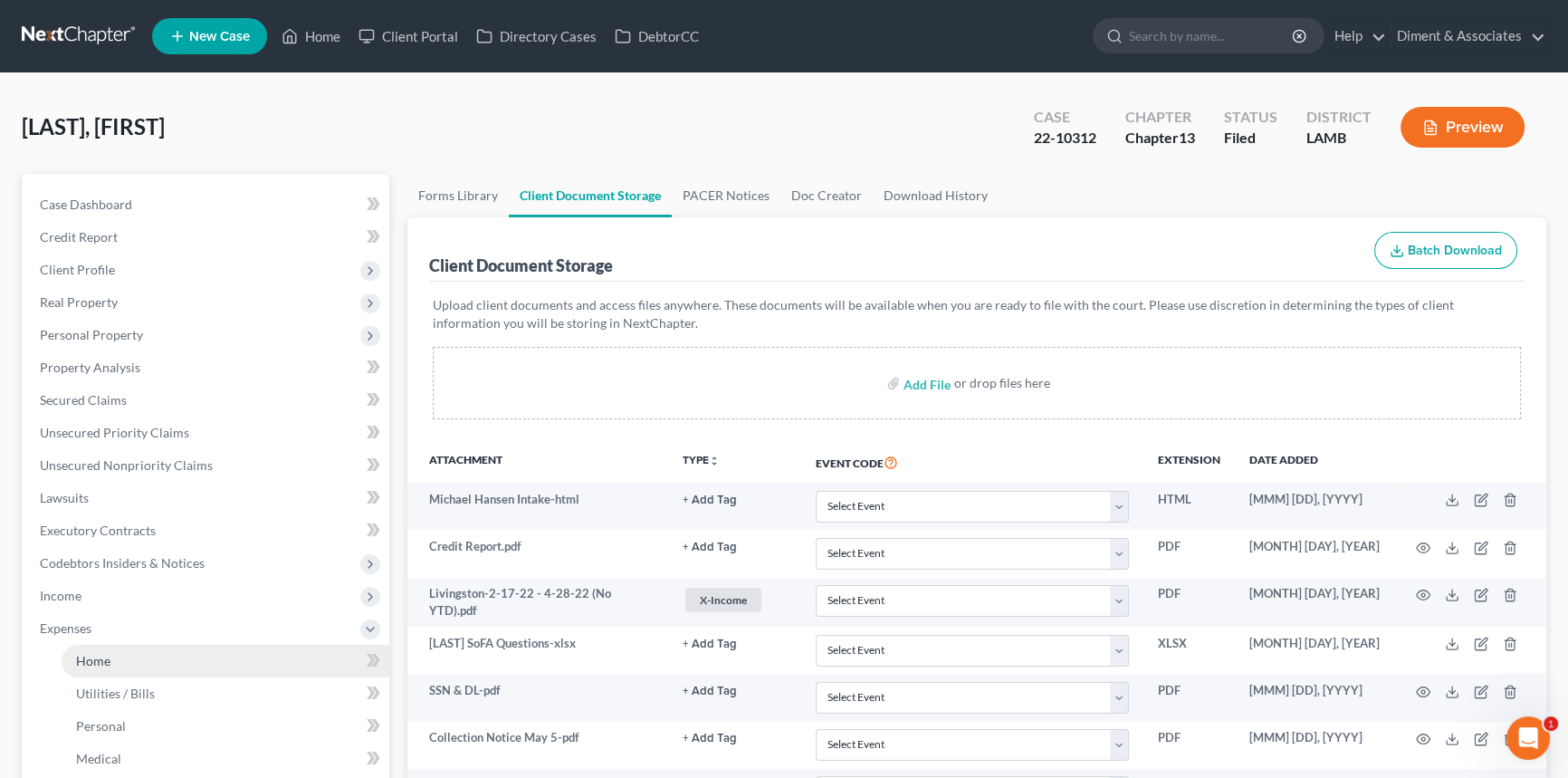 click on "Home" at bounding box center [225, 661] 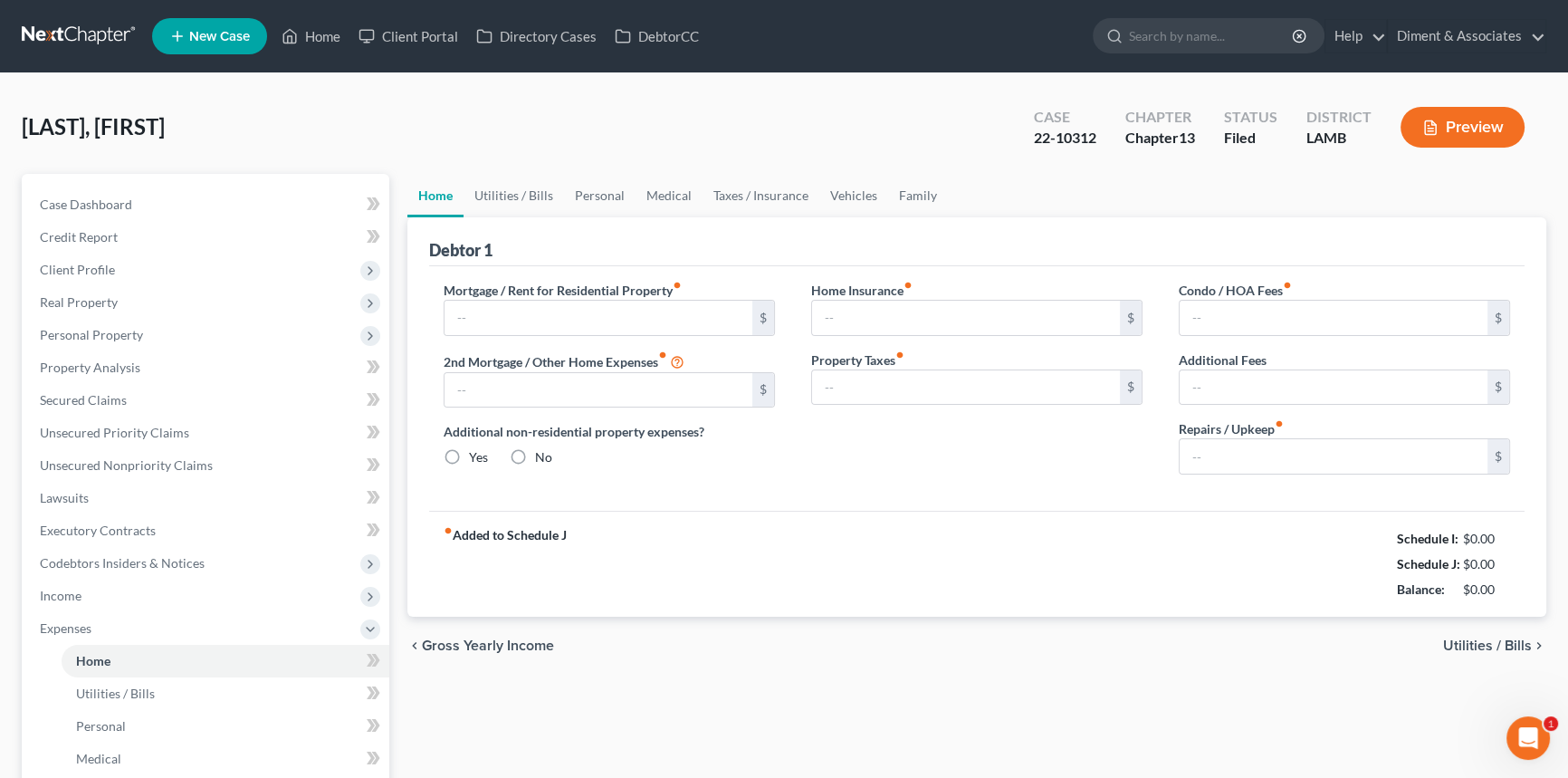 type on "0.00" 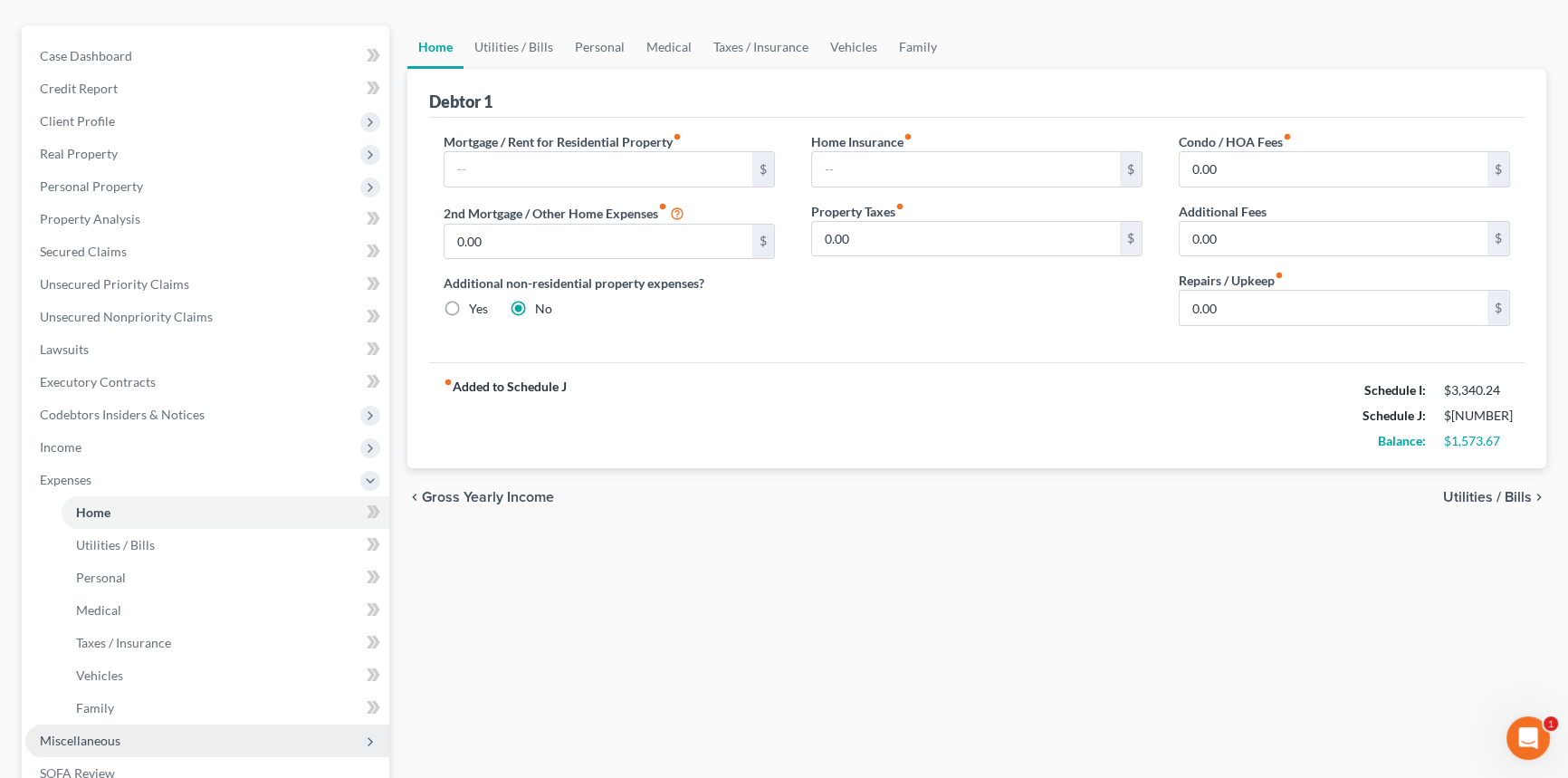 scroll, scrollTop: 329, scrollLeft: 0, axis: vertical 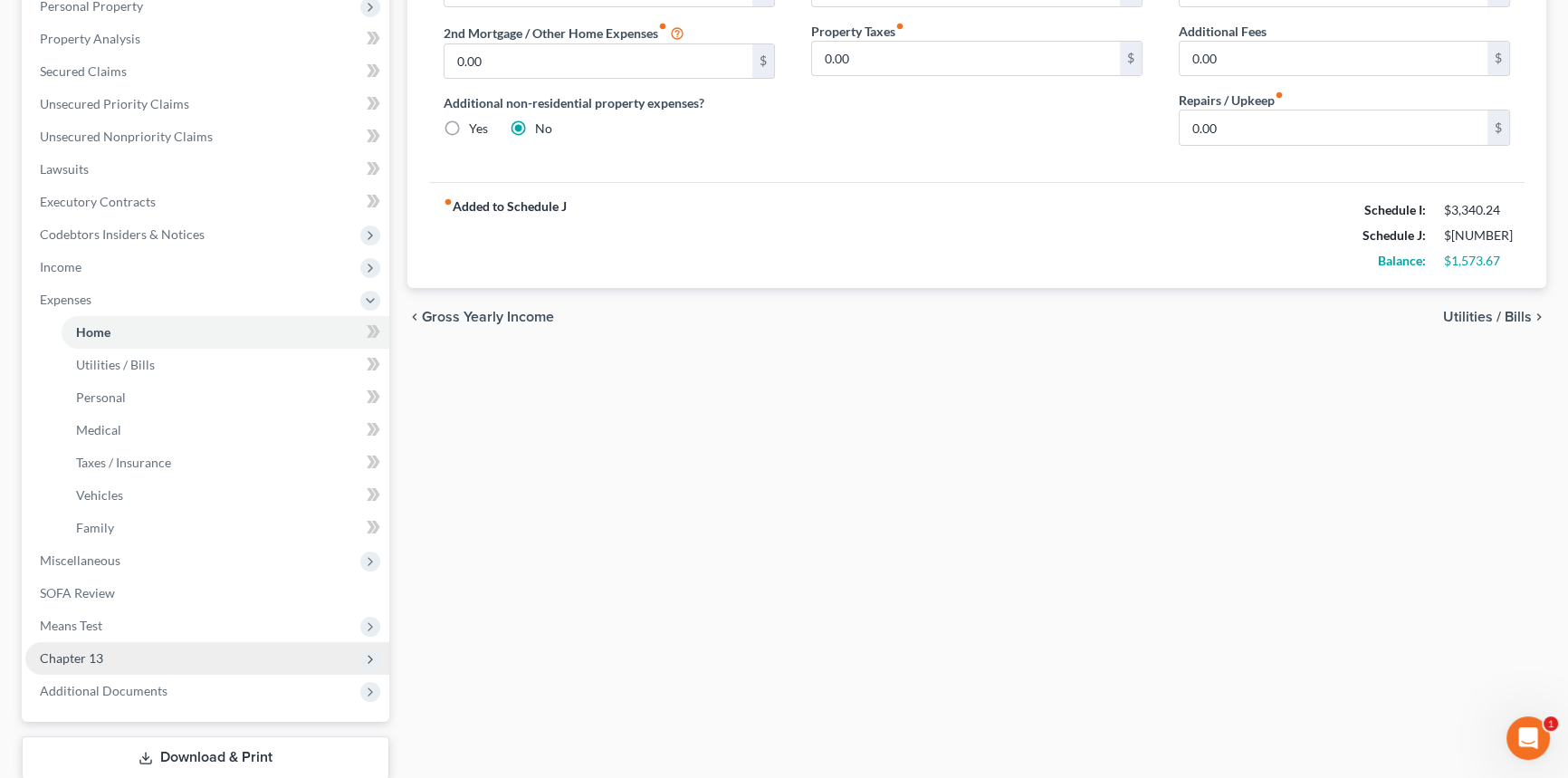 click on "Chapter 13" at bounding box center [207, 658] 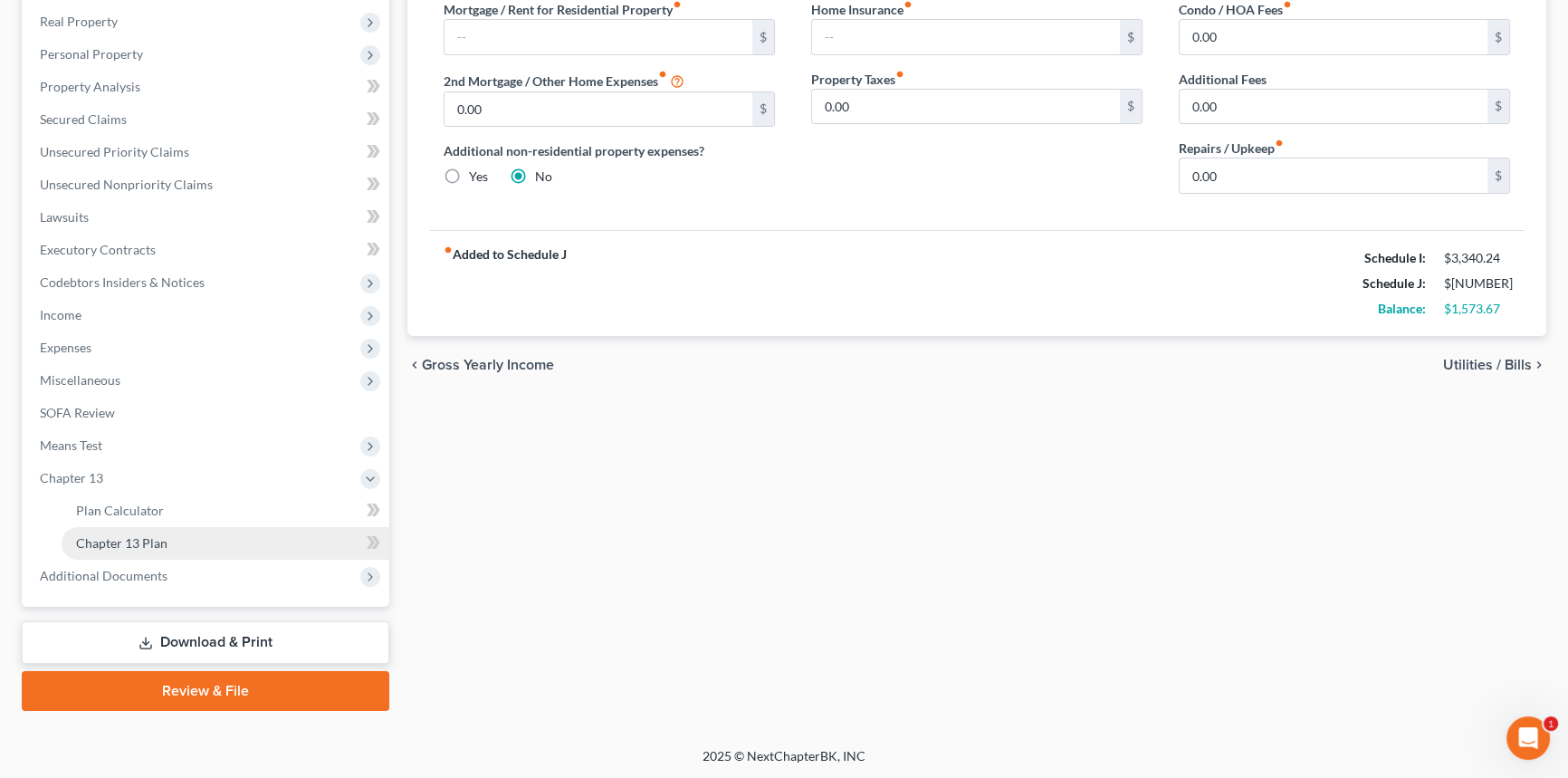 click on "Chapter 13 Plan" at bounding box center (225, 543) 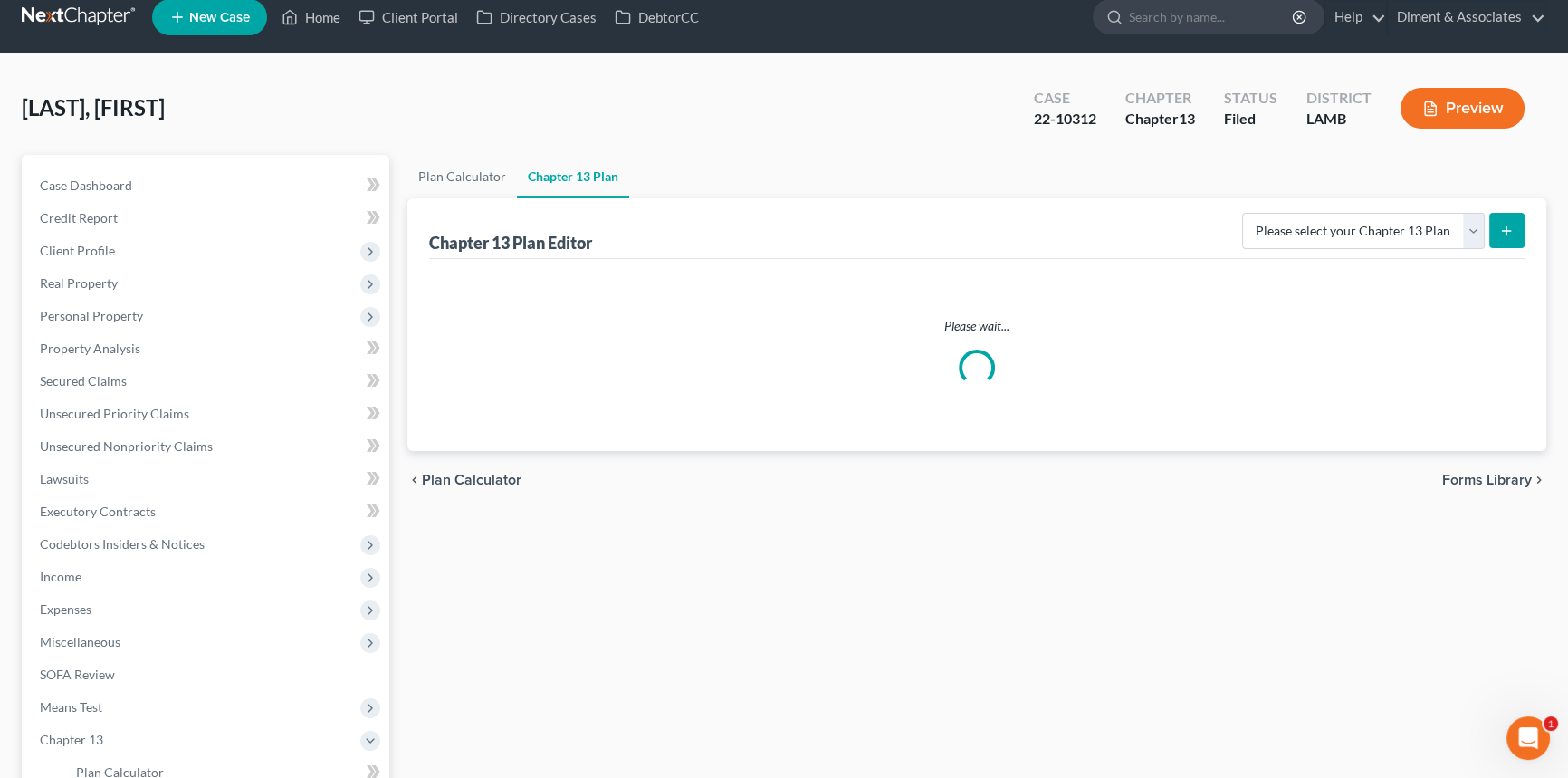 scroll, scrollTop: 0, scrollLeft: 0, axis: both 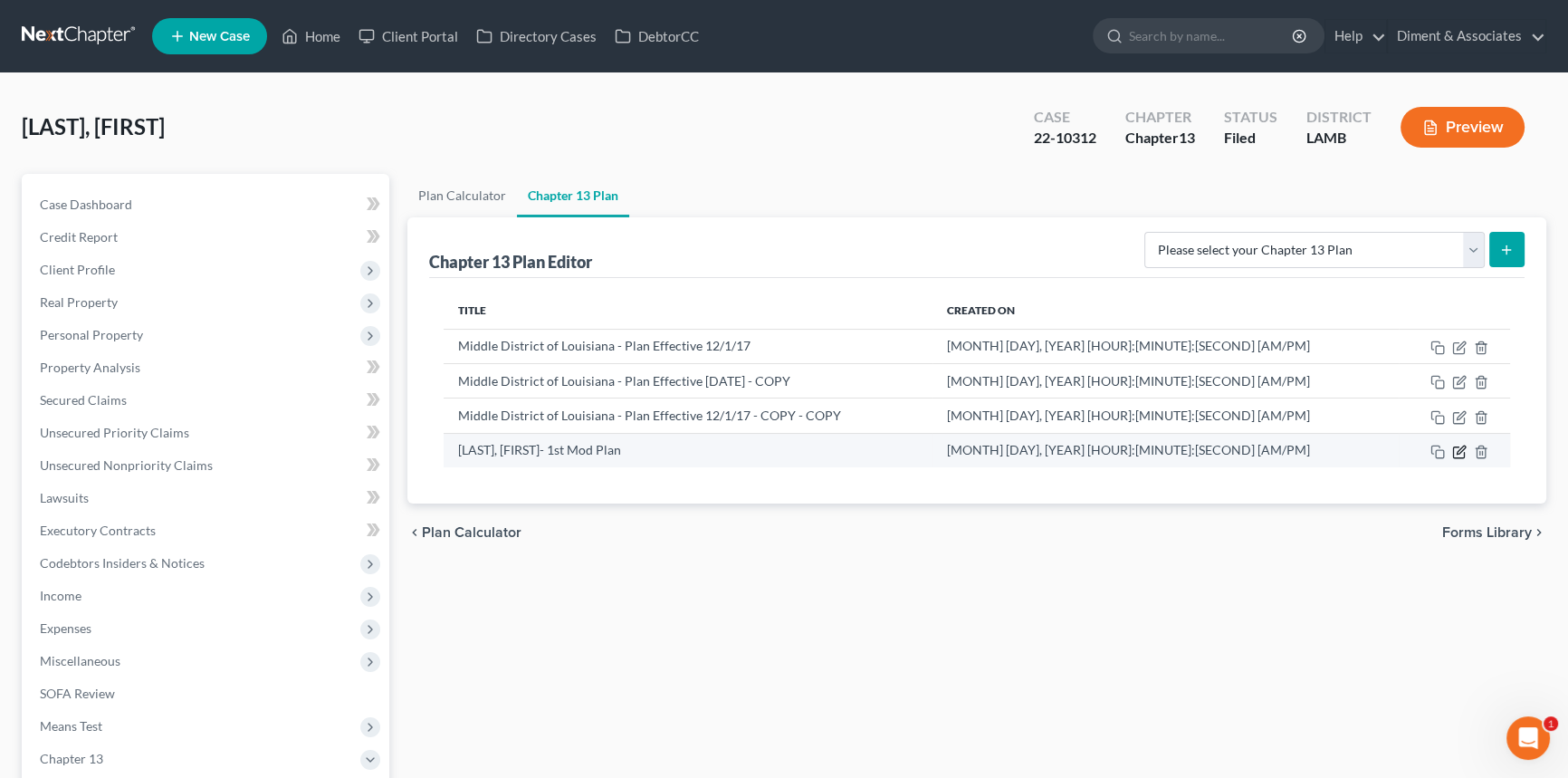 click 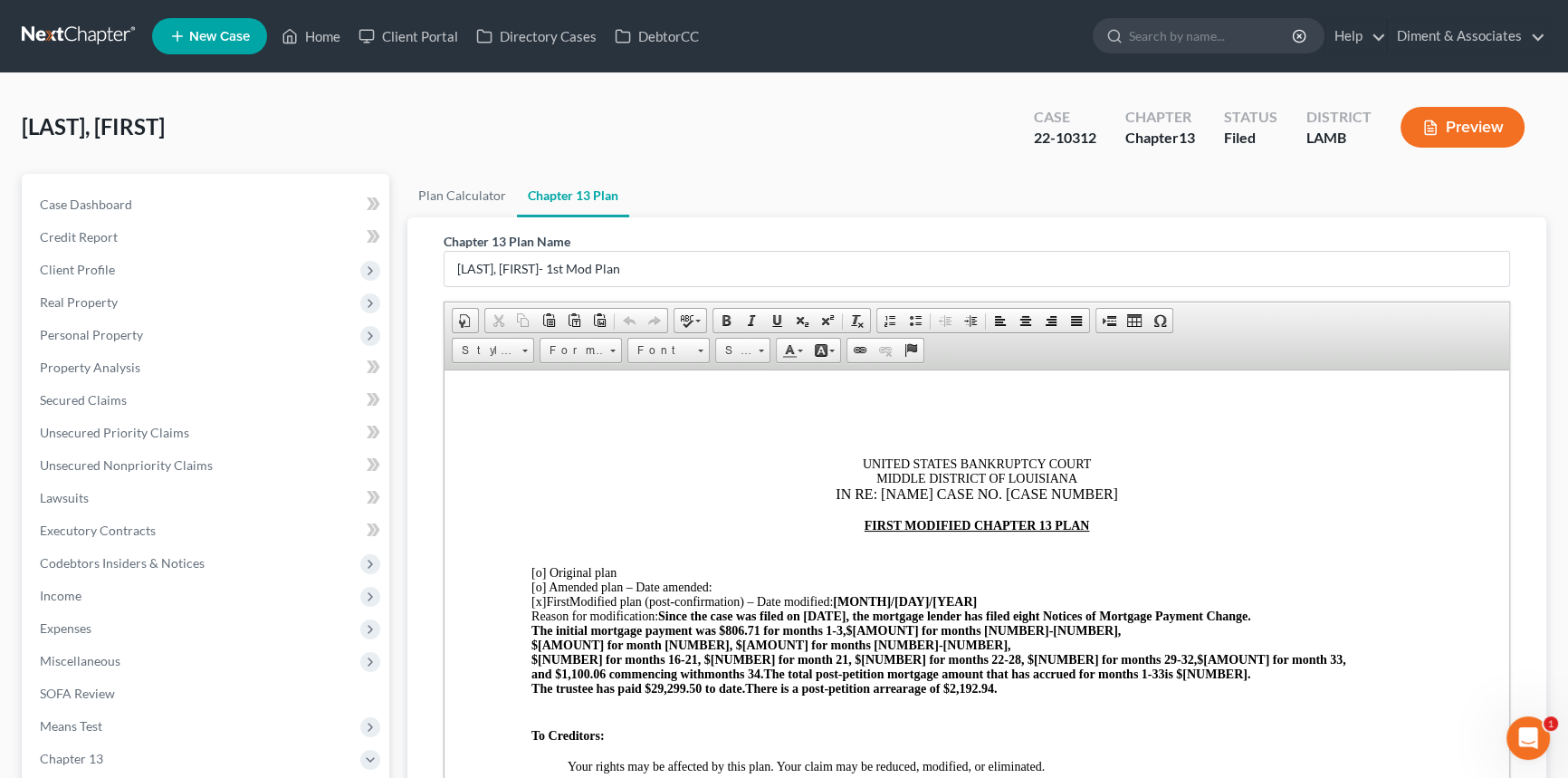 scroll, scrollTop: 0, scrollLeft: 0, axis: both 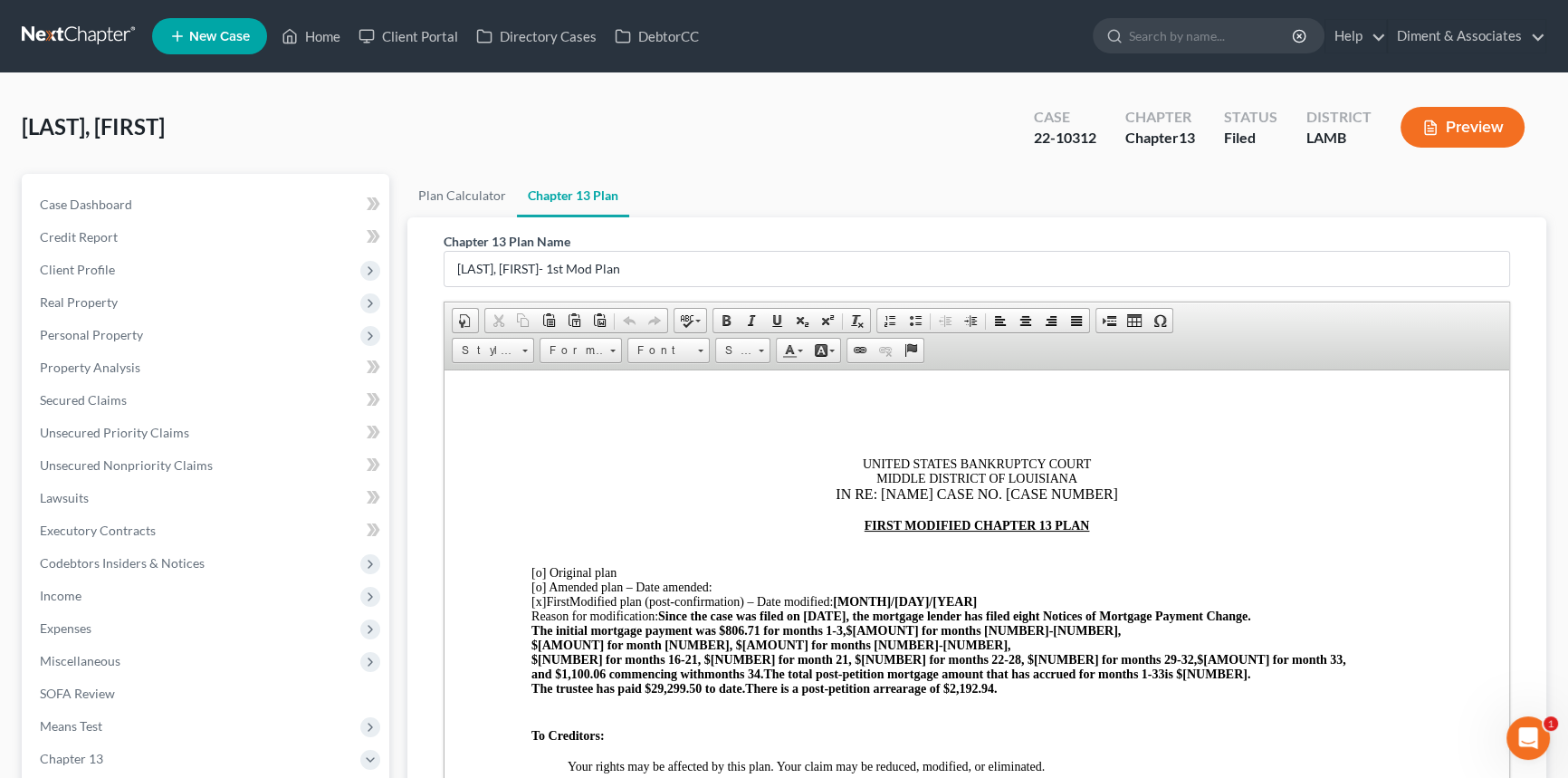 click on "$[AMOUNT] for month [NUMBER], $[AMOUNT] for months [NUMBER]-[NUMBER]," at bounding box center (770, 644) 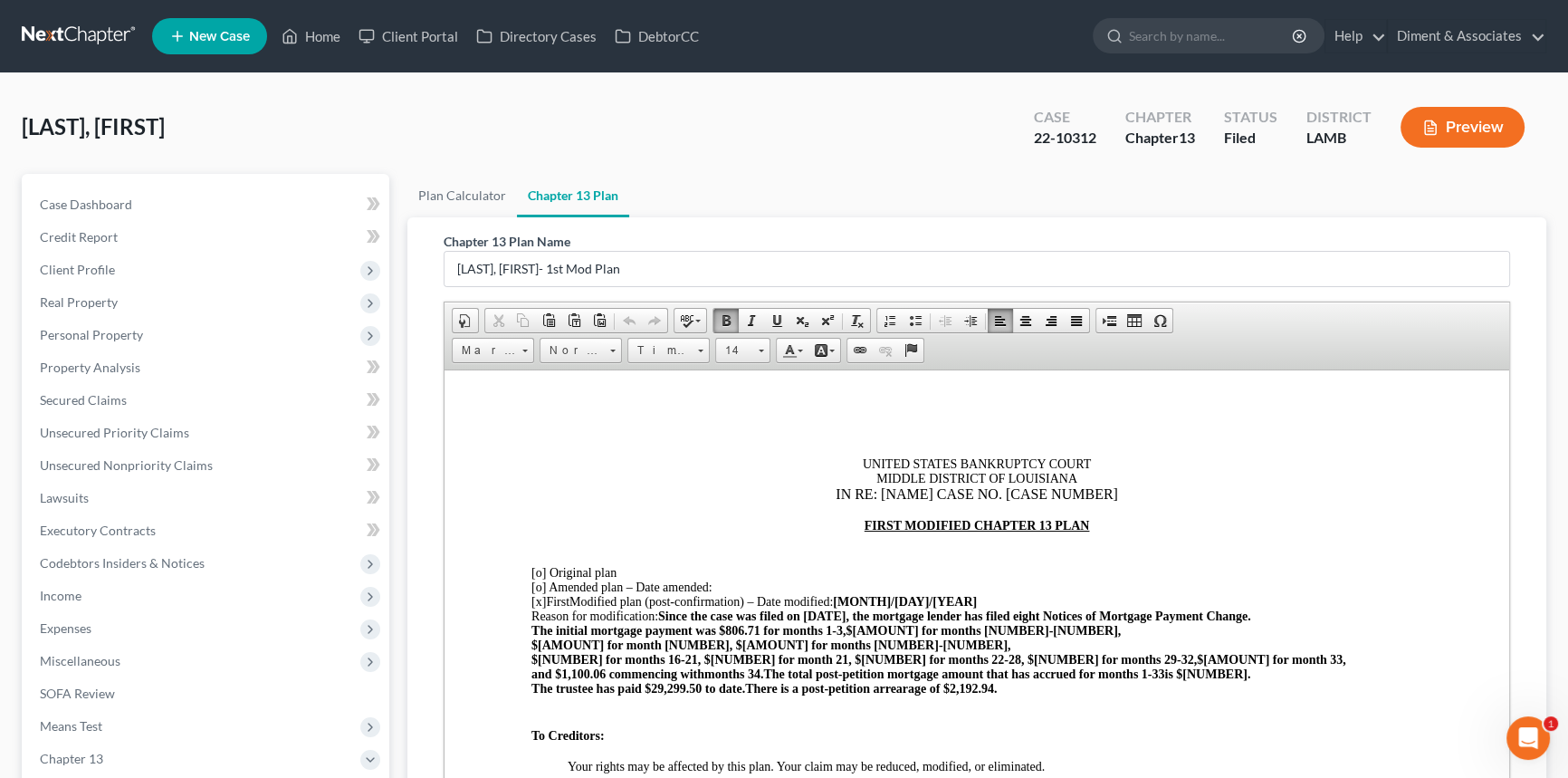 drag, startPoint x: 1266, startPoint y: 669, endPoint x: 1144, endPoint y: 668, distance: 122.0041 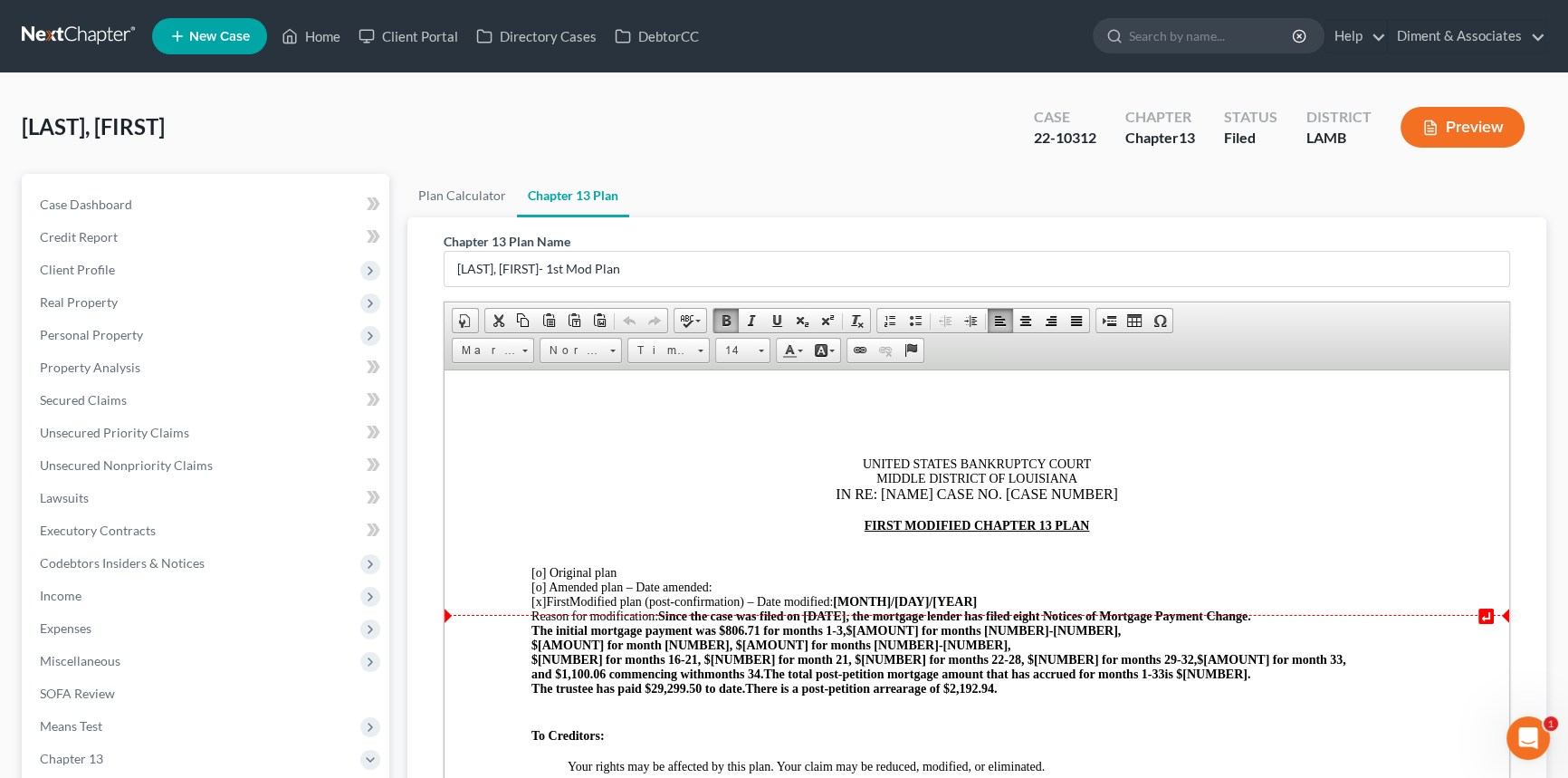 click on "Since the case was filed on [DATE], the mortgage lender has filed eight Notices of Mortgage Payment Change." at bounding box center (954, 615) 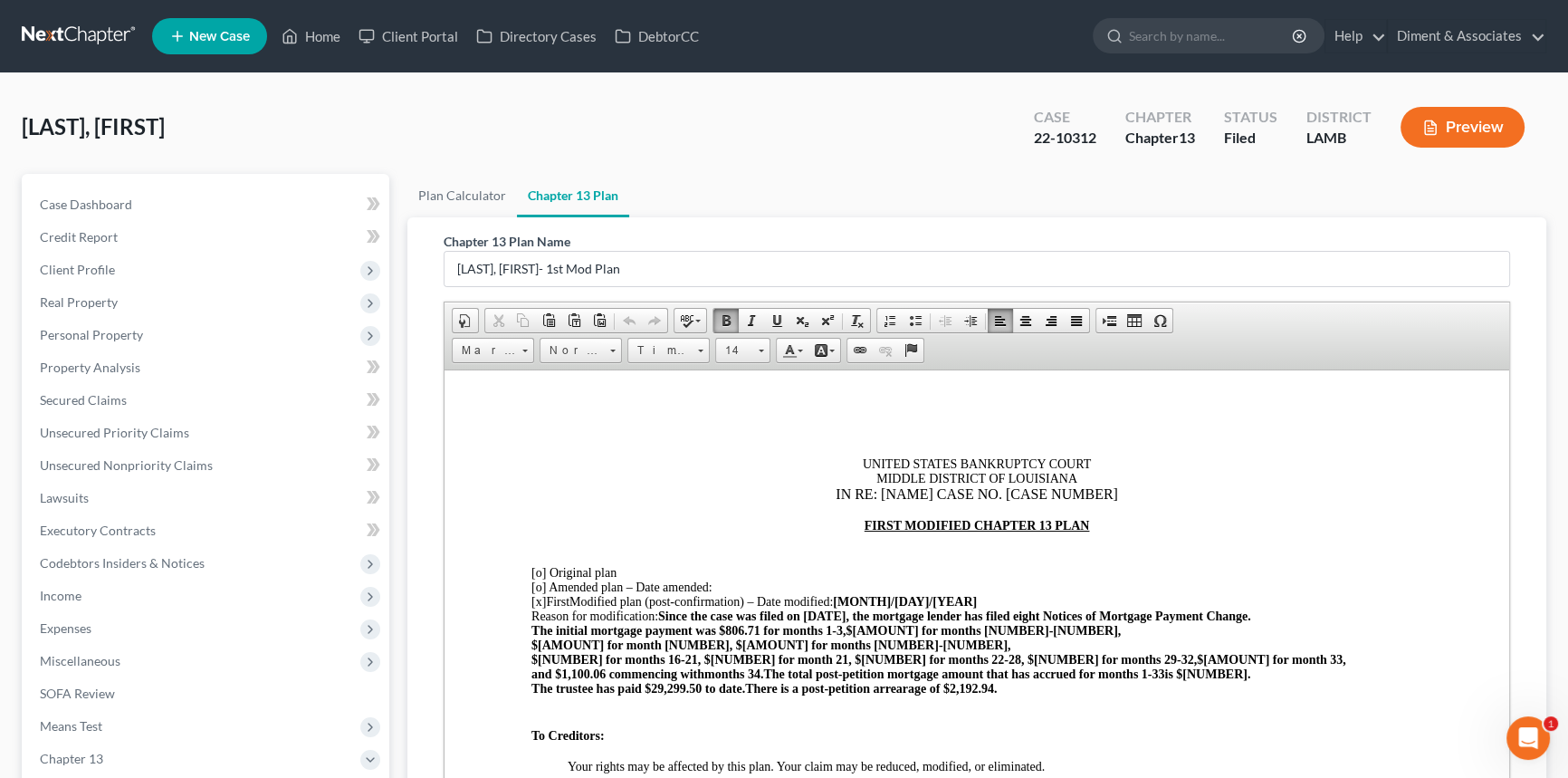click on "$[NUMBER] for months 16-21, $[NUMBER] for month 21, $[NUMBER] for months 22-28, $[NUMBER] for months 29-32," at bounding box center [864, 658] 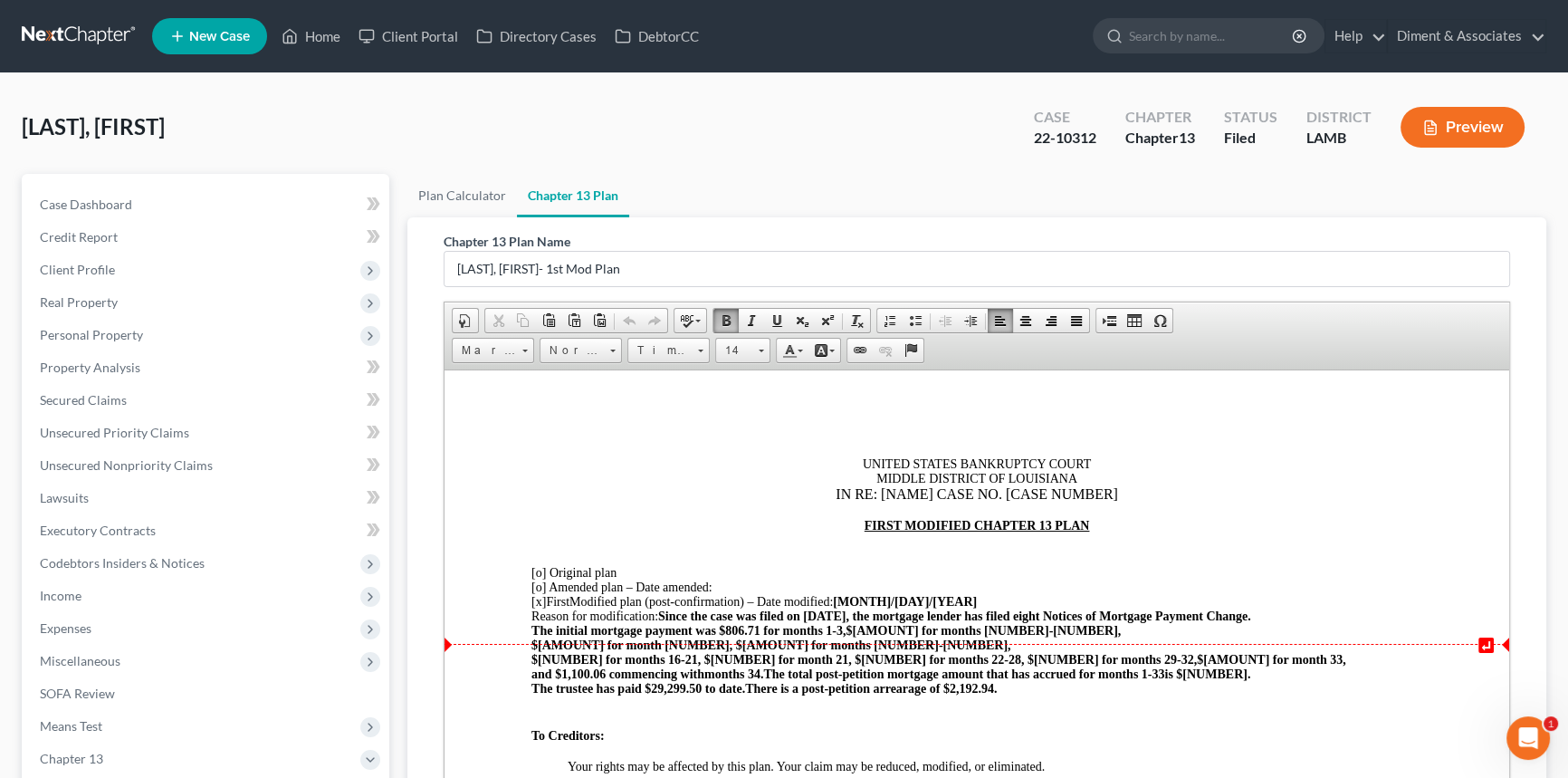 click on "$[NUMBER] for months 16-21, $[NUMBER] for month 21, $[NUMBER] for months 22-28, $[NUMBER] for months 29-32," at bounding box center [864, 658] 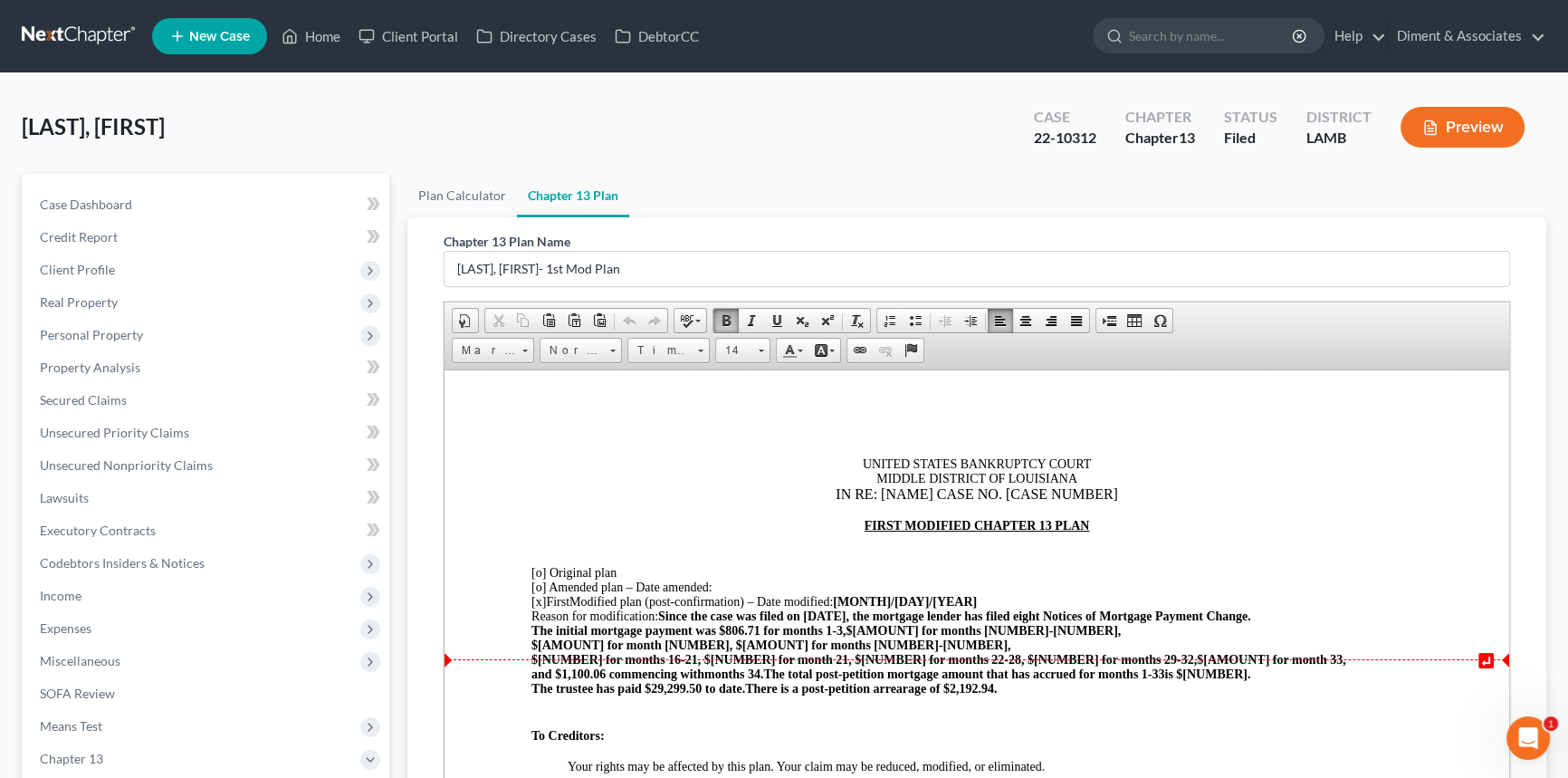 click on "The total post-petition mortgage amount that has accrued for months 1-33" at bounding box center [963, 673] 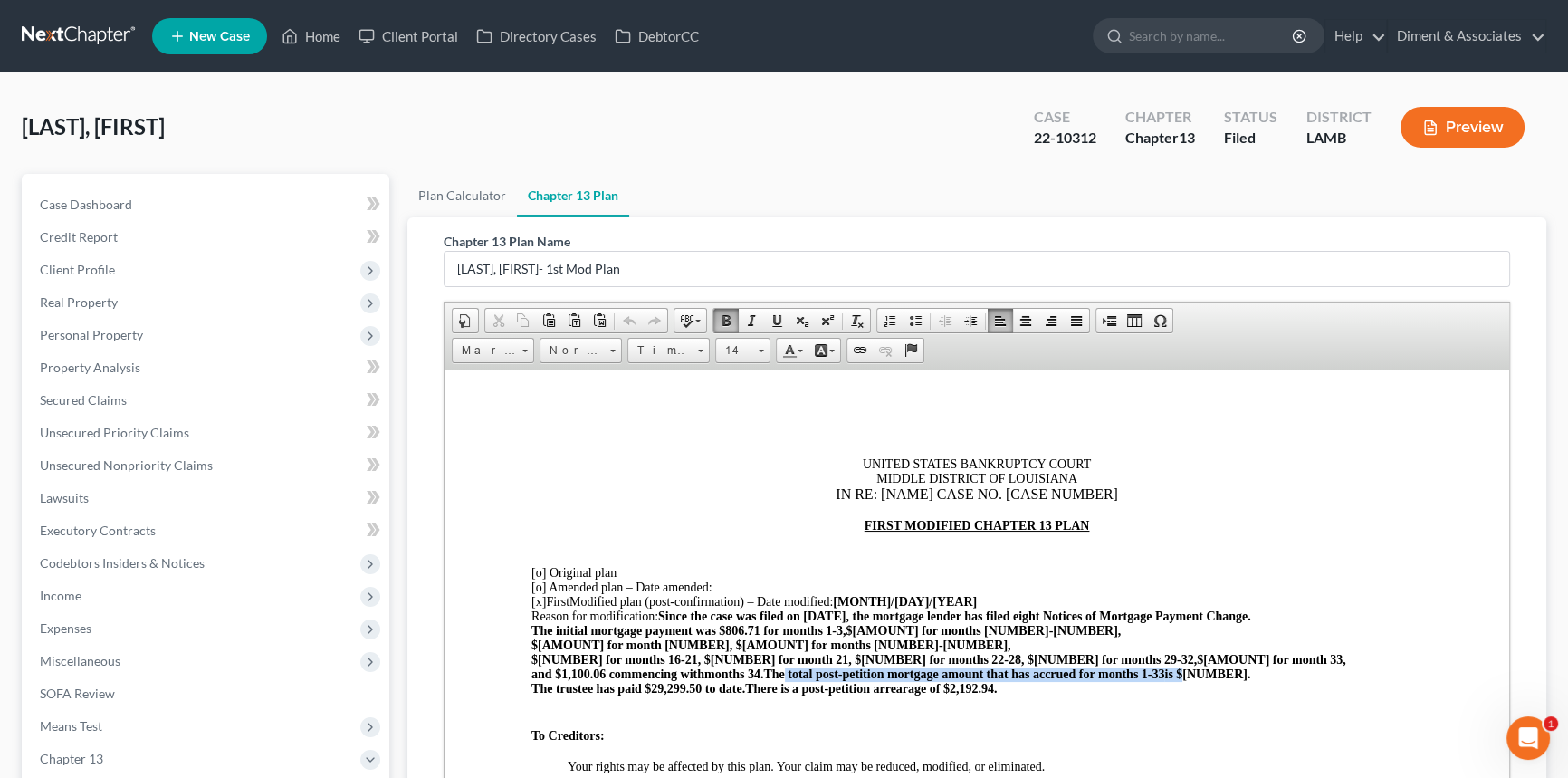 drag, startPoint x: 798, startPoint y: 668, endPoint x: 1188, endPoint y: 664, distance: 390.02051 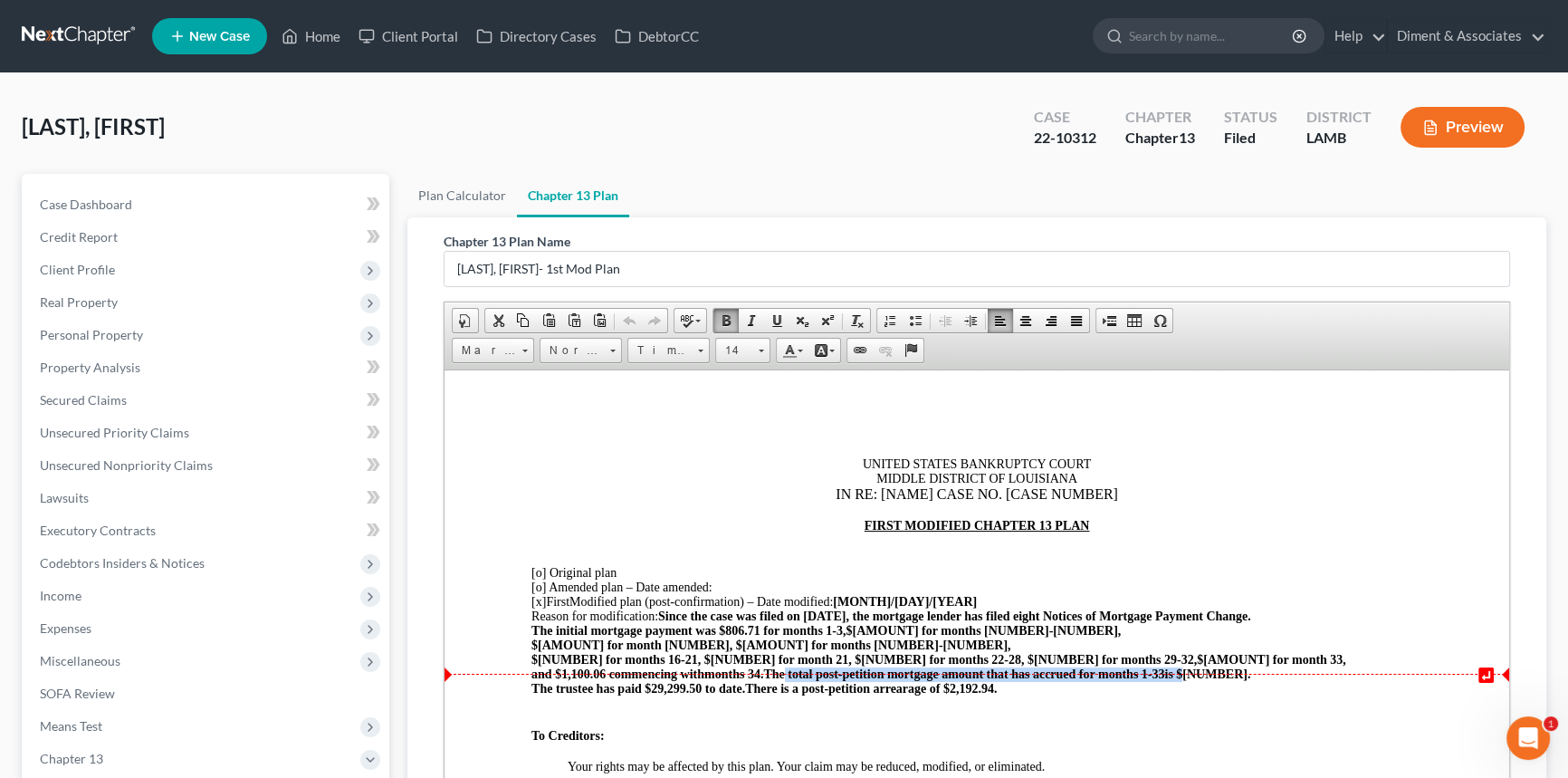 click on "The total post-petition mortgage amount that has accrued for months 1-33" at bounding box center [963, 673] 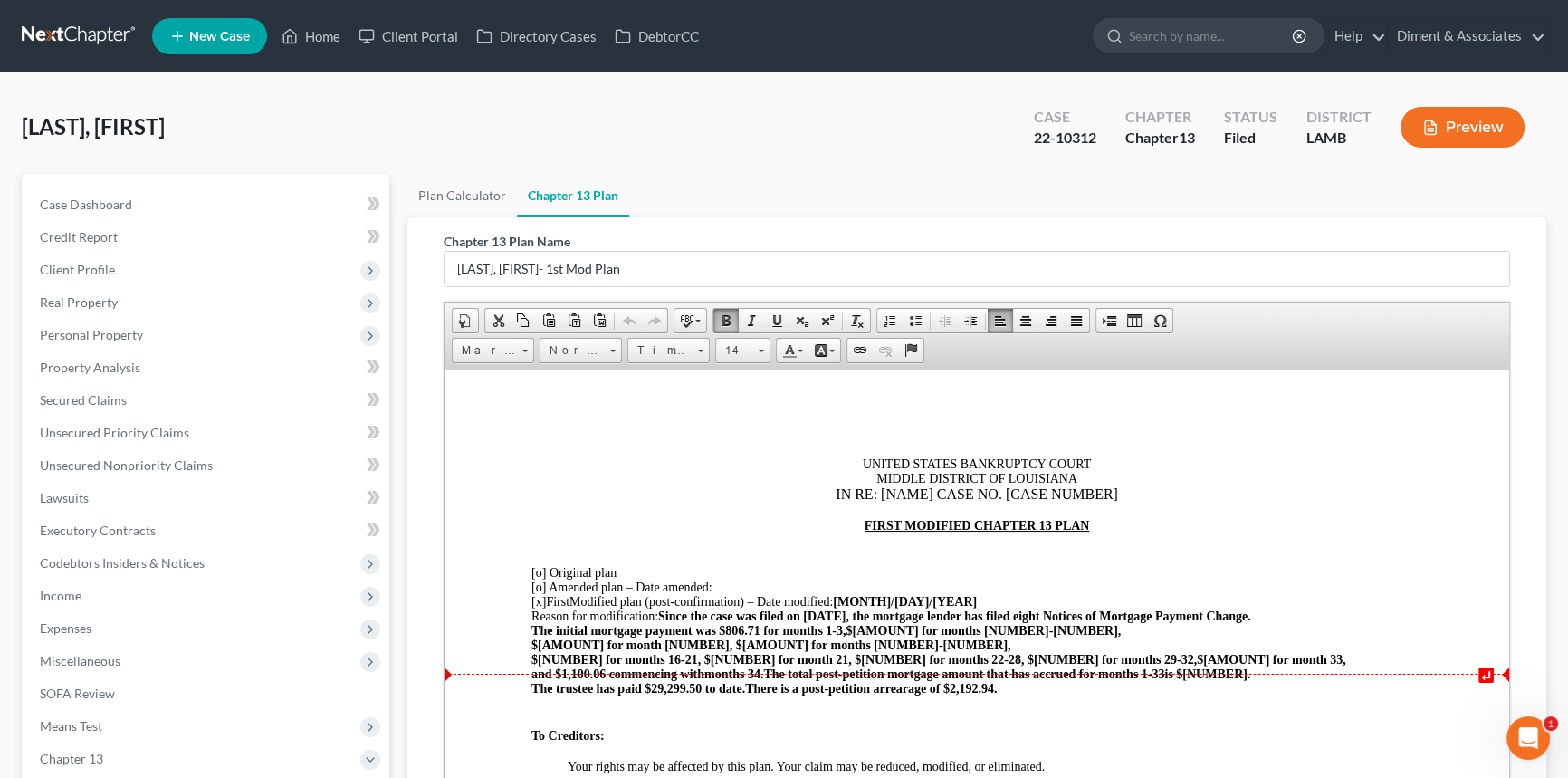 click on "The trustee has paid $[AMOUNT] to date.  There is a post-petition arrearage of $[AMOUNT]." at bounding box center [977, 688] 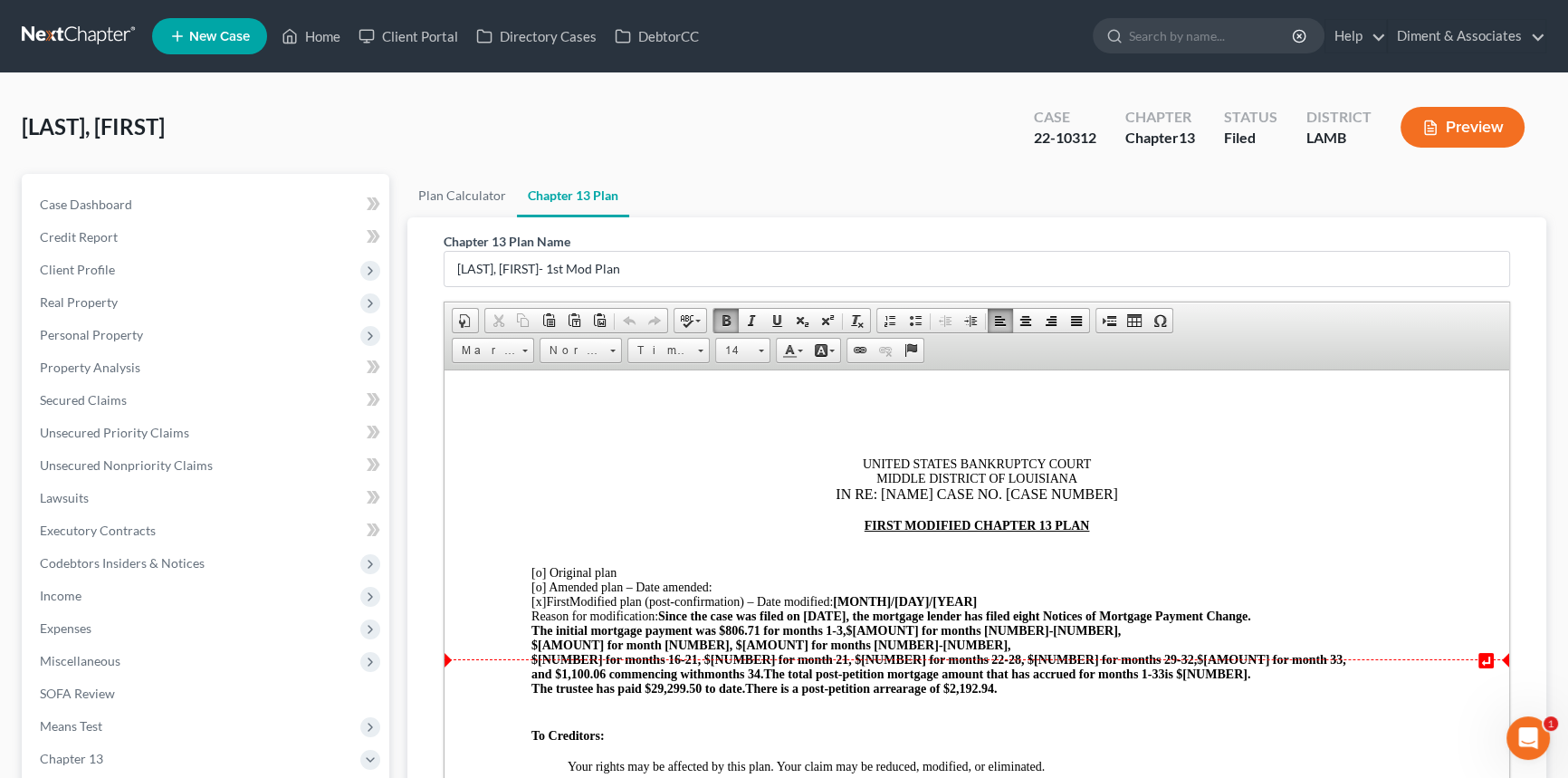 click on "↵" at bounding box center (977, 658) 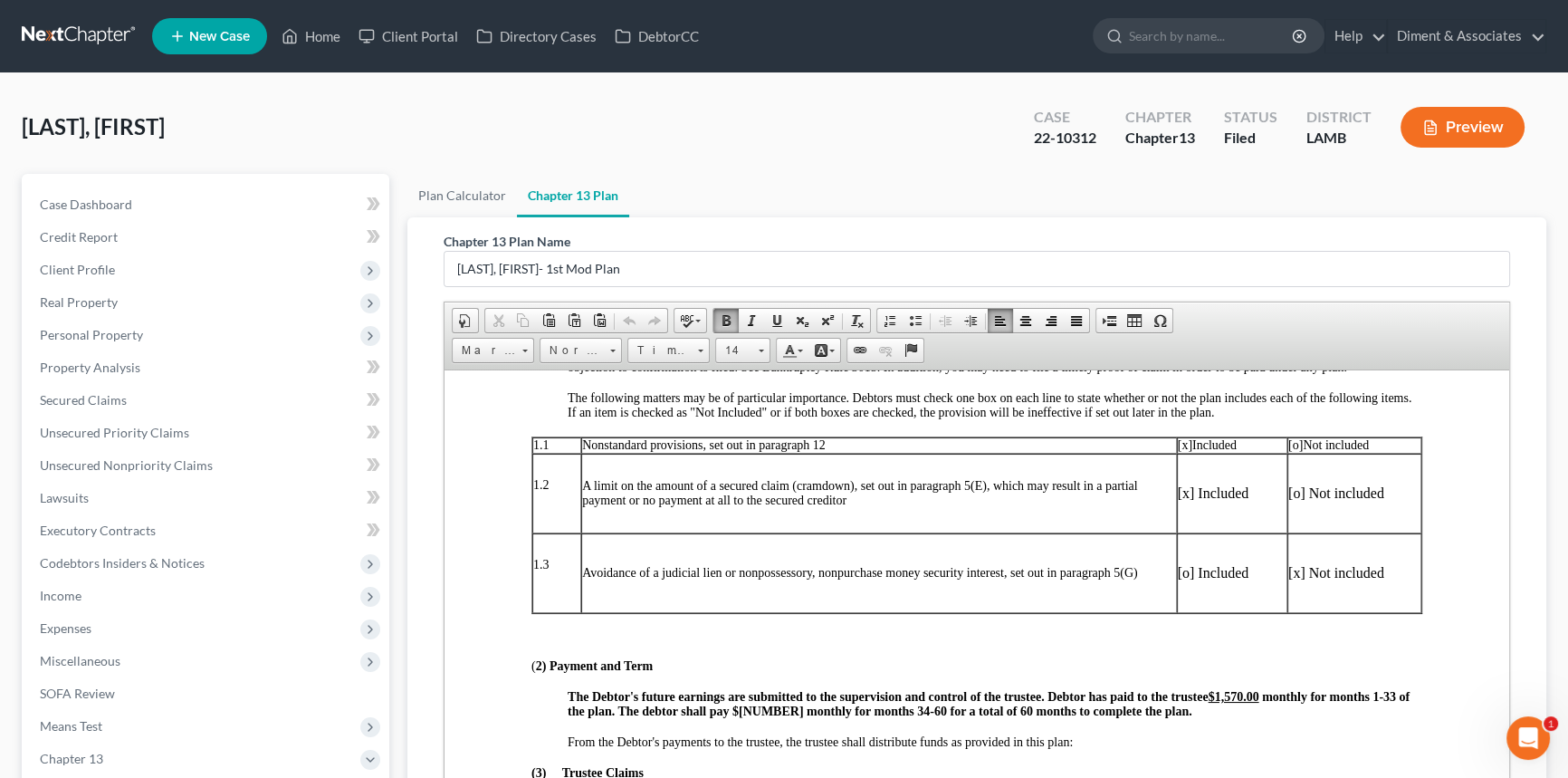 scroll, scrollTop: 658, scrollLeft: 0, axis: vertical 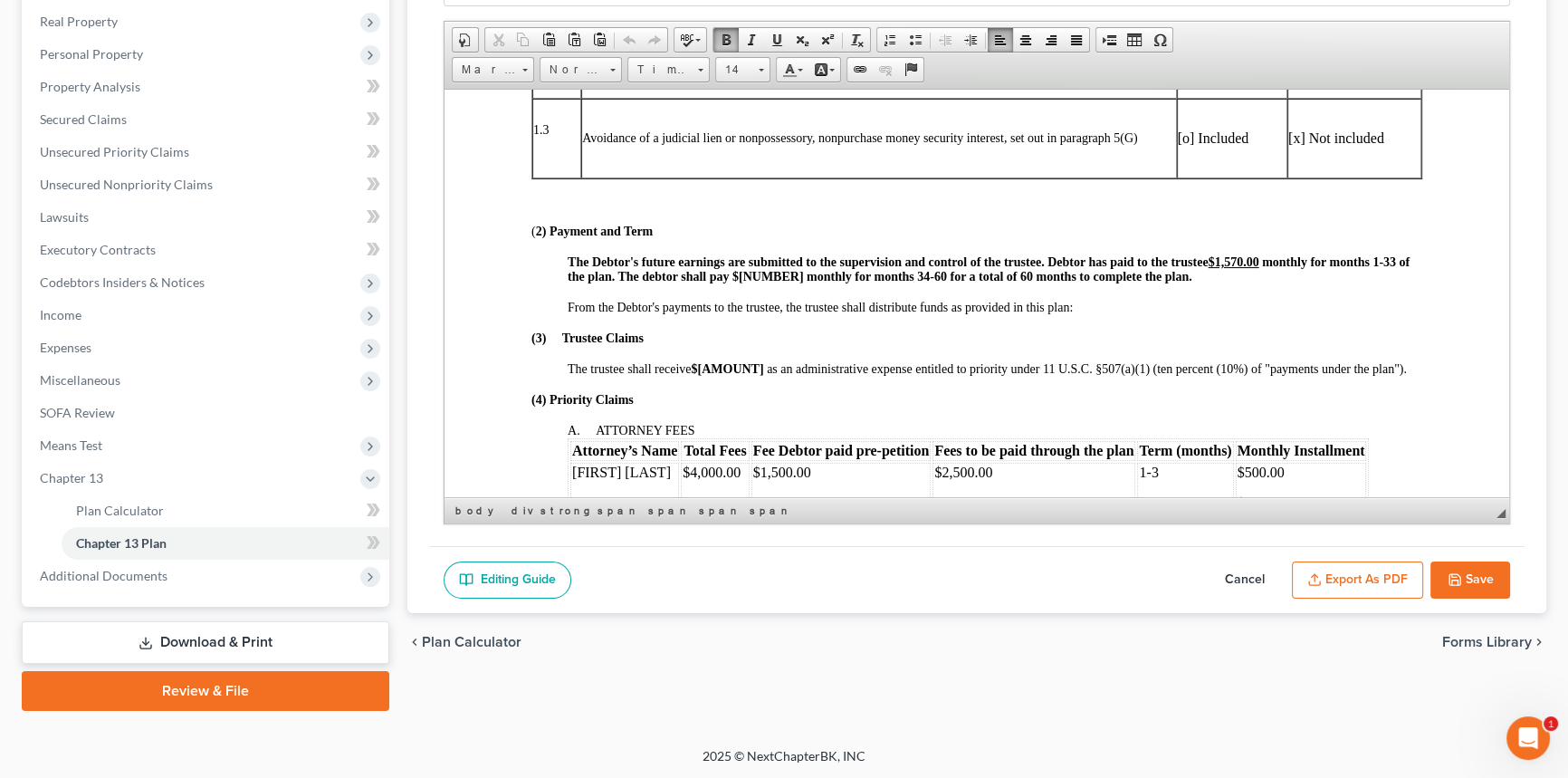 click on "Cancel" at bounding box center (1245, 581) 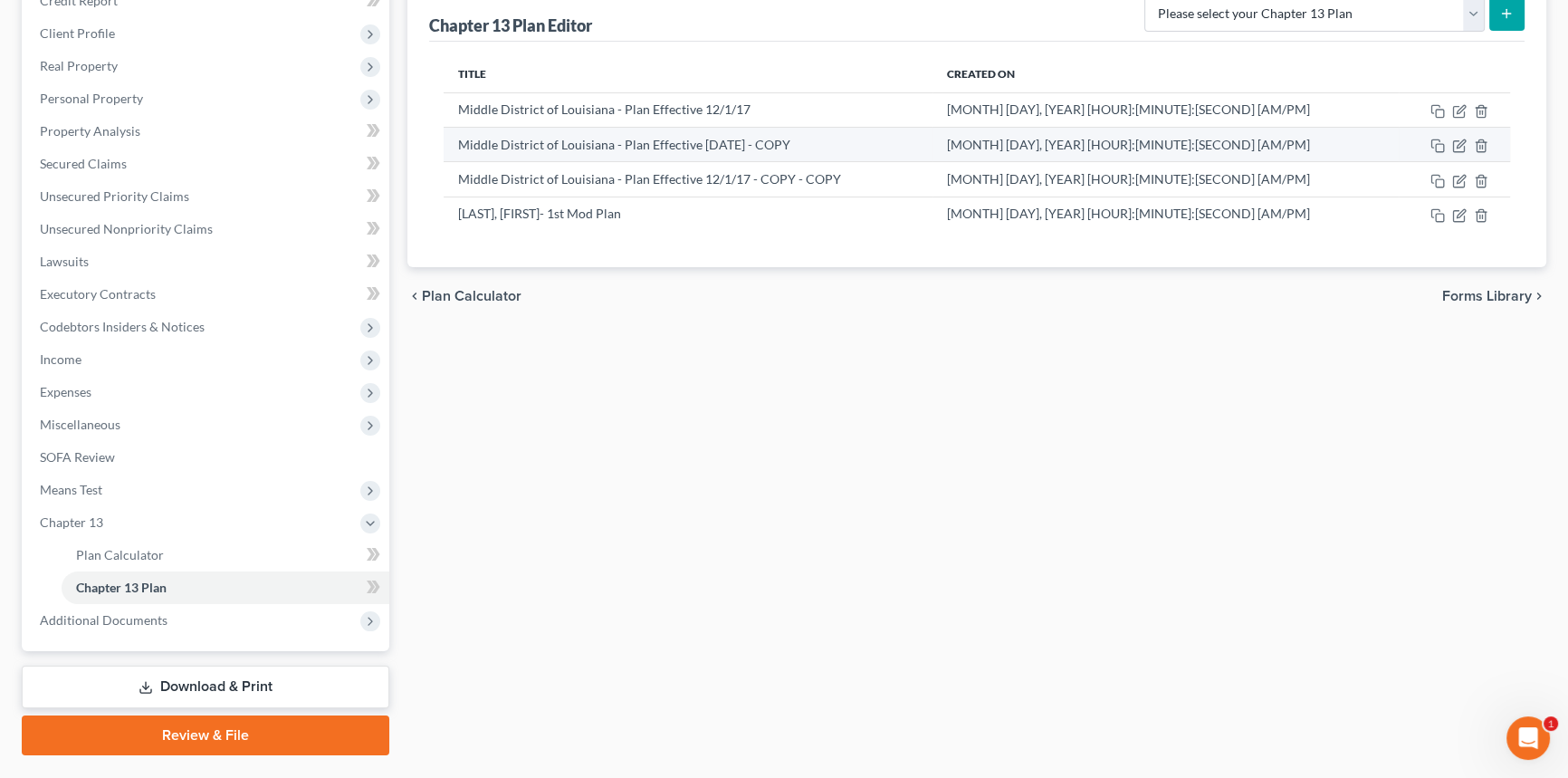 scroll, scrollTop: 198, scrollLeft: 0, axis: vertical 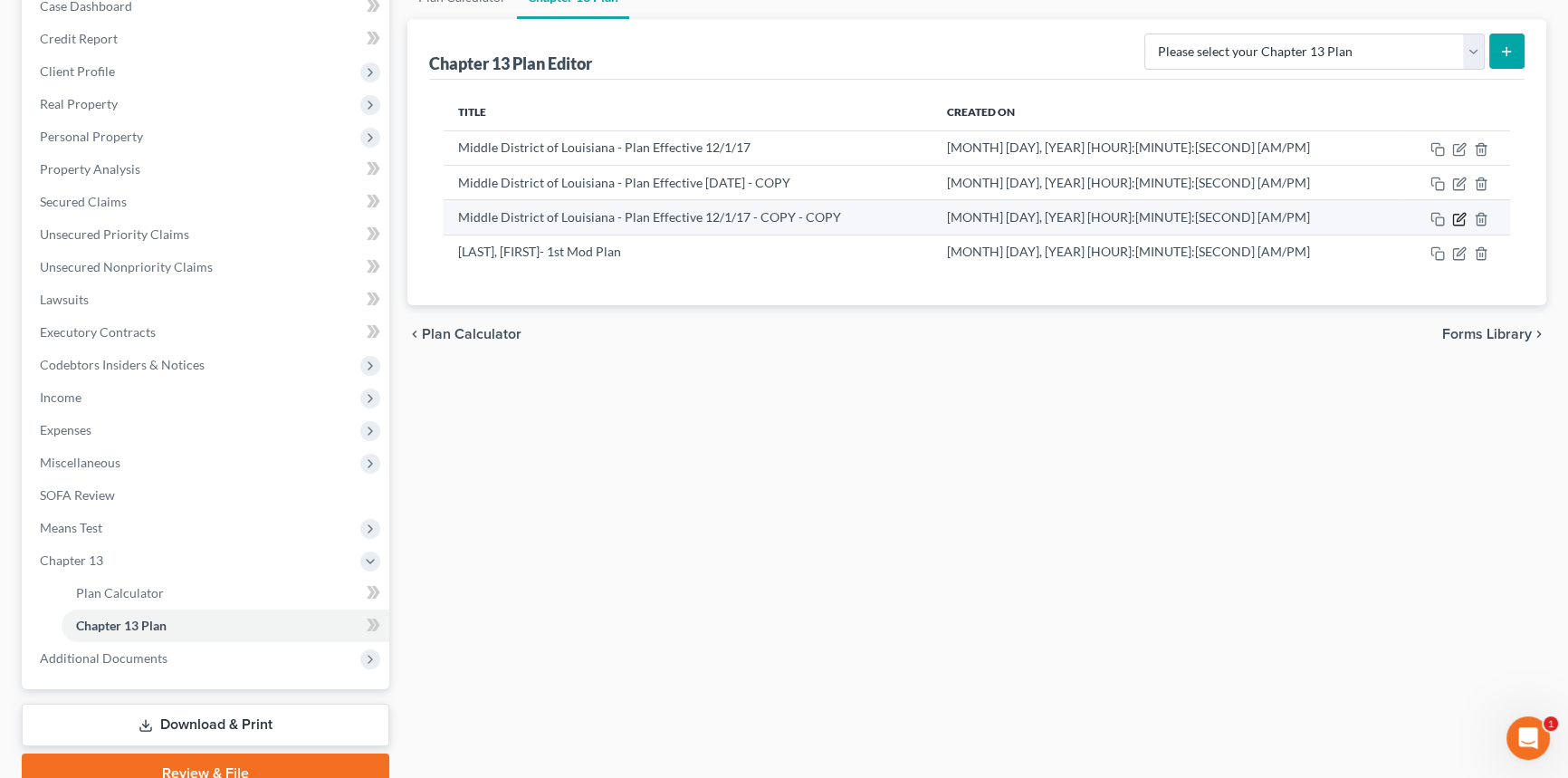 click 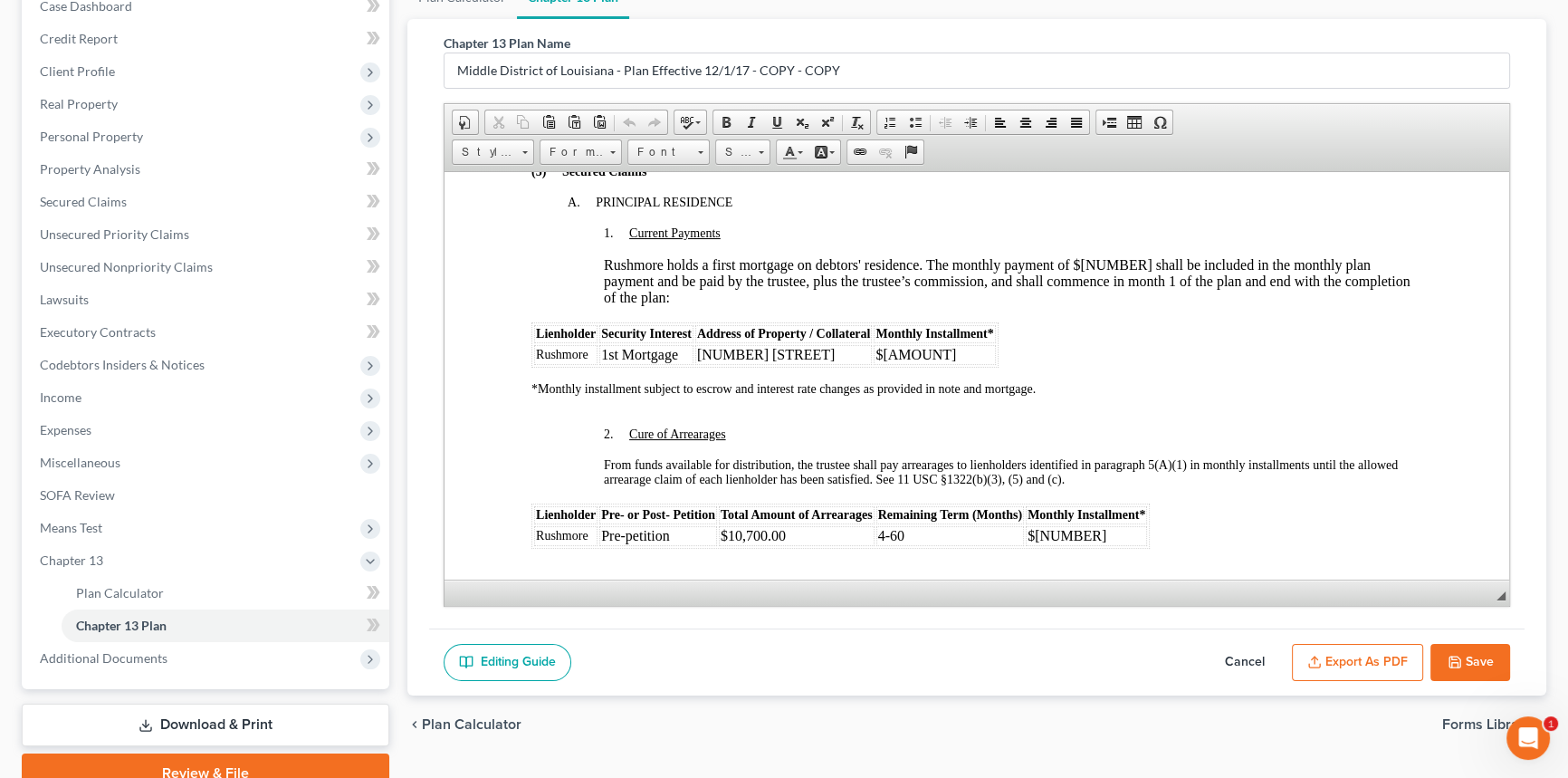 scroll, scrollTop: 1729, scrollLeft: 0, axis: vertical 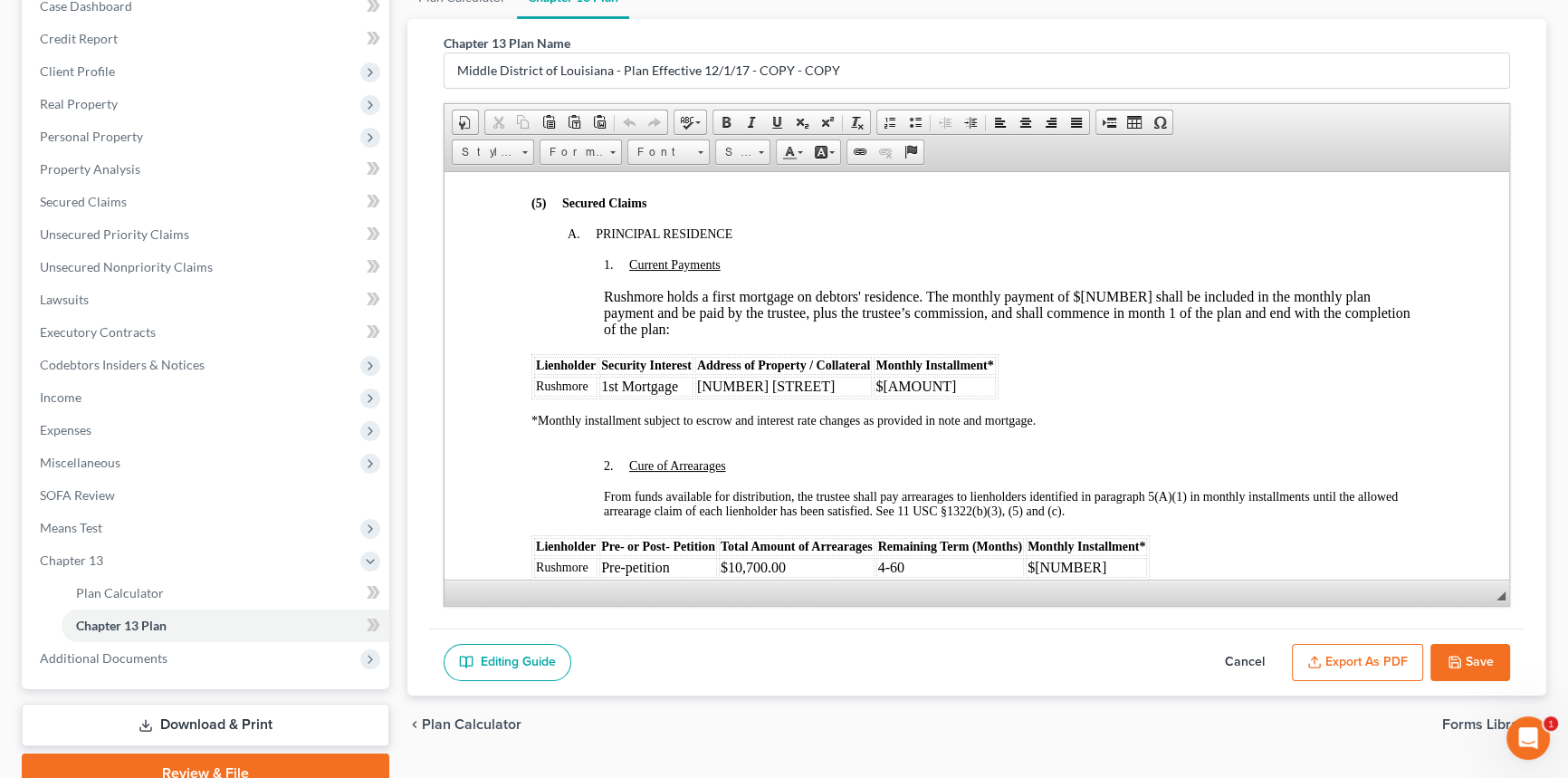 click on "Cancel" at bounding box center [1245, 663] 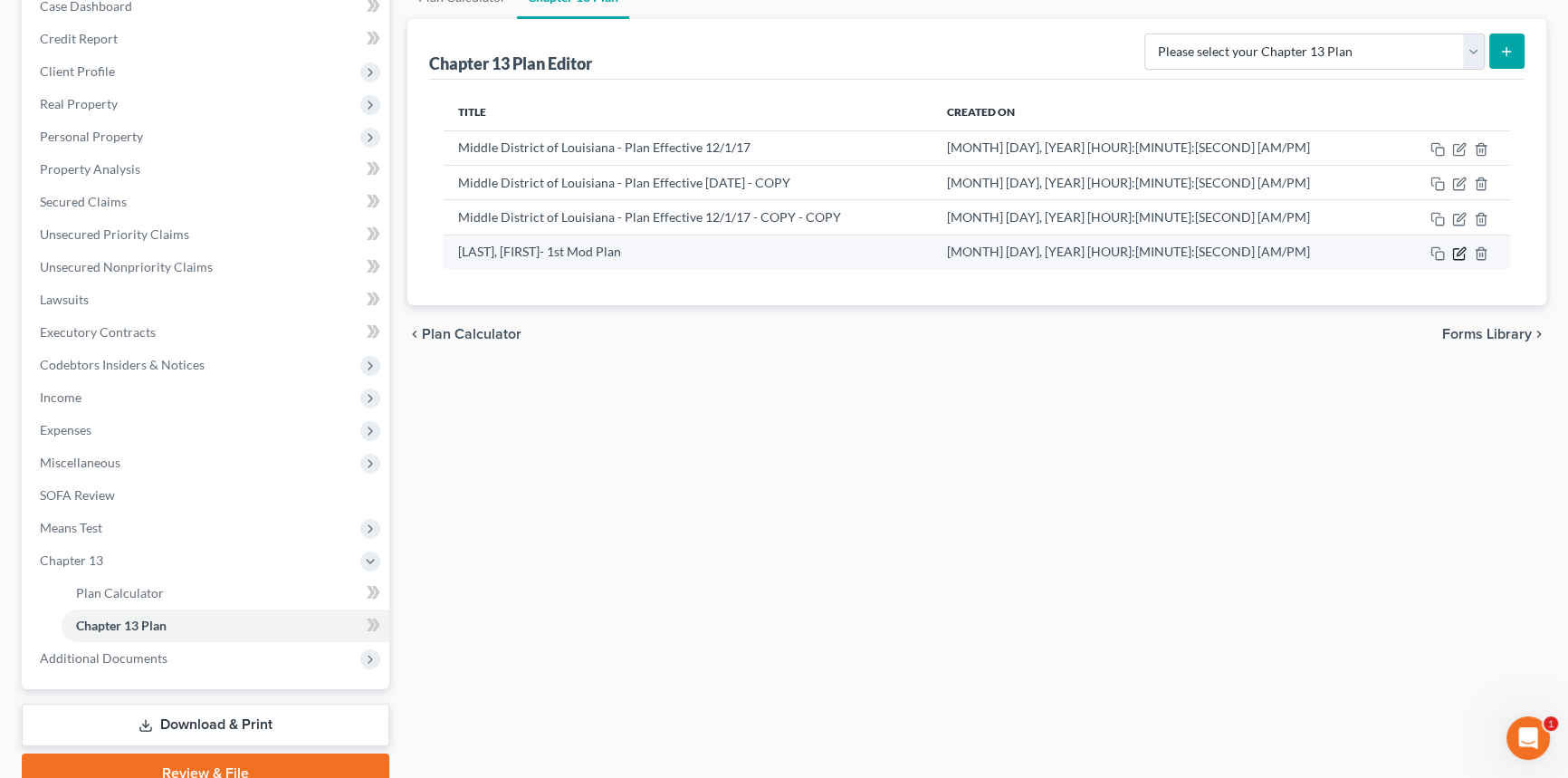 click 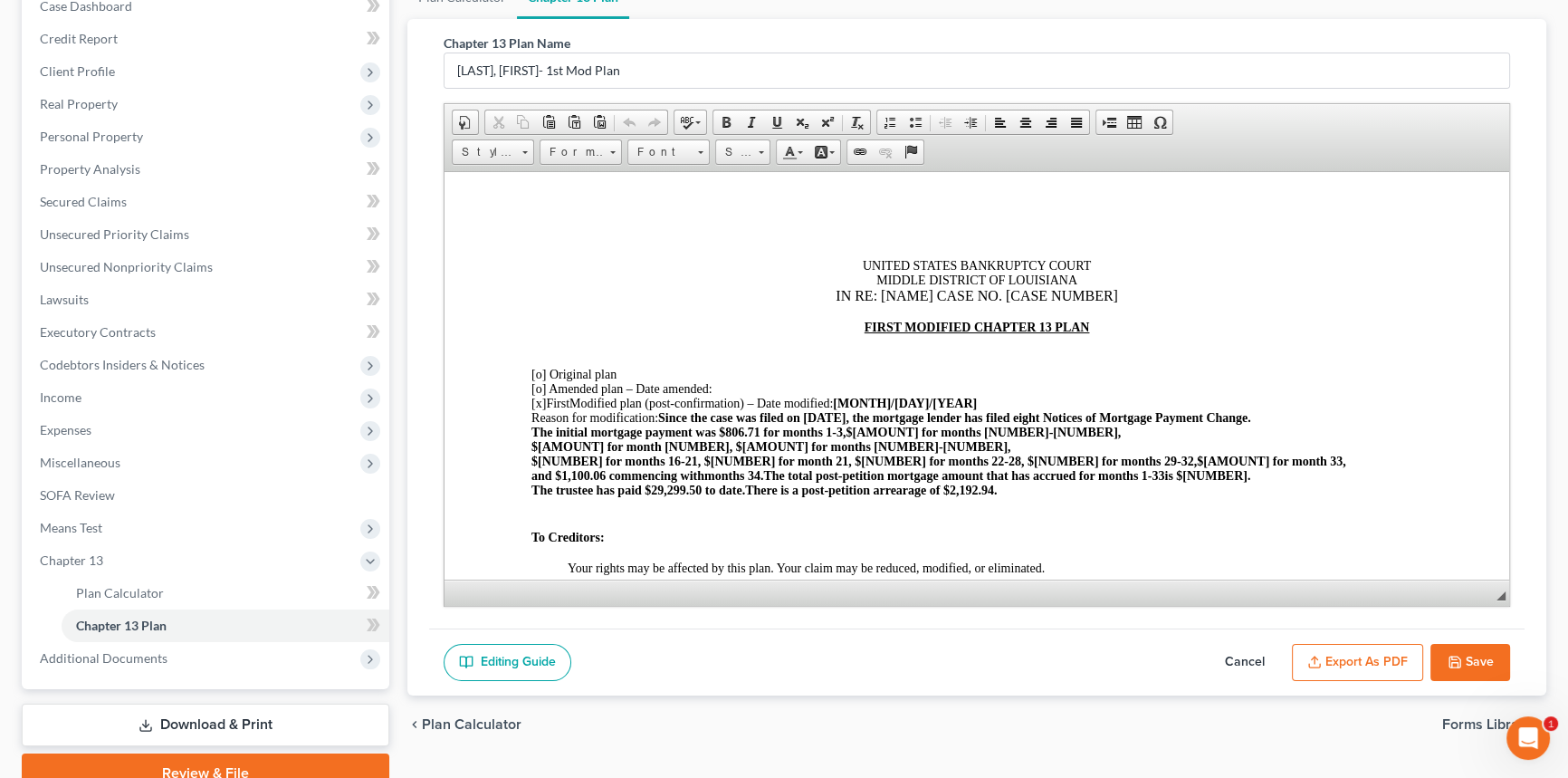 scroll, scrollTop: 0, scrollLeft: 0, axis: both 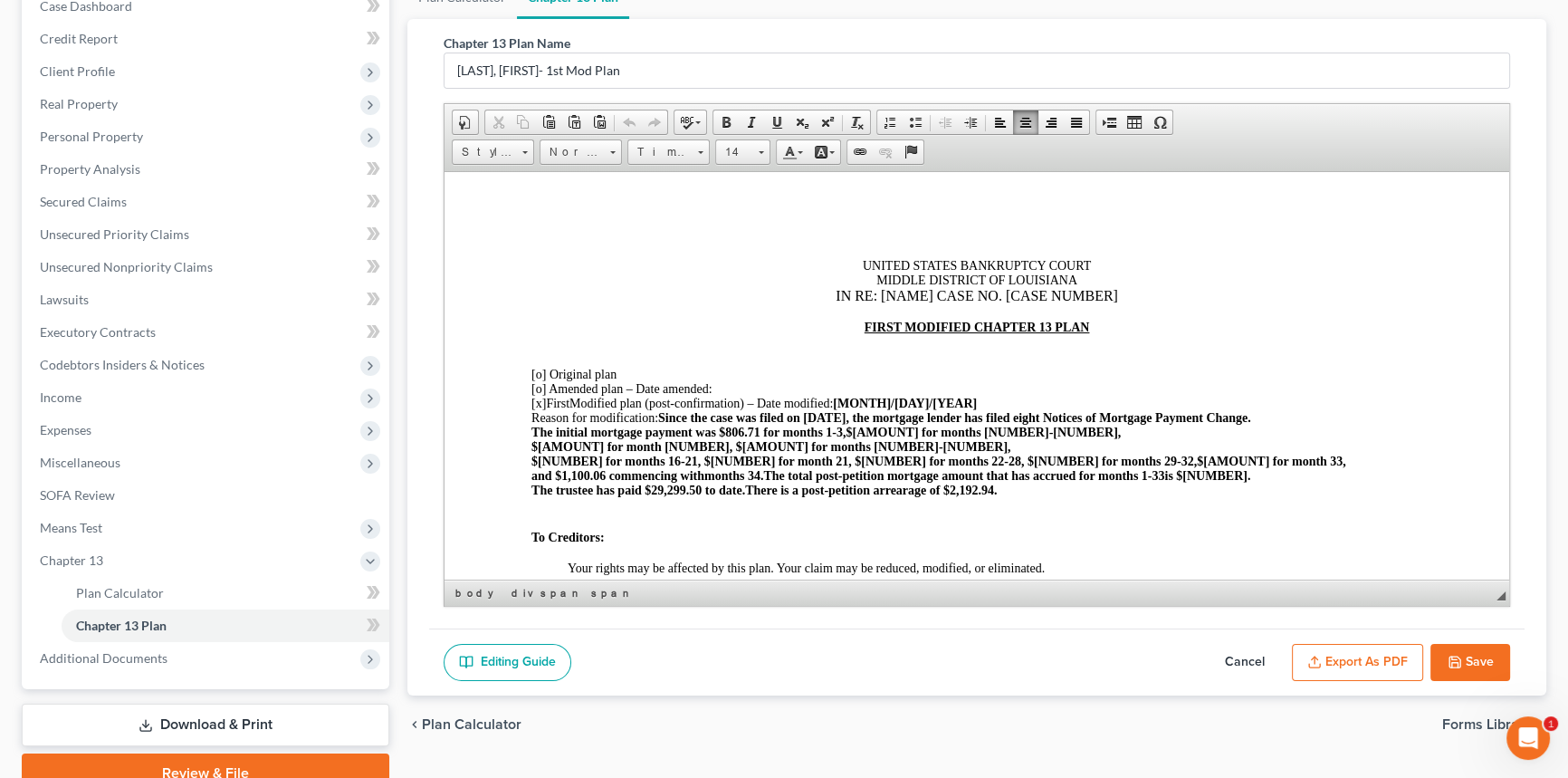 click on "$[NUMBER] for months 16-21, $[NUMBER] for month 21, $[NUMBER] for months 22-28, $[NUMBER] for months 29-32," at bounding box center (864, 460) 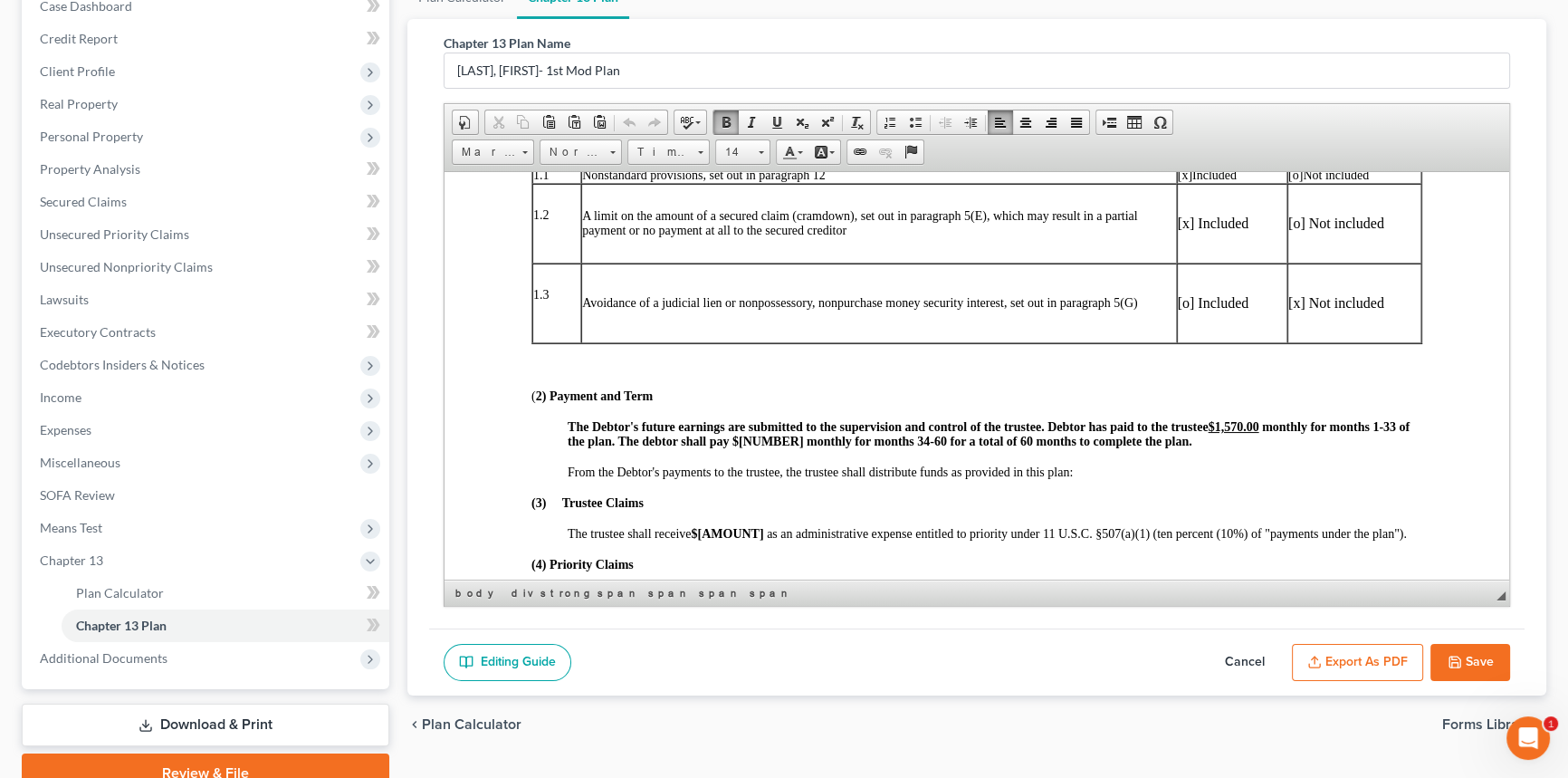 scroll, scrollTop: 658, scrollLeft: 0, axis: vertical 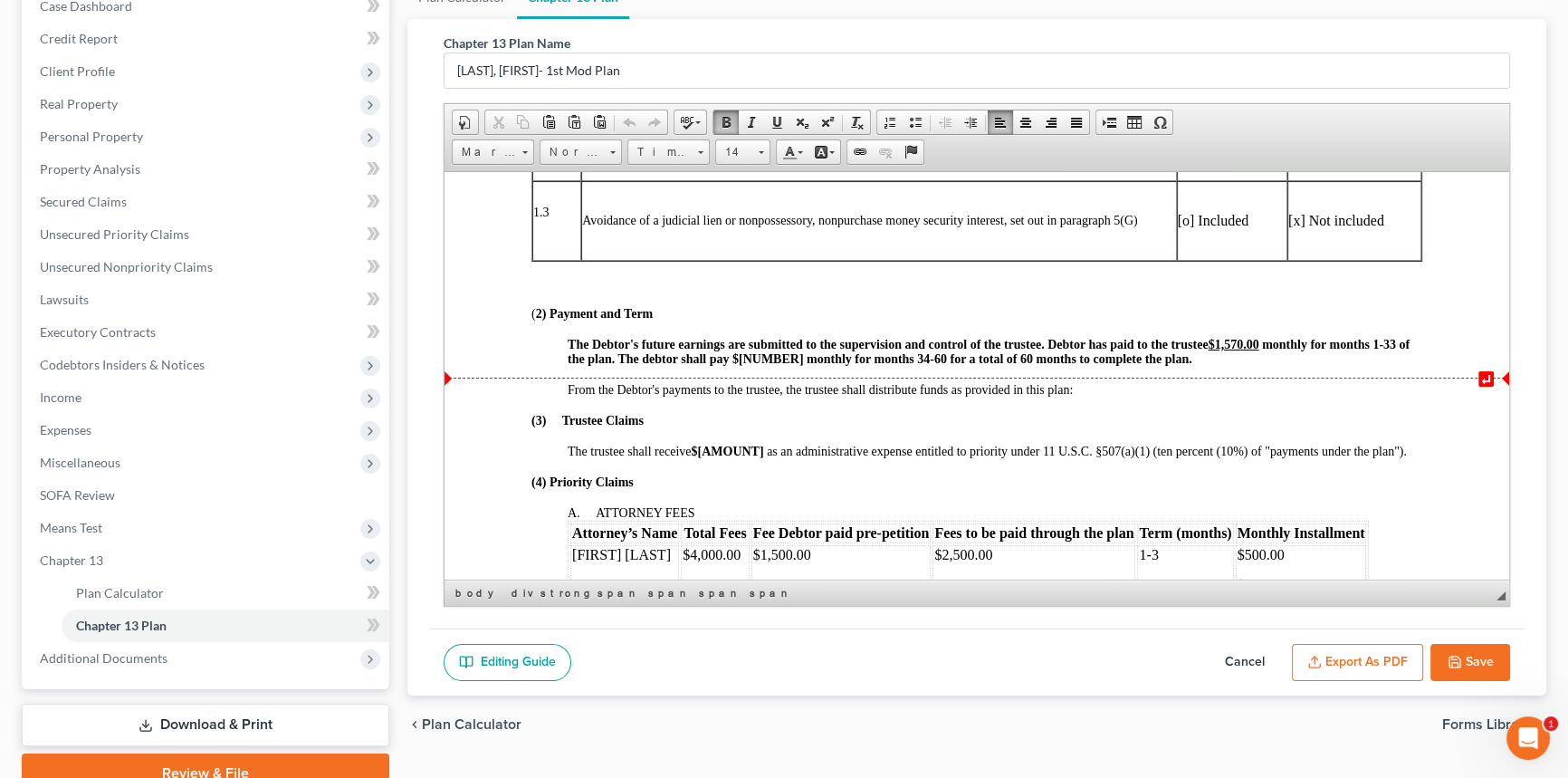 click on "33 of the plan. The debtor shall pay $[NUMBER] monthly for months 34-60 for a total of 60 months to complete the plan." at bounding box center [989, 351] 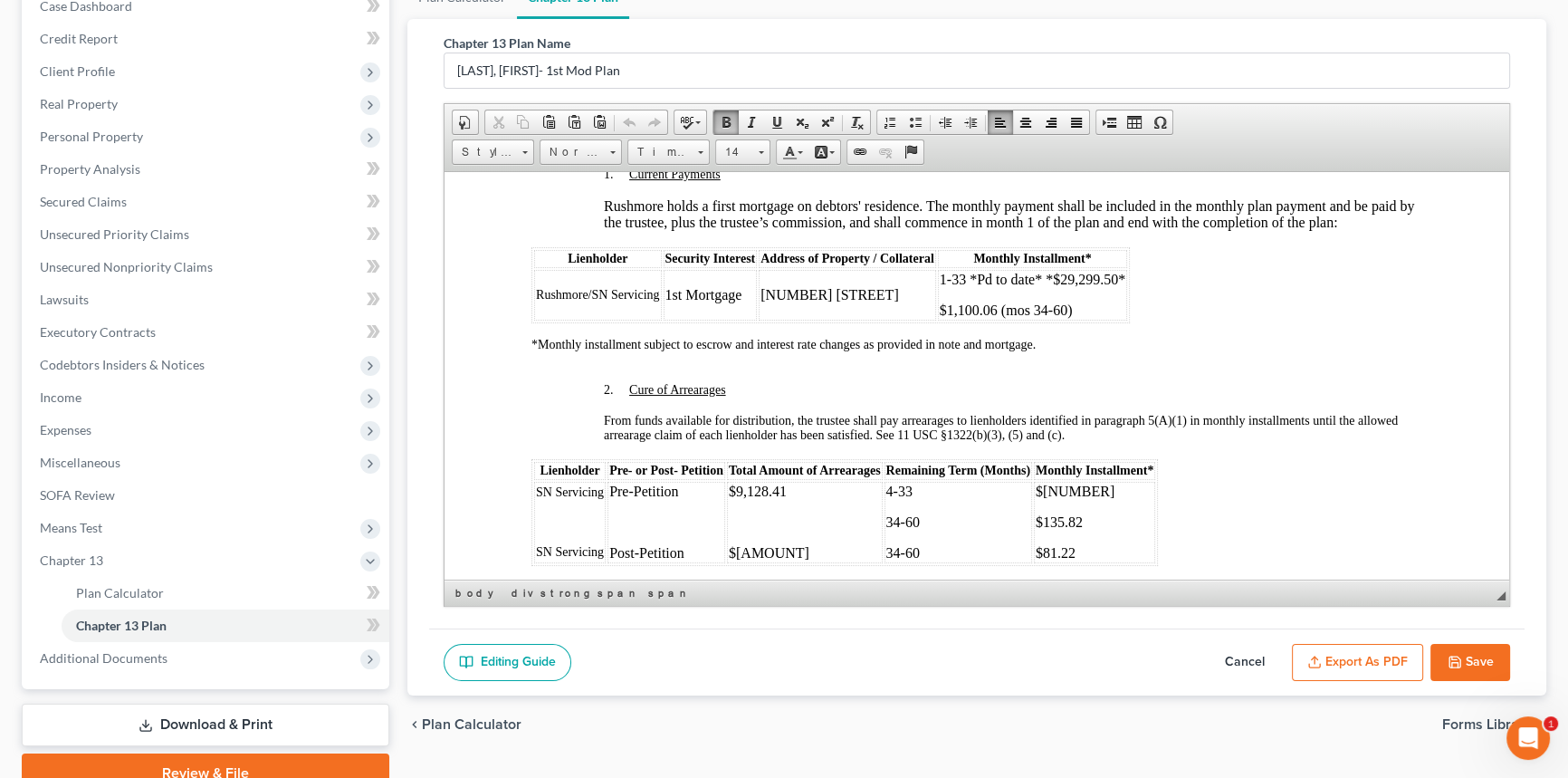 scroll, scrollTop: 1811, scrollLeft: 0, axis: vertical 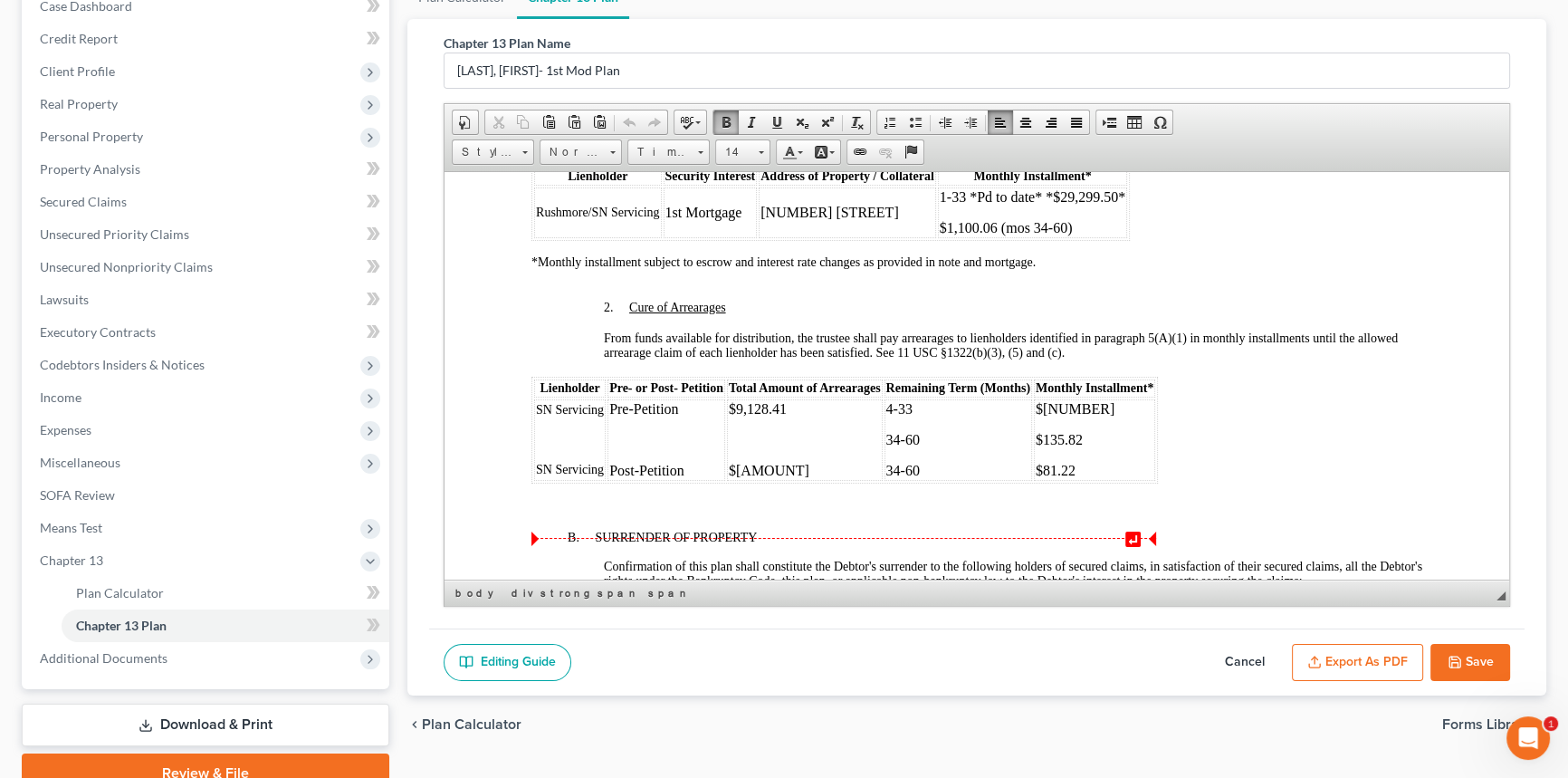 click on "$[AMOUNT]" at bounding box center [805, 470] 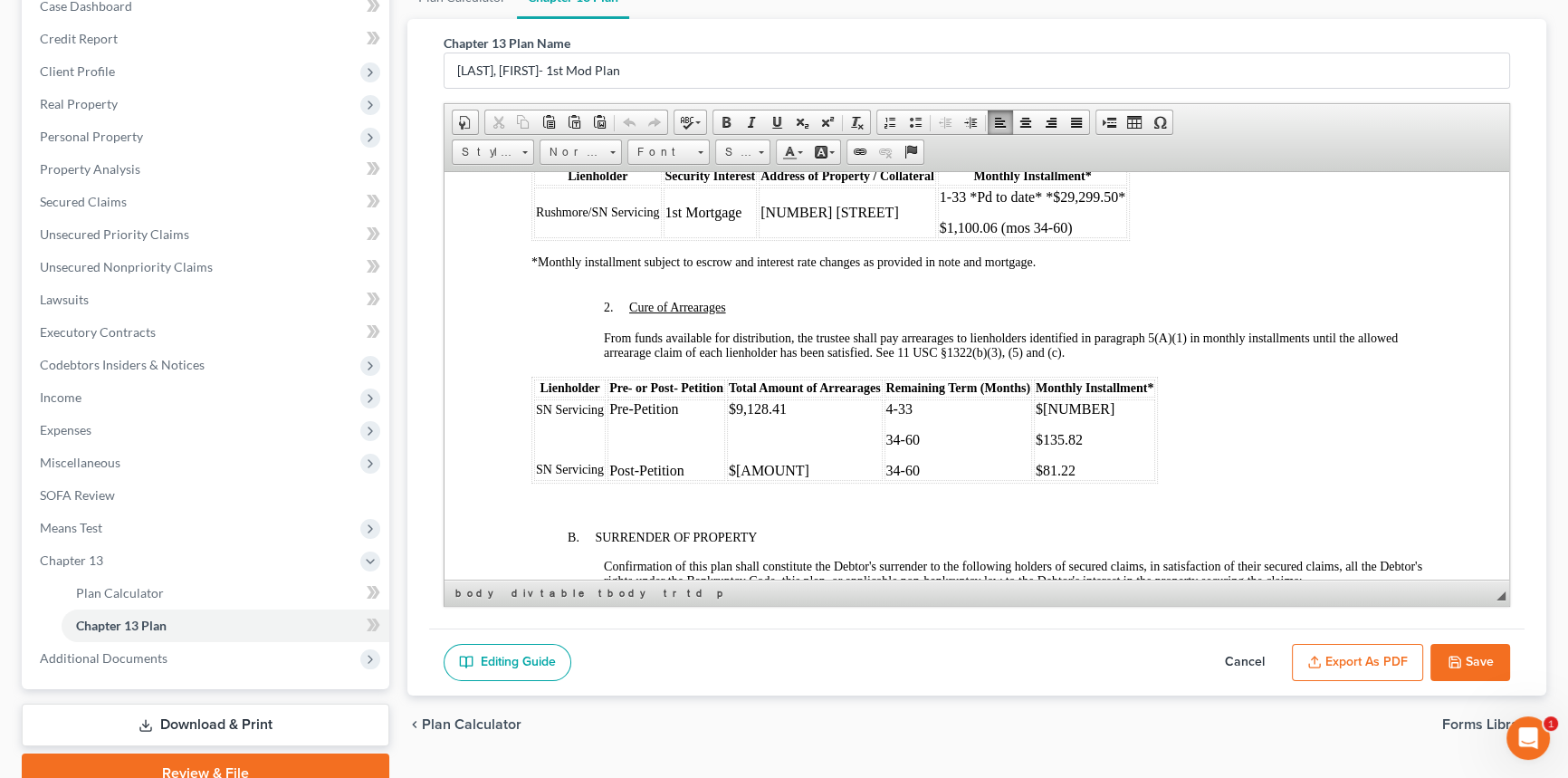 scroll, scrollTop: 0, scrollLeft: 0, axis: both 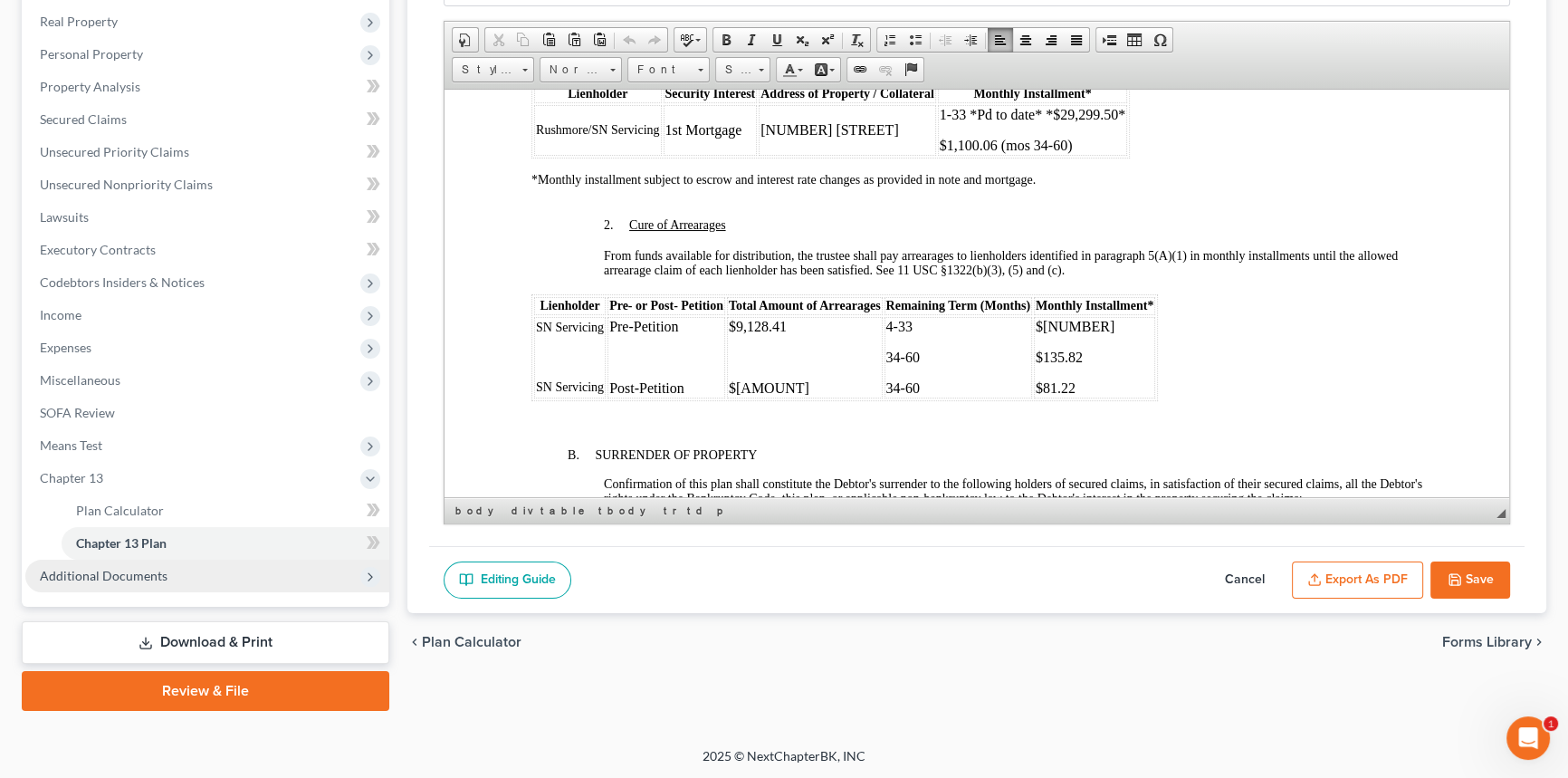 click on "Additional Documents" at bounding box center (207, 576) 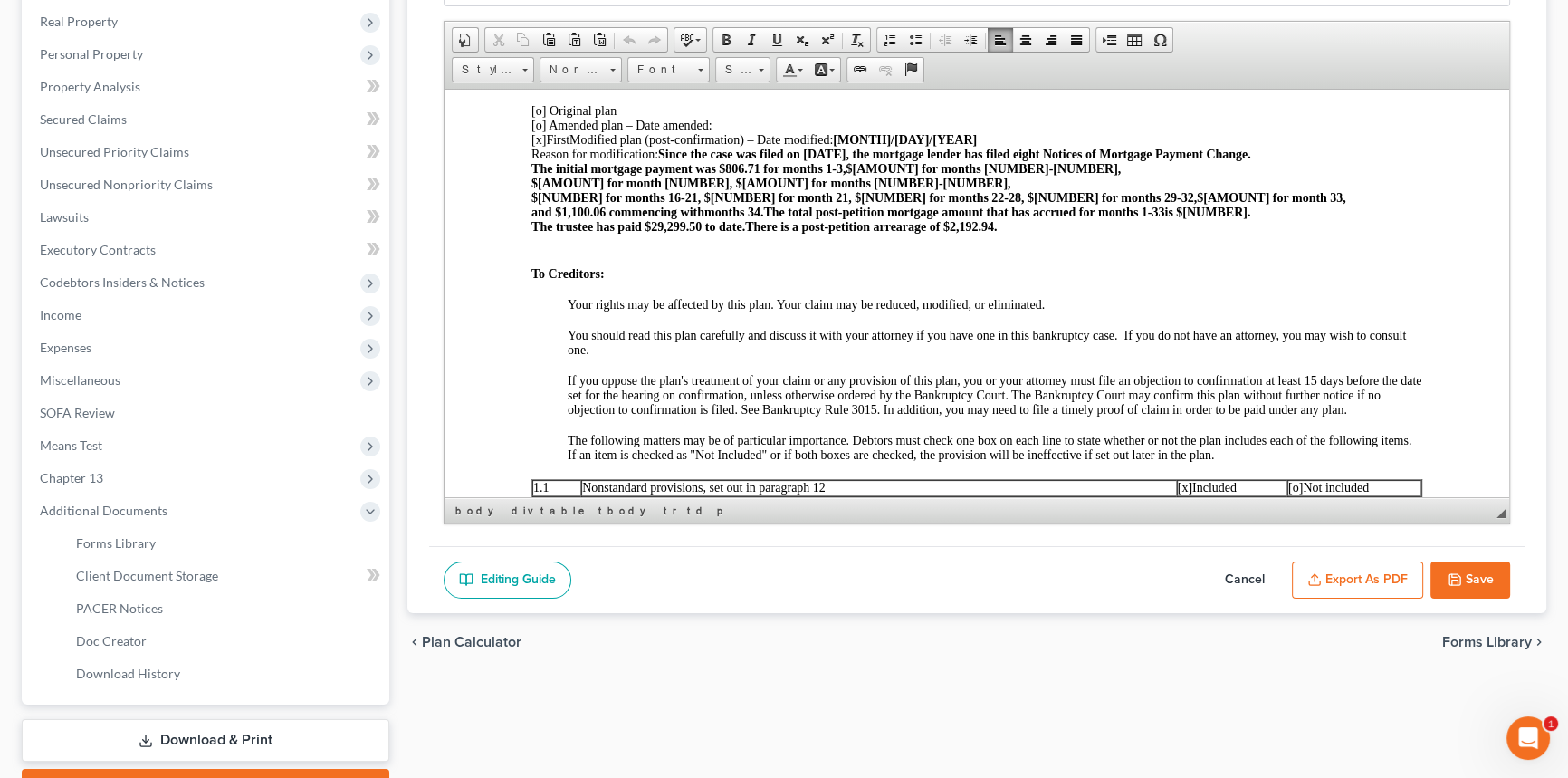 scroll, scrollTop: 0, scrollLeft: 0, axis: both 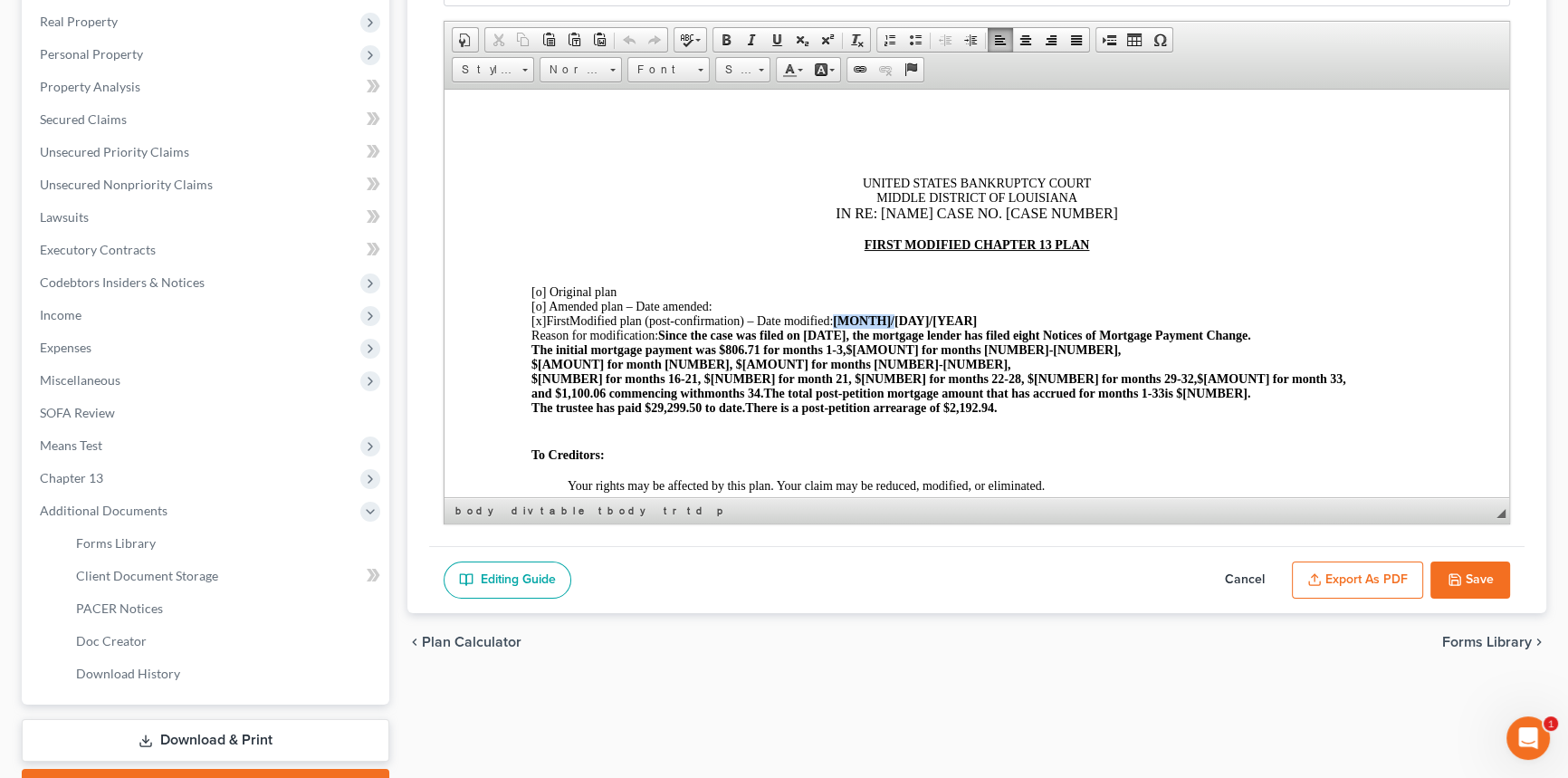 drag, startPoint x: 843, startPoint y: 326, endPoint x: 893, endPoint y: 331, distance: 50.249378 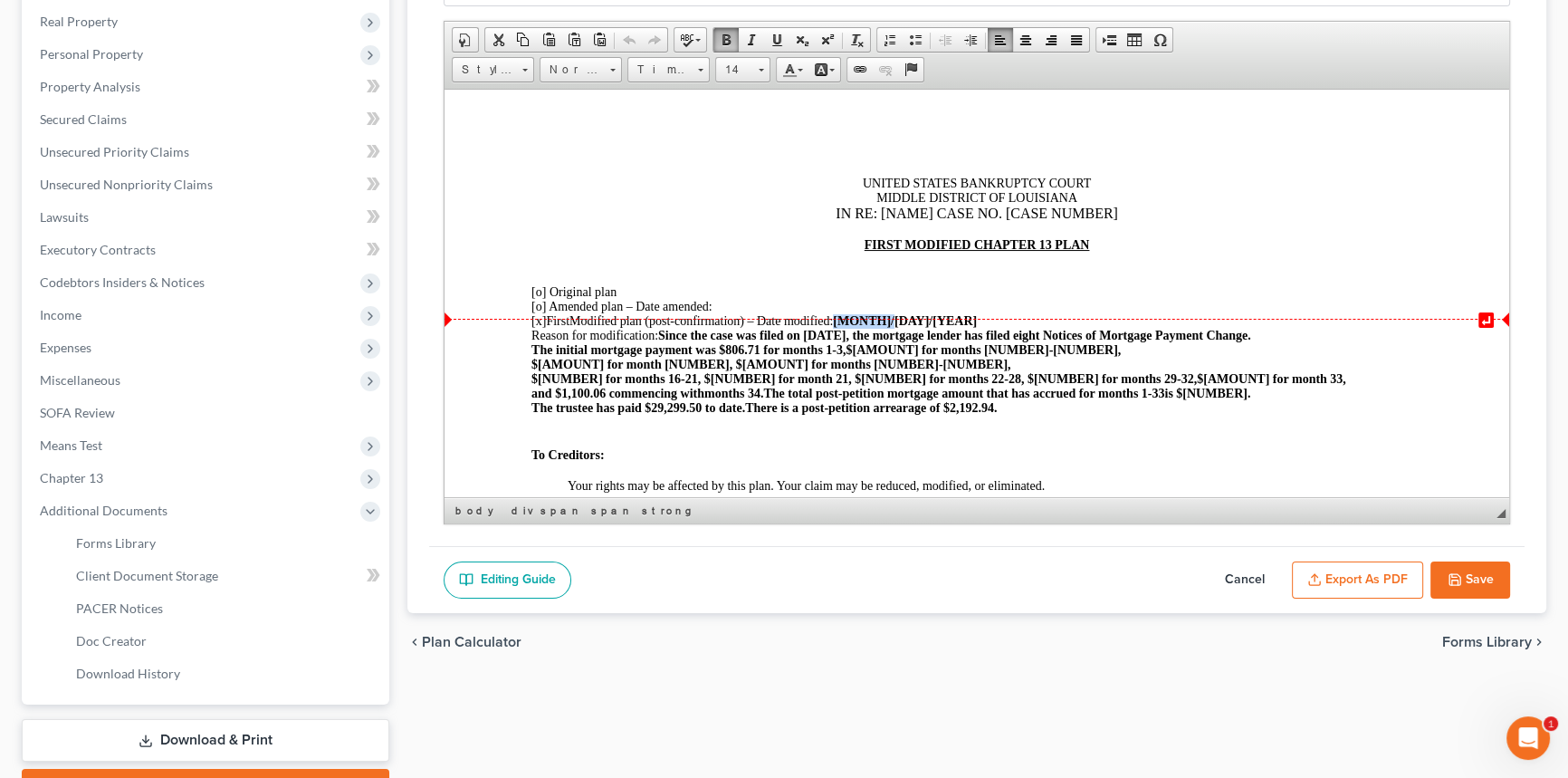 type 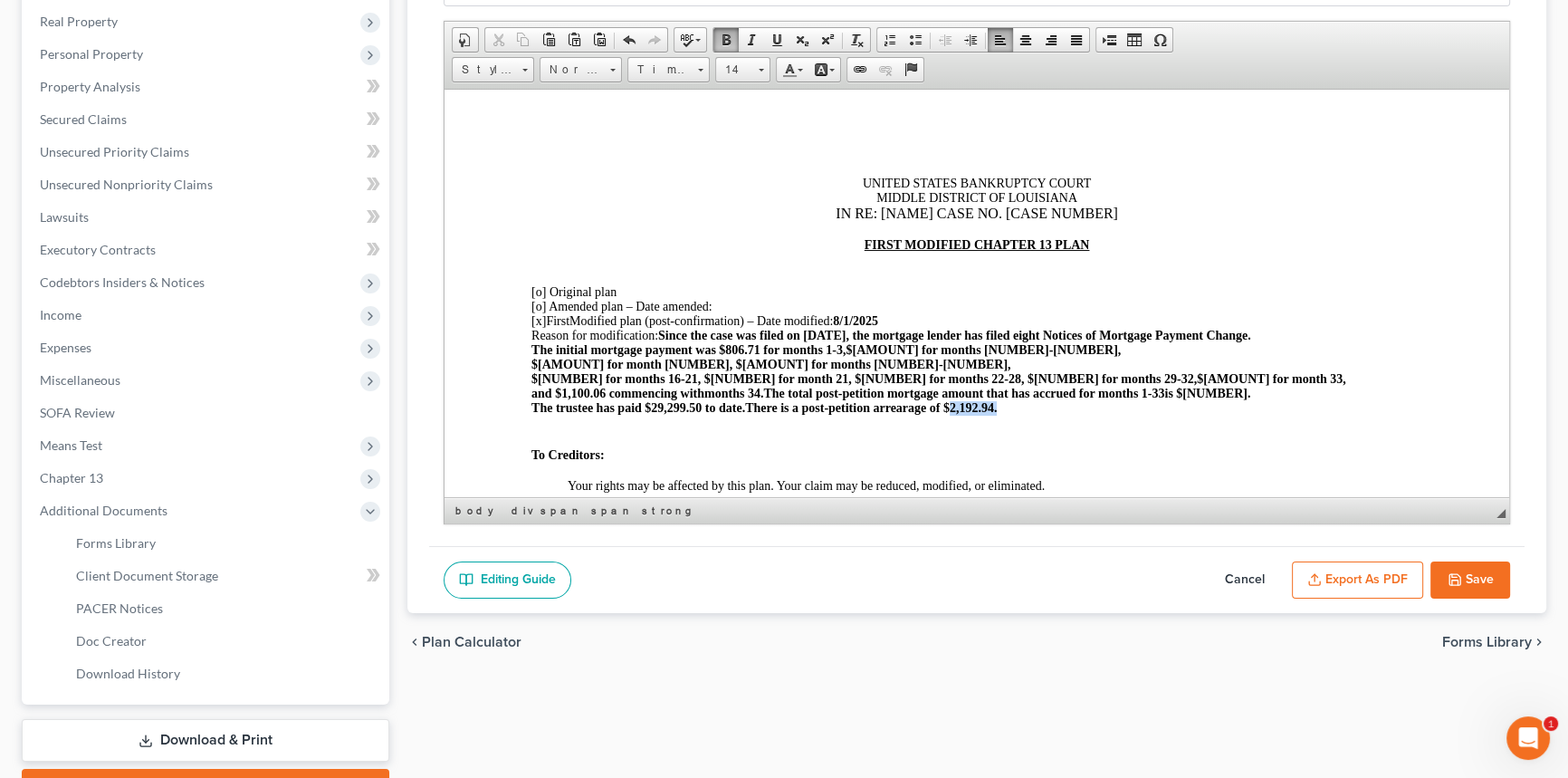 drag, startPoint x: 1004, startPoint y: 400, endPoint x: 953, endPoint y: 398, distance: 51.0392 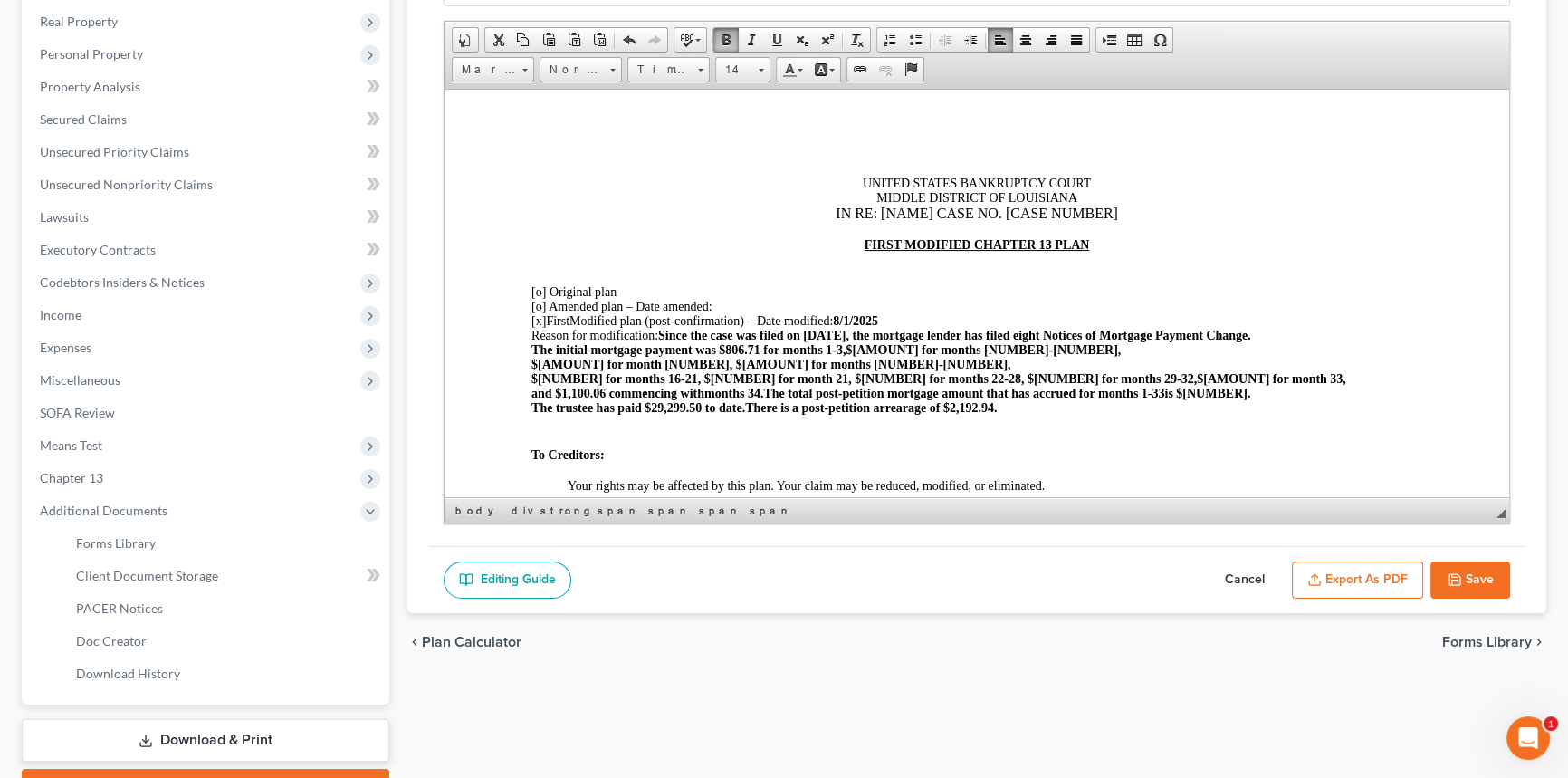 click at bounding box center (977, 423) 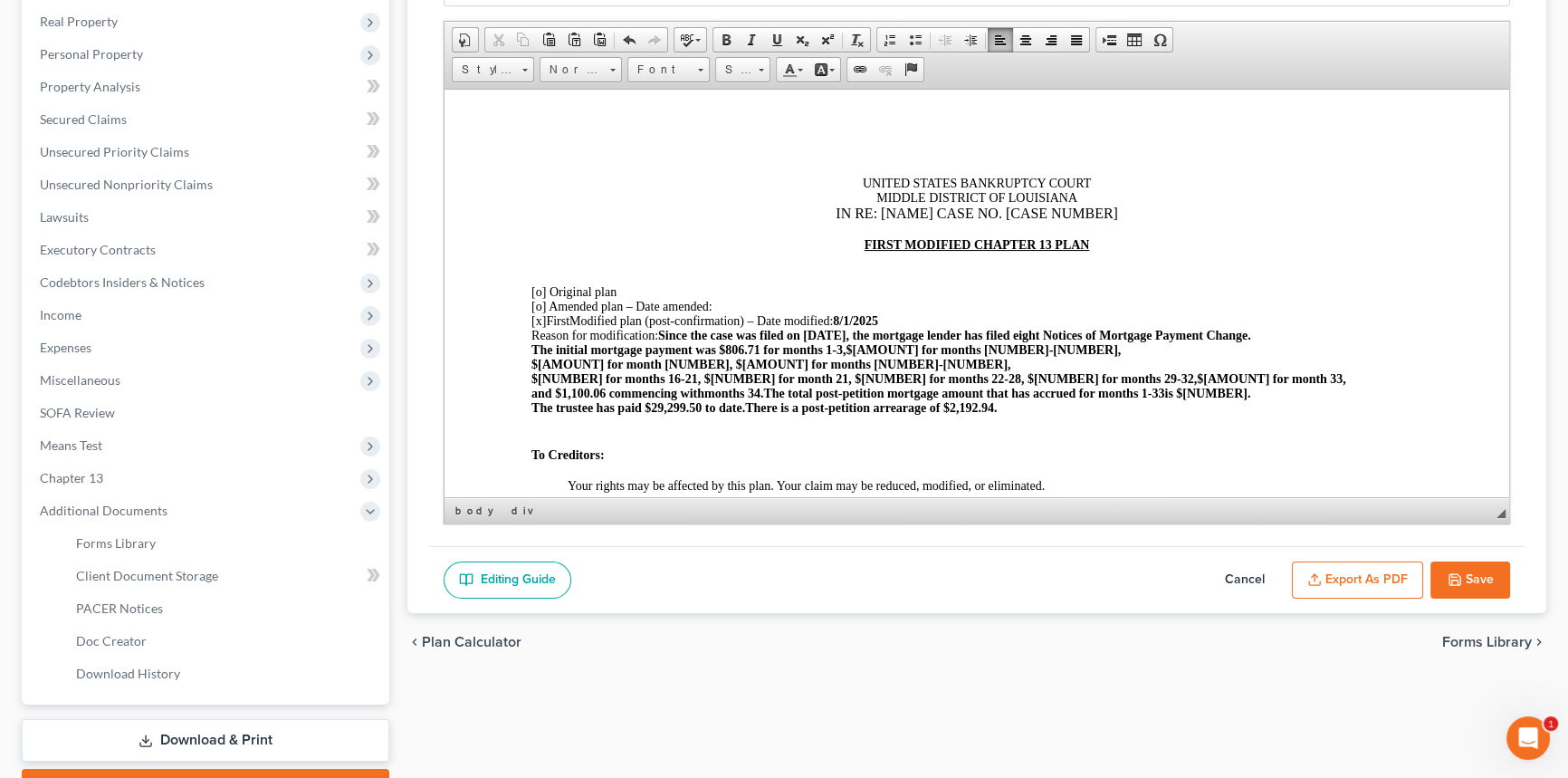 drag, startPoint x: 1090, startPoint y: 379, endPoint x: 1108, endPoint y: 380, distance: 18.02776 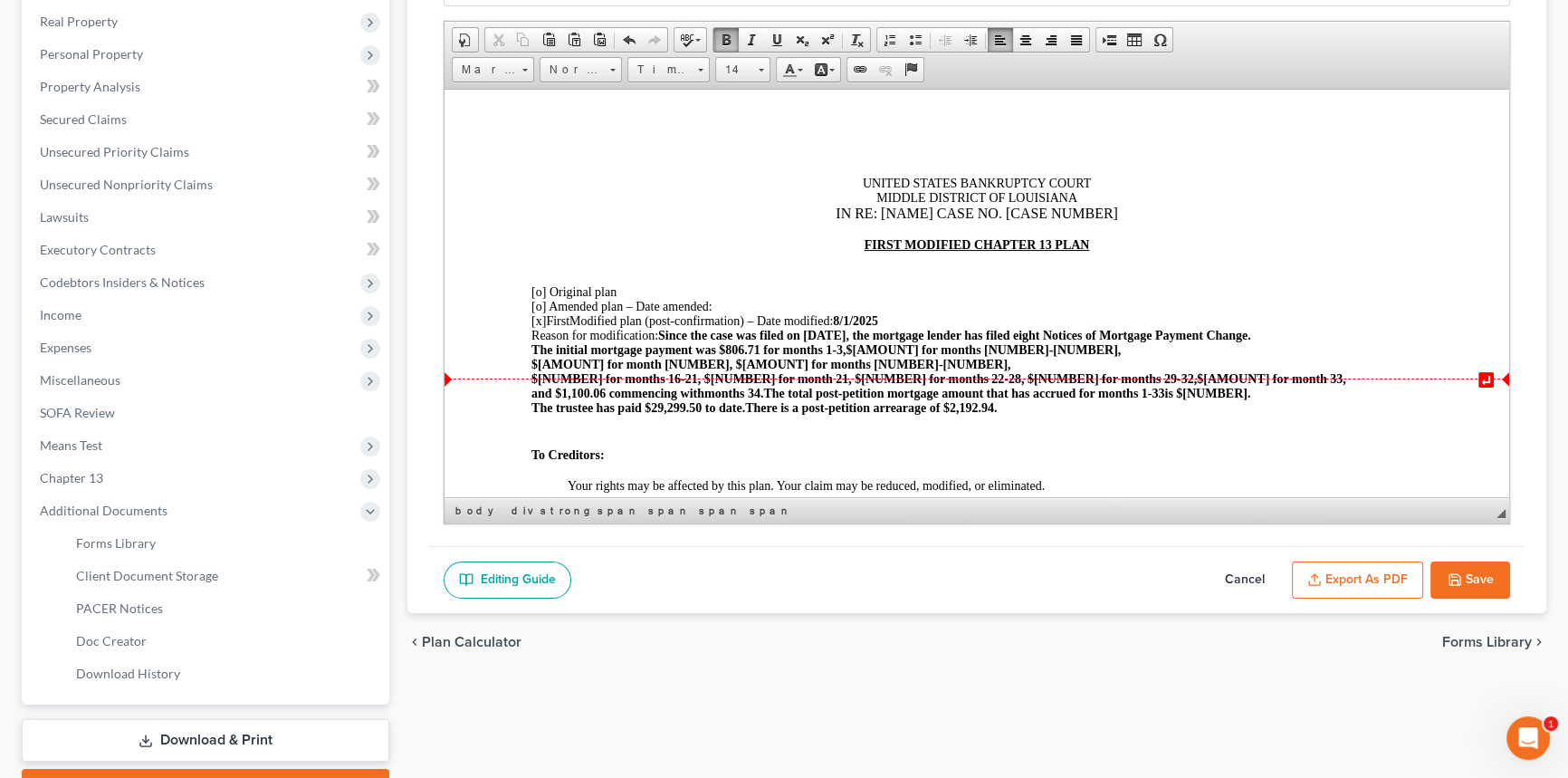 drag, startPoint x: 1166, startPoint y: 389, endPoint x: 1197, endPoint y: 402, distance: 33.615473 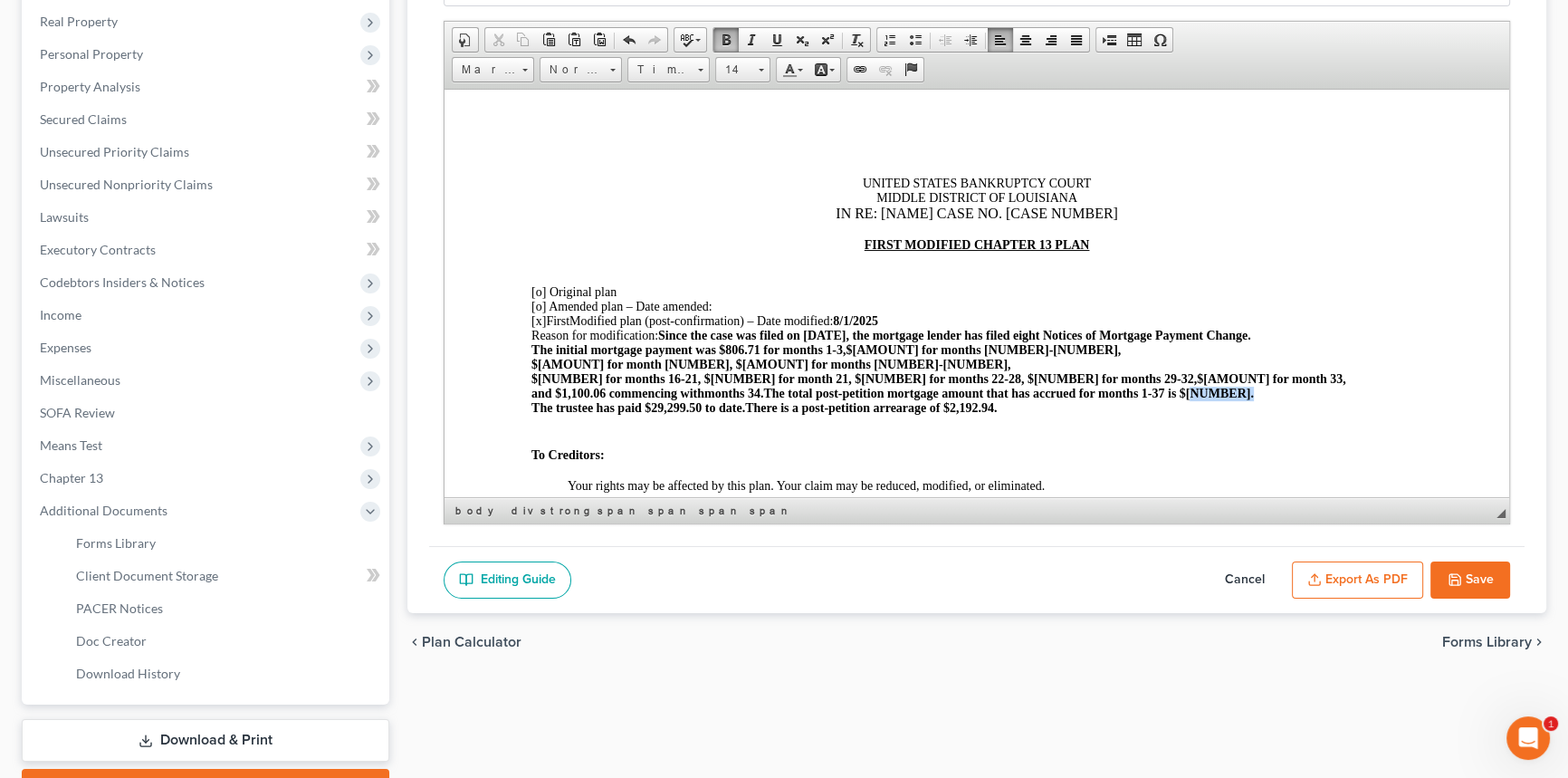 drag, startPoint x: 1205, startPoint y: 386, endPoint x: 1239, endPoint y: 391, distance: 34.365681 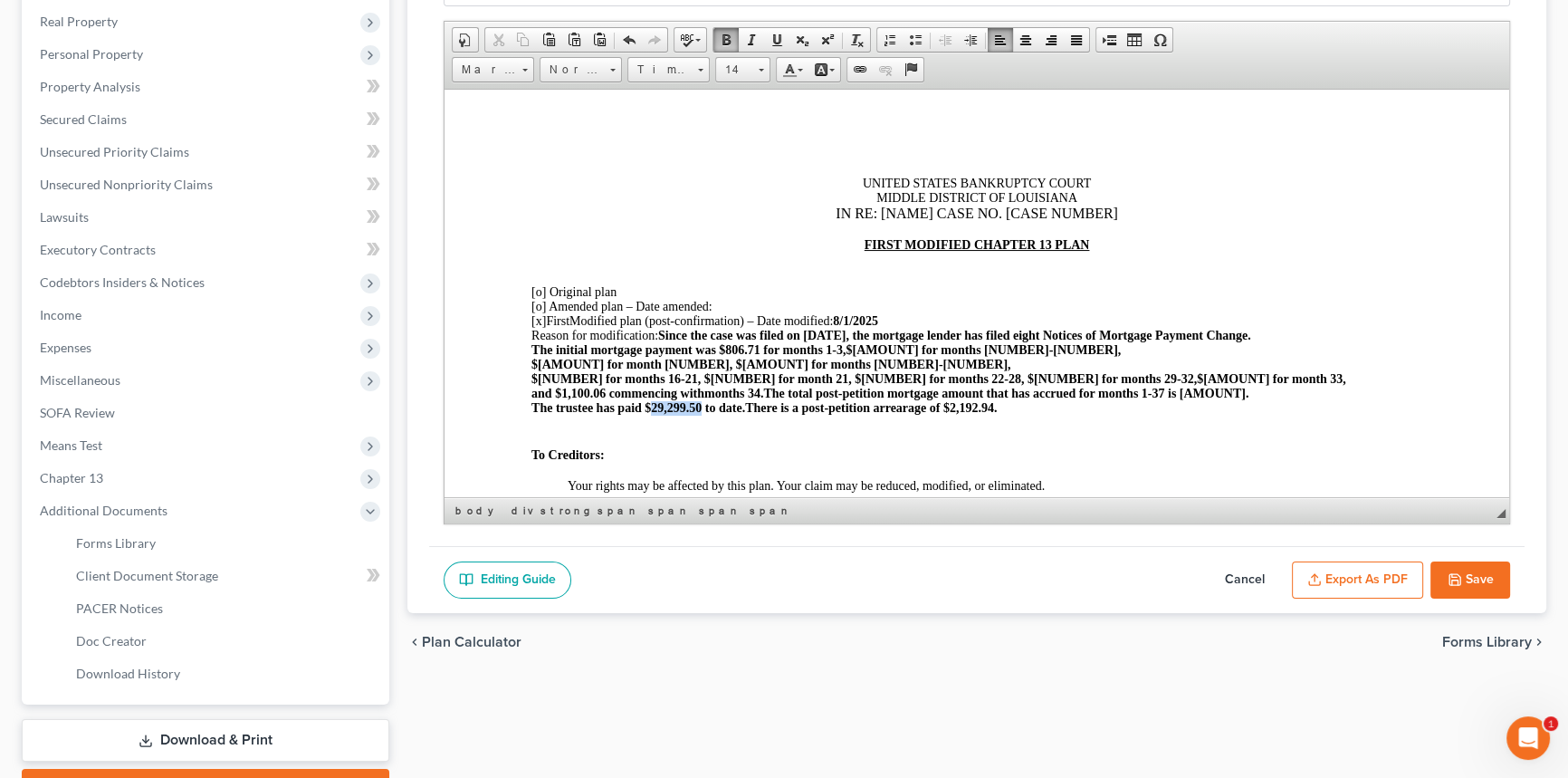 drag, startPoint x: 652, startPoint y: 400, endPoint x: 698, endPoint y: 402, distance: 46.0435 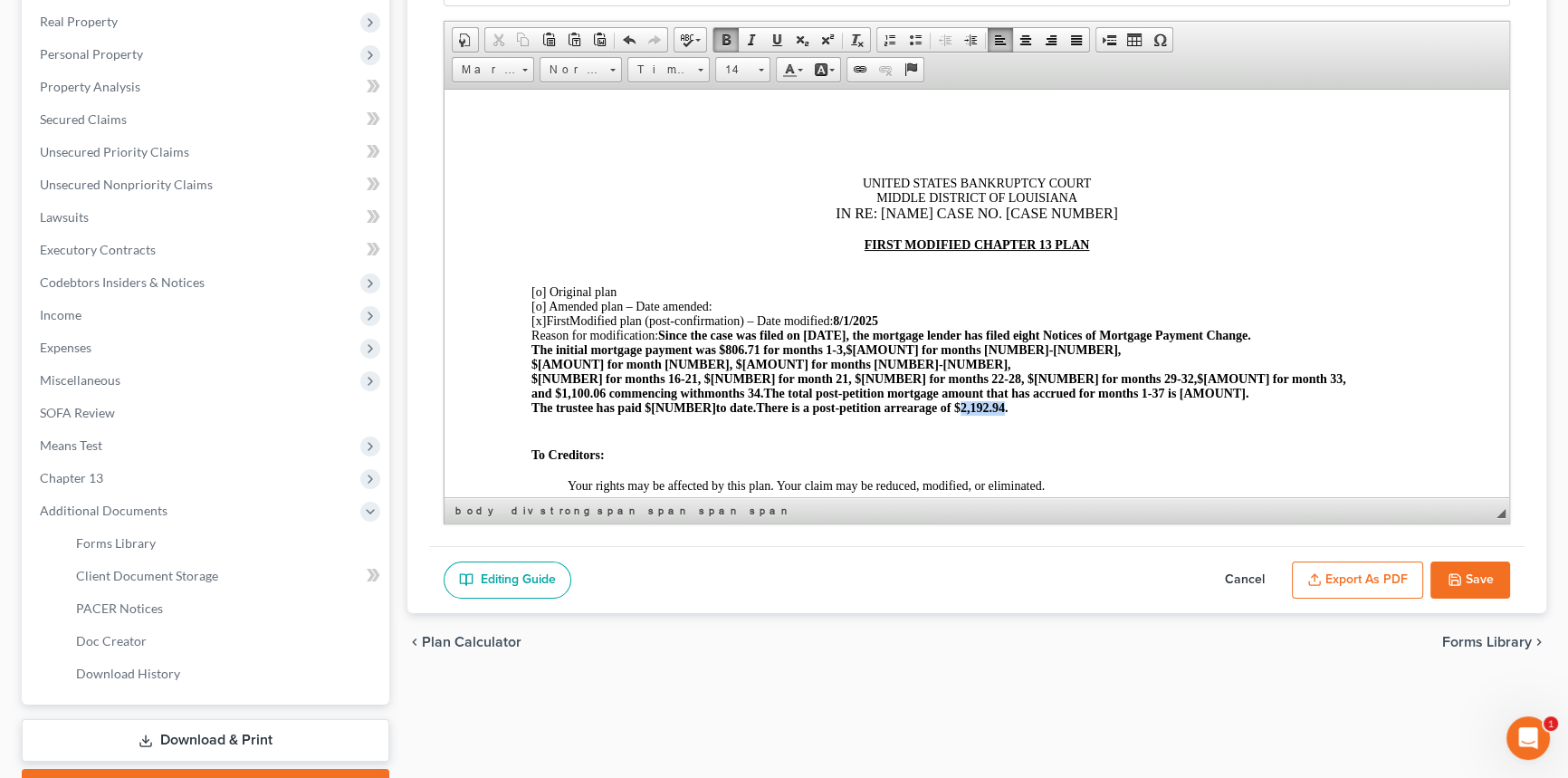 drag, startPoint x: 952, startPoint y: 403, endPoint x: 995, endPoint y: 402, distance: 43.011626 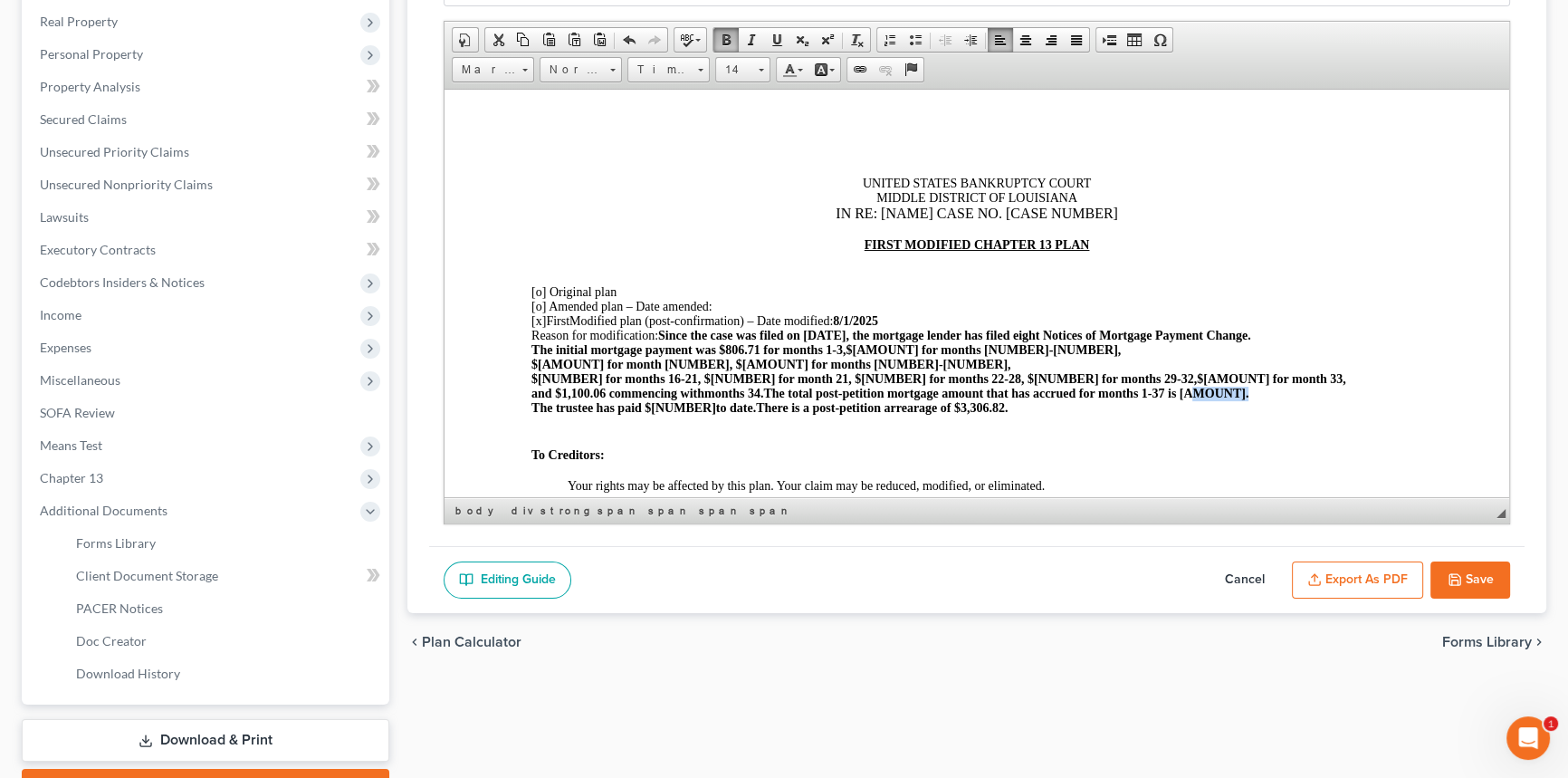 scroll, scrollTop: 0, scrollLeft: 0, axis: both 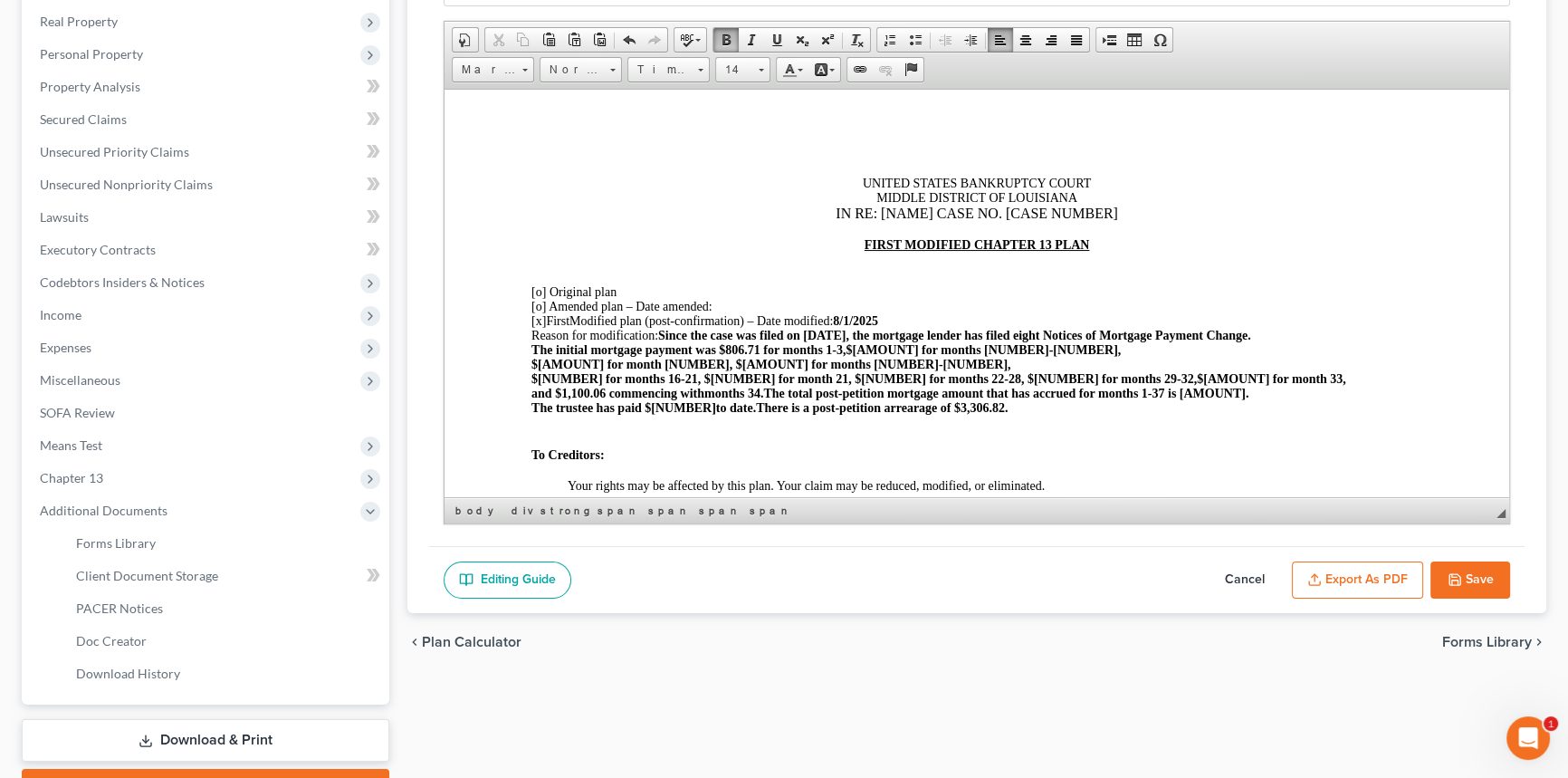 click on "is [AMOUNT]." at bounding box center [1208, 392] 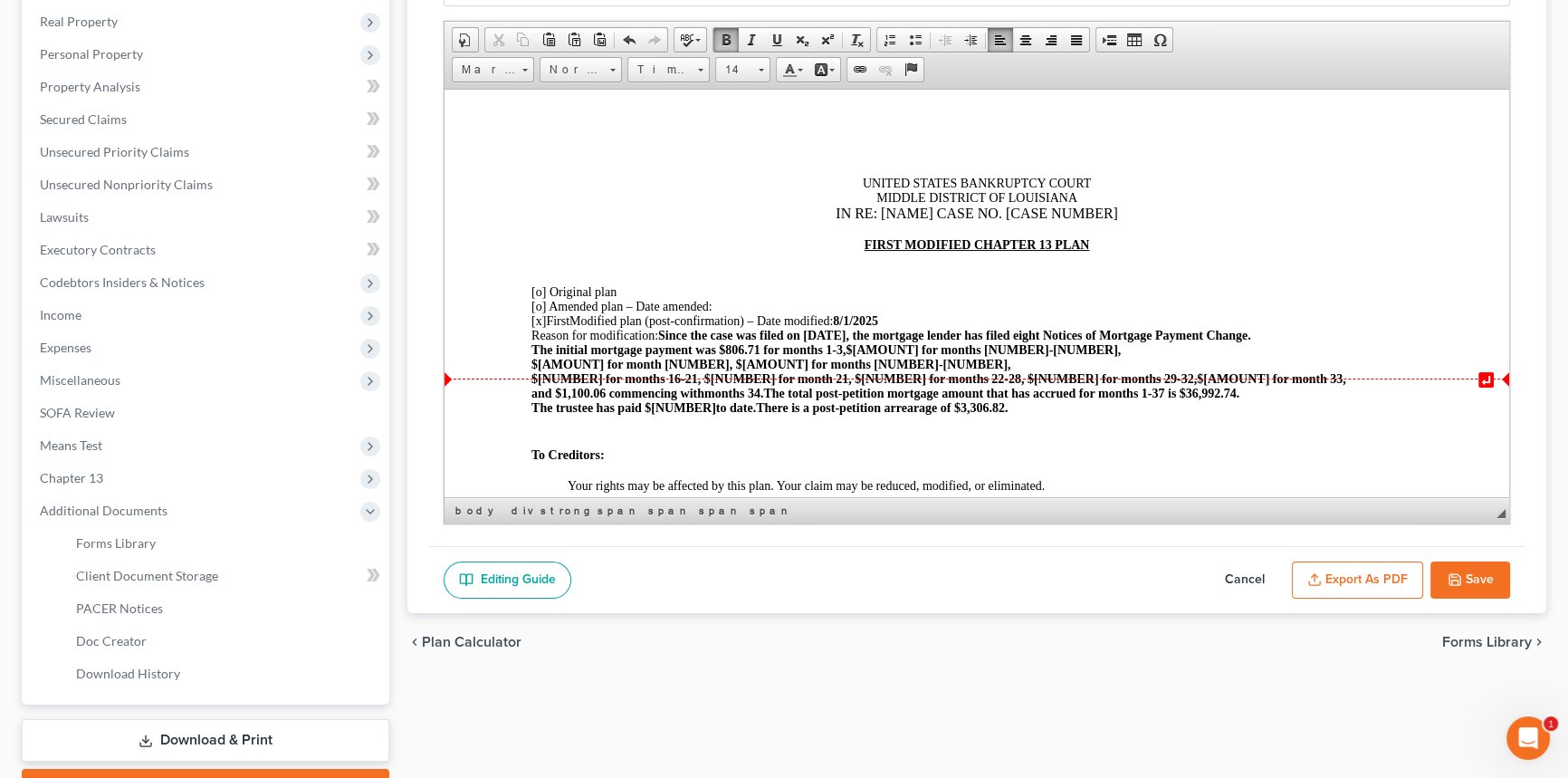 click on "The total post-petition mortgage amount that has accrued for months 1-37" at bounding box center [965, 392] 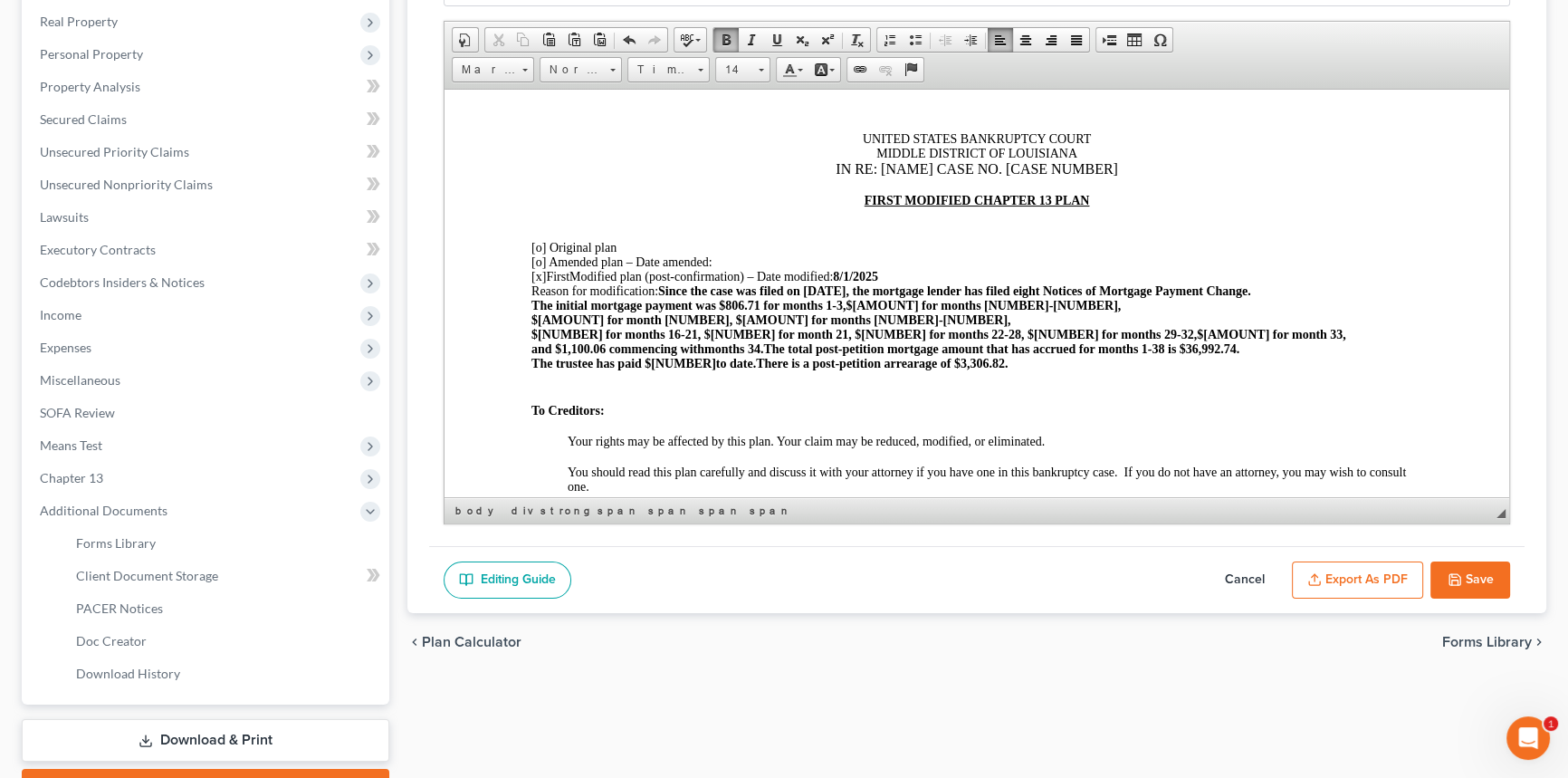 scroll, scrollTop: 82, scrollLeft: 0, axis: vertical 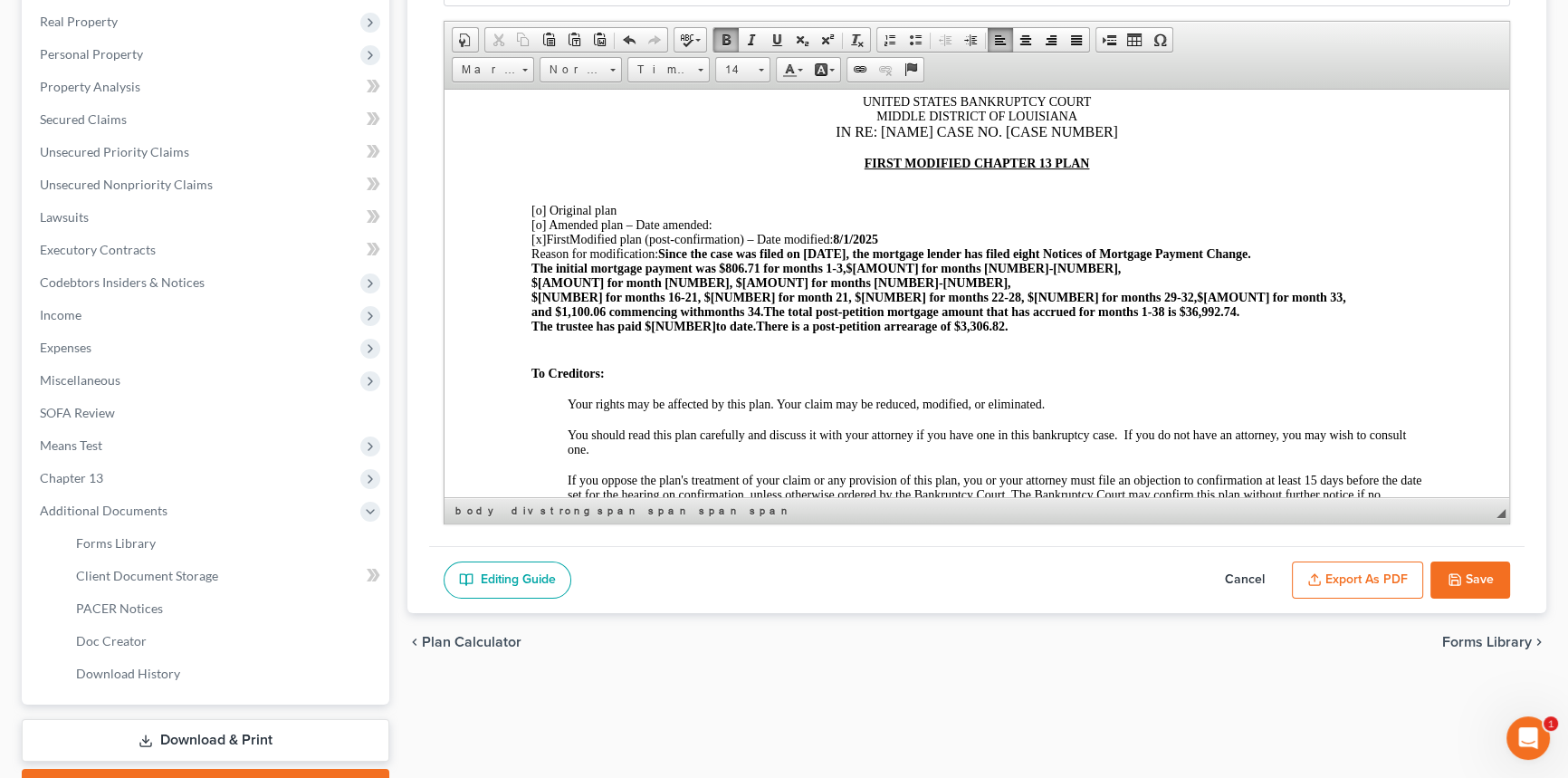 click at bounding box center [977, 341] 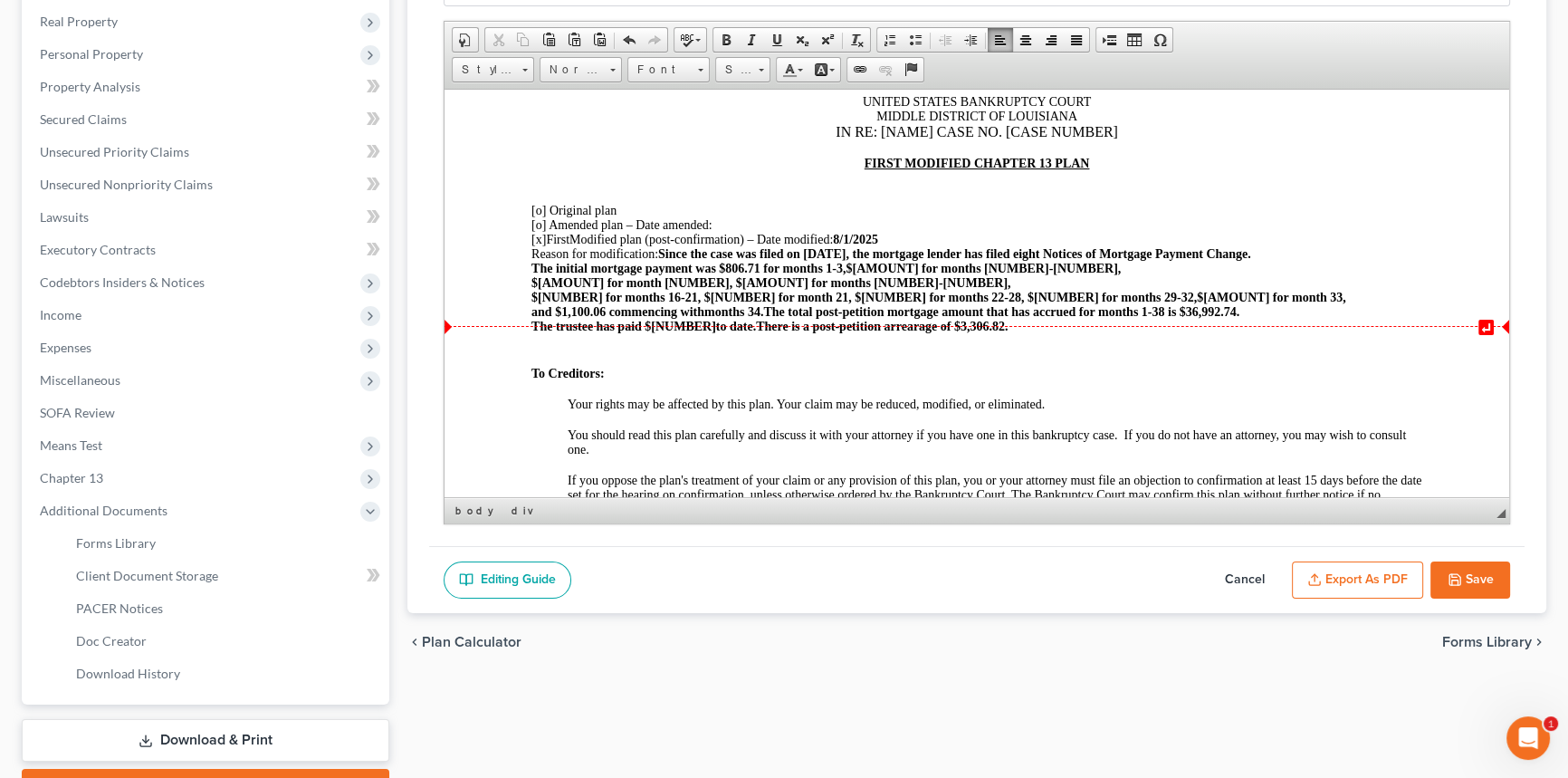 click on "There is a post-petition arrearage of $3,306.82." at bounding box center [882, 325] 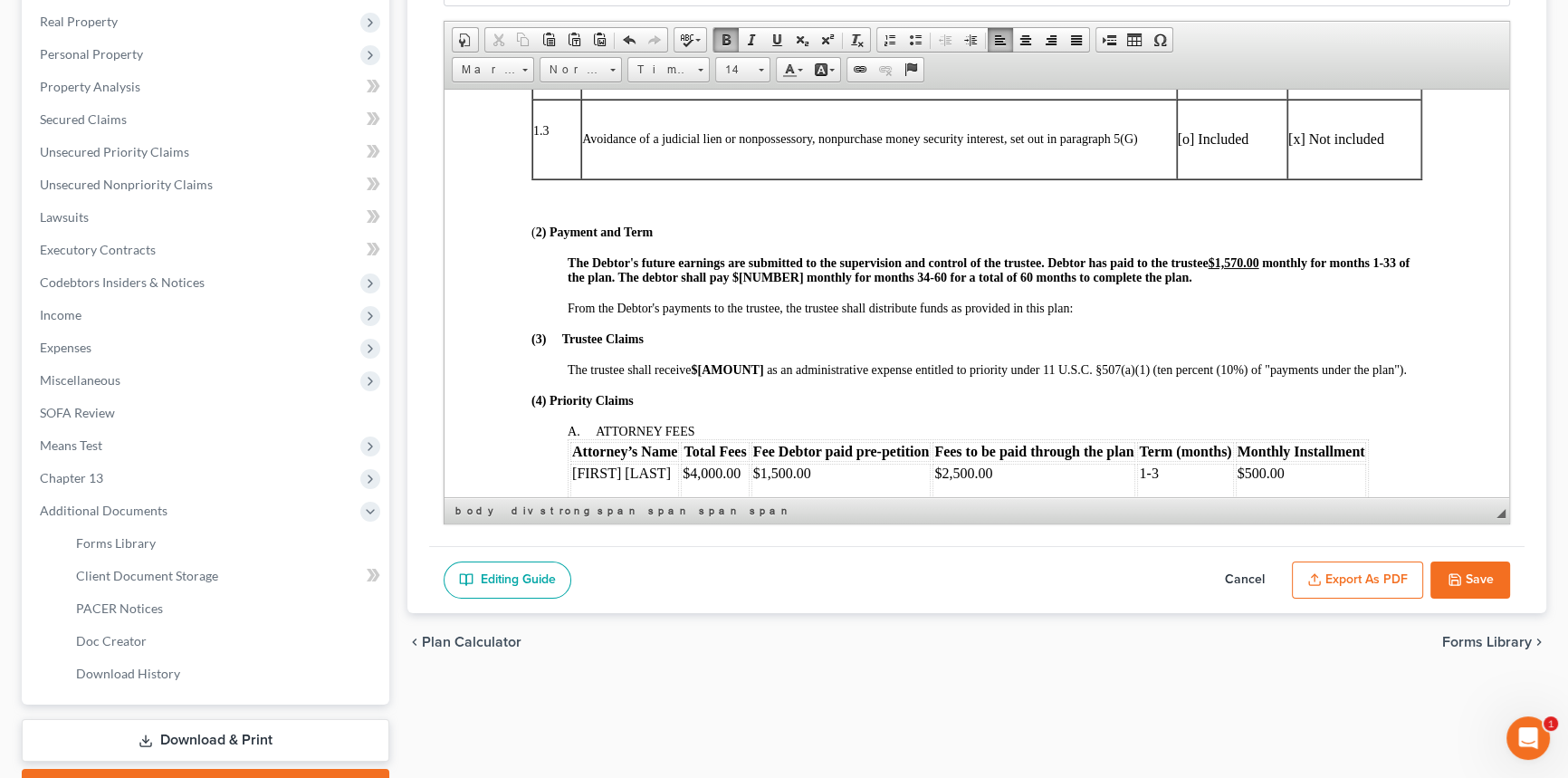 scroll, scrollTop: 658, scrollLeft: 0, axis: vertical 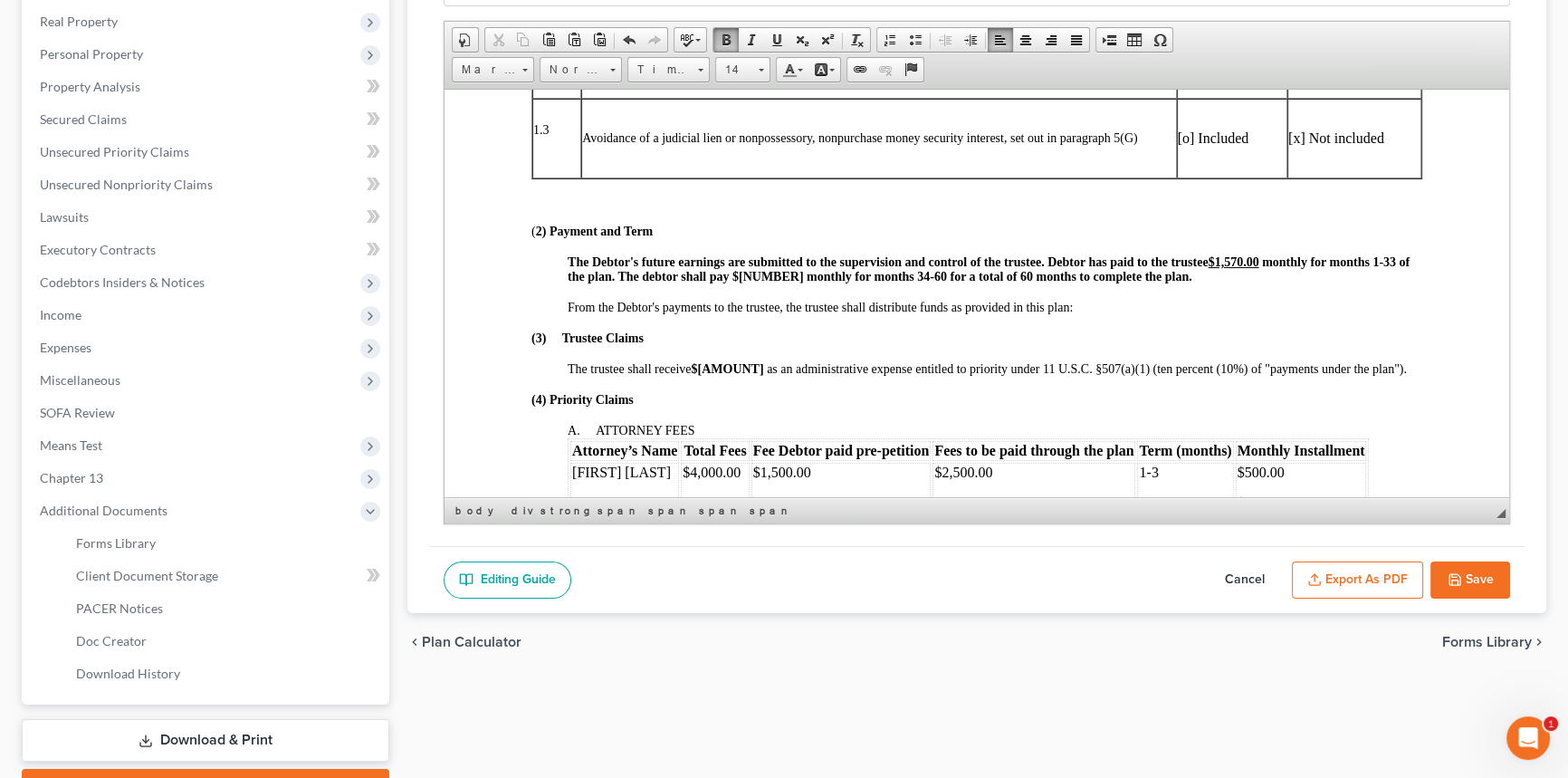 click on "33 of the plan. The debtor shall pay $[NUMBER] monthly for months 34-60 for a total of 60 months to complete the plan." at bounding box center (989, 268) 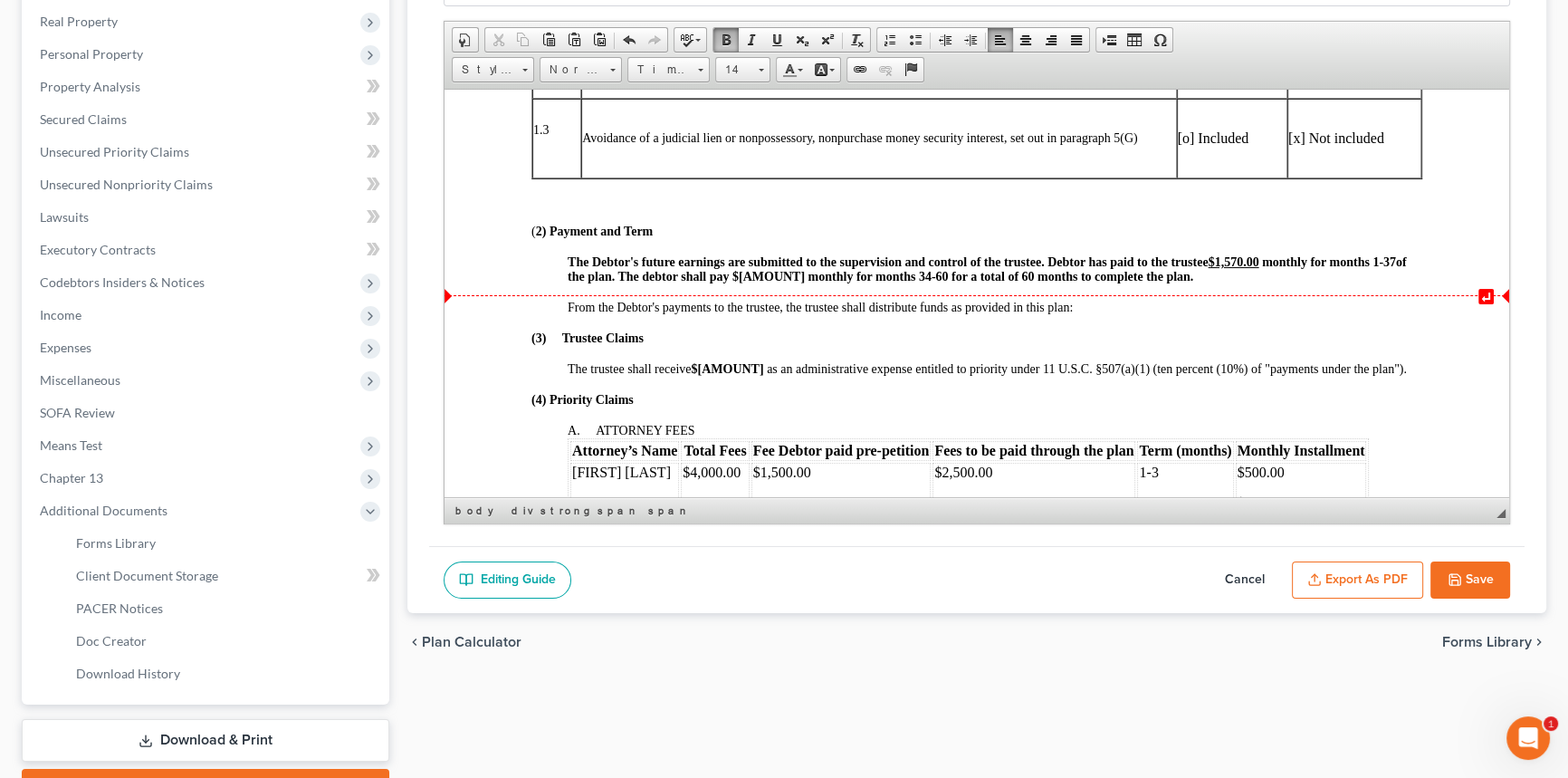 click on "37  of the plan. The debtor shall pay $[NUMBER] monthly for months 34-60 for a total of 60 months to complete the plan." at bounding box center [987, 268] 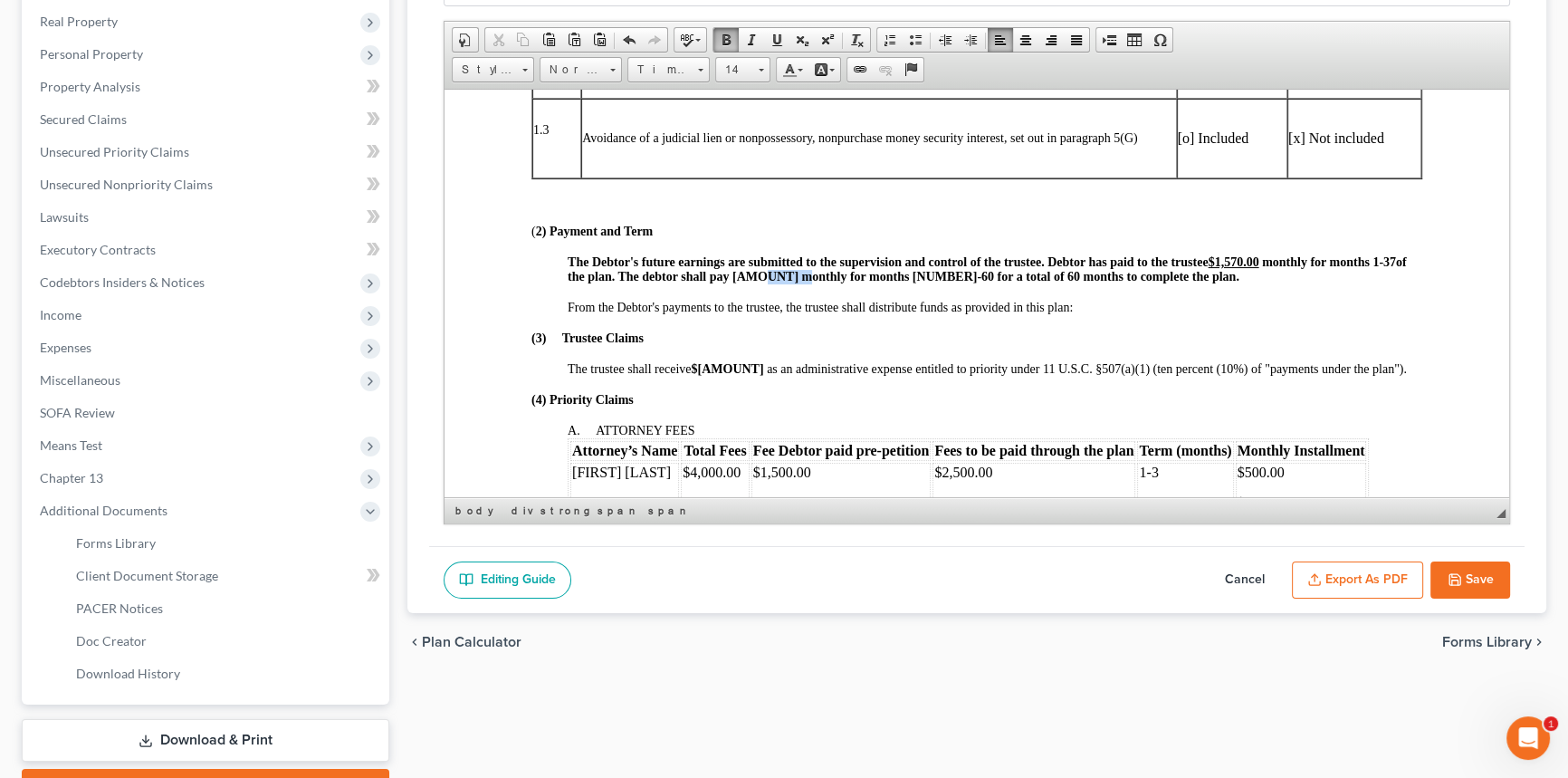 drag, startPoint x: 779, startPoint y: 284, endPoint x: 810, endPoint y: 286, distance: 31.064449 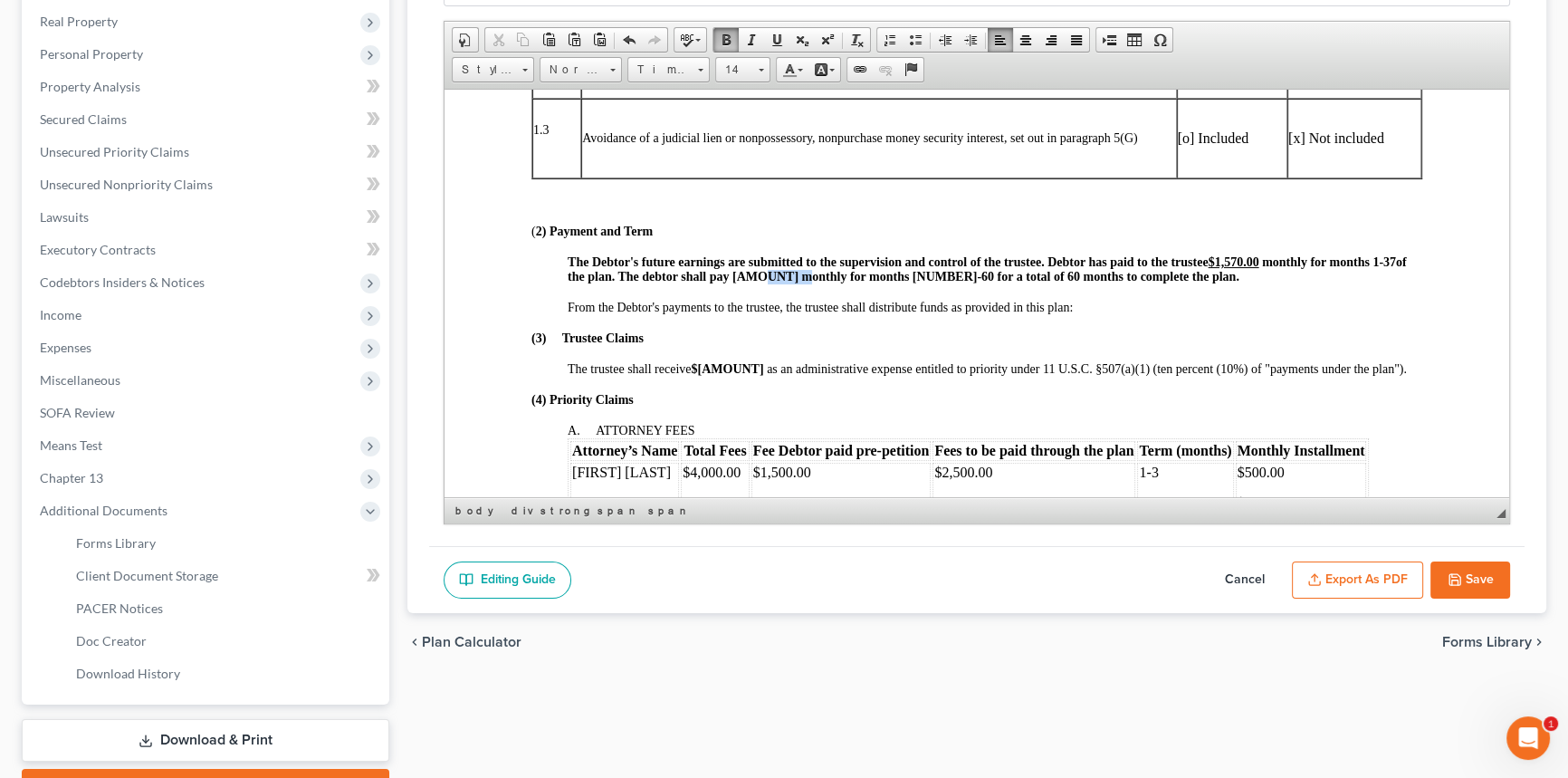 click on "37 of the plan. The debtor shall pay $[AMOUNT] monthly for months 38 -60 for a total of 60 months to complete the plan." at bounding box center (987, 268) 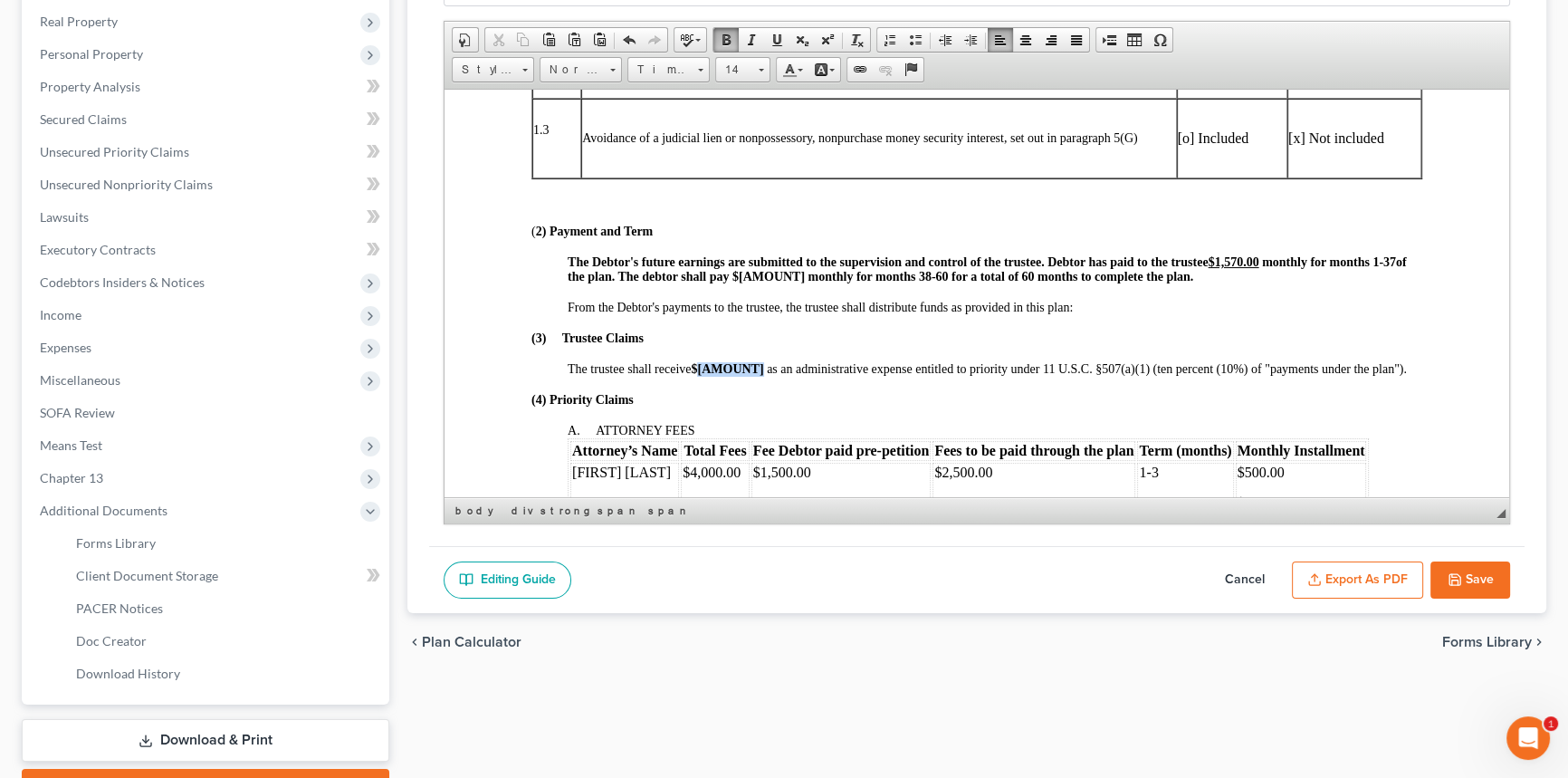 drag, startPoint x: 701, startPoint y: 383, endPoint x: 743, endPoint y: 383, distance: 42 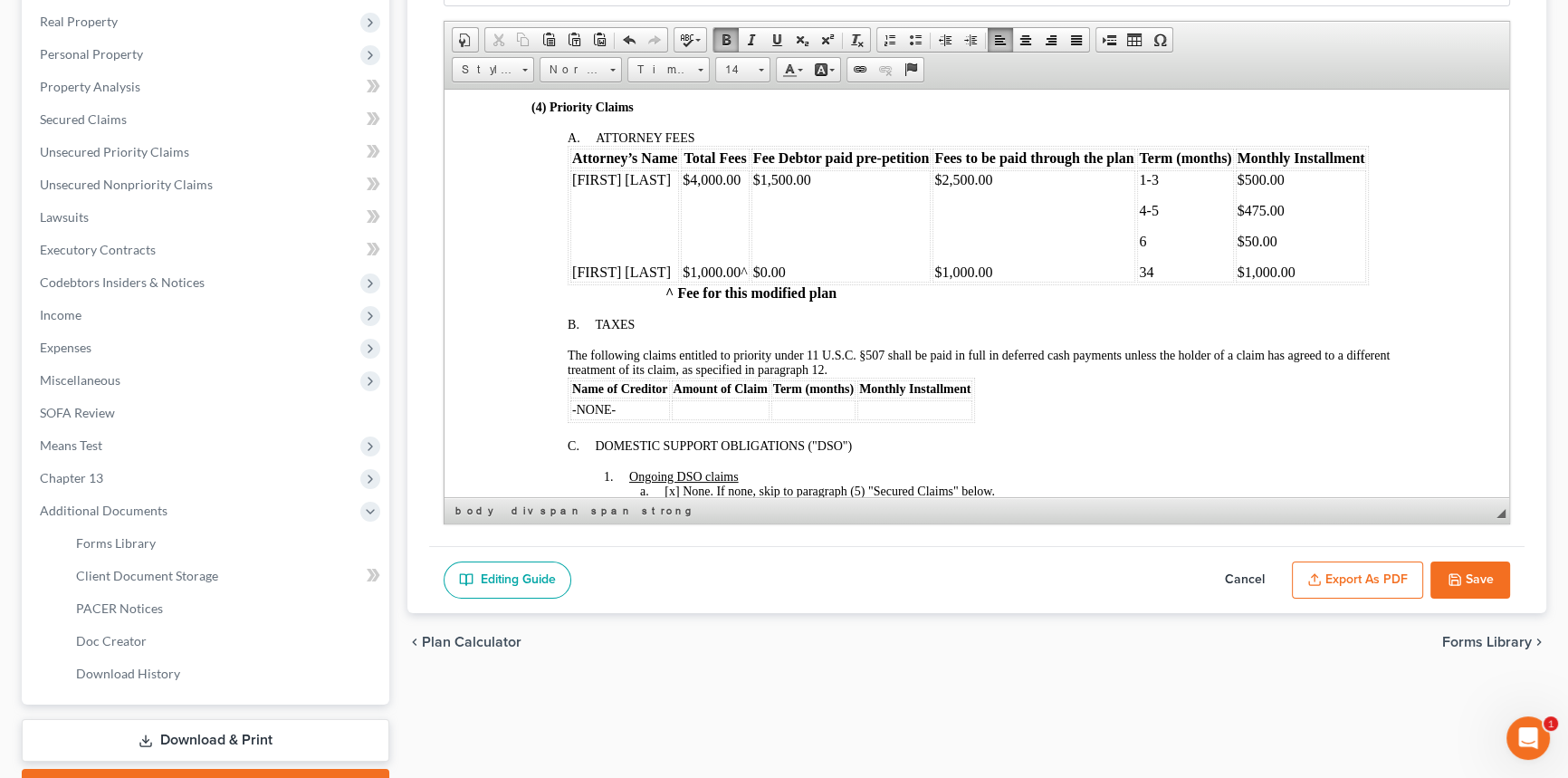 scroll, scrollTop: 987, scrollLeft: 0, axis: vertical 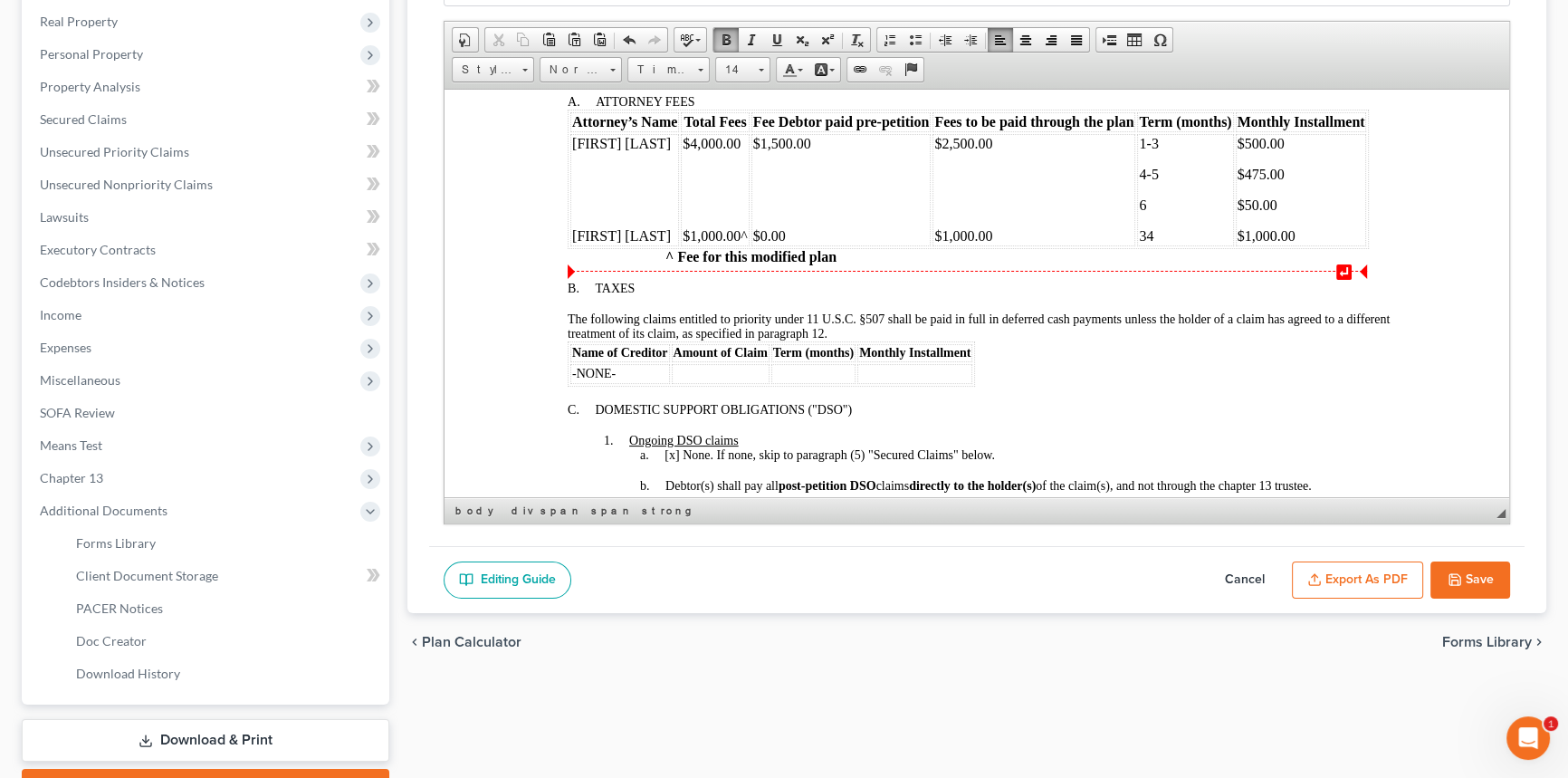 click on "34" at bounding box center (1185, 235) 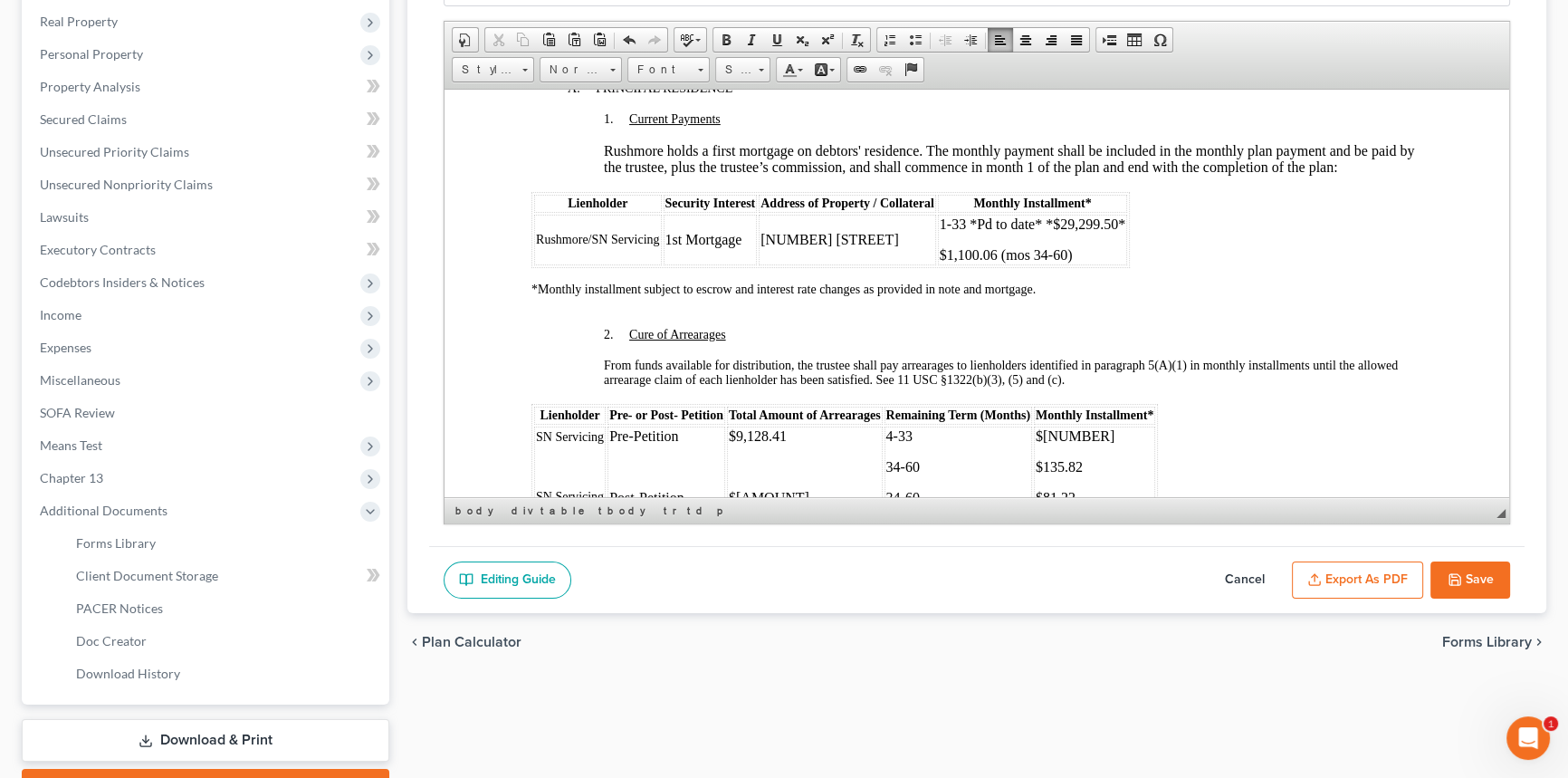 scroll, scrollTop: 1729, scrollLeft: 0, axis: vertical 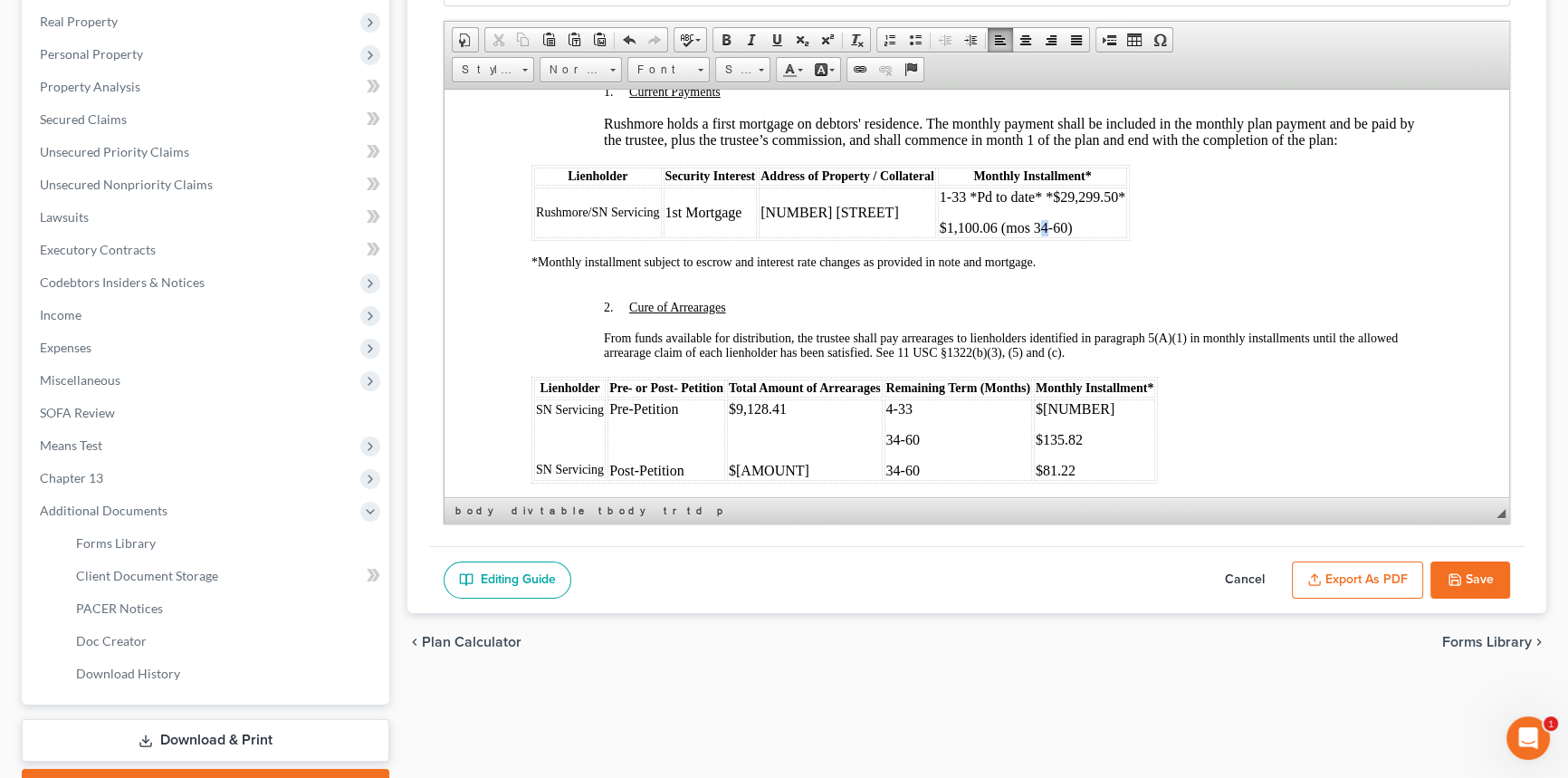 click on "$1,100.06 (mos 34-60)" at bounding box center (1032, 227) 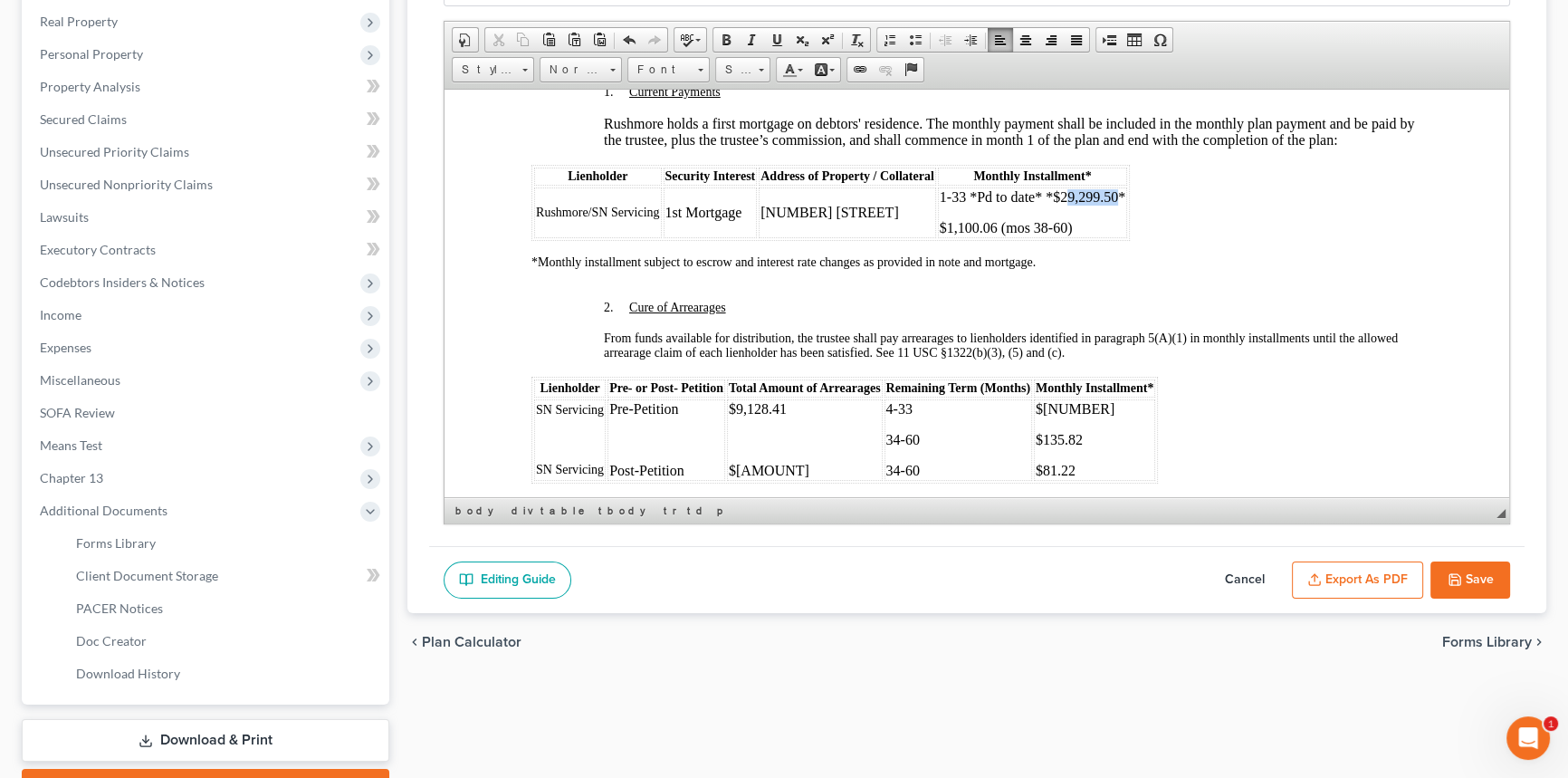drag, startPoint x: 1062, startPoint y: 241, endPoint x: 1115, endPoint y: 245, distance: 53.150729 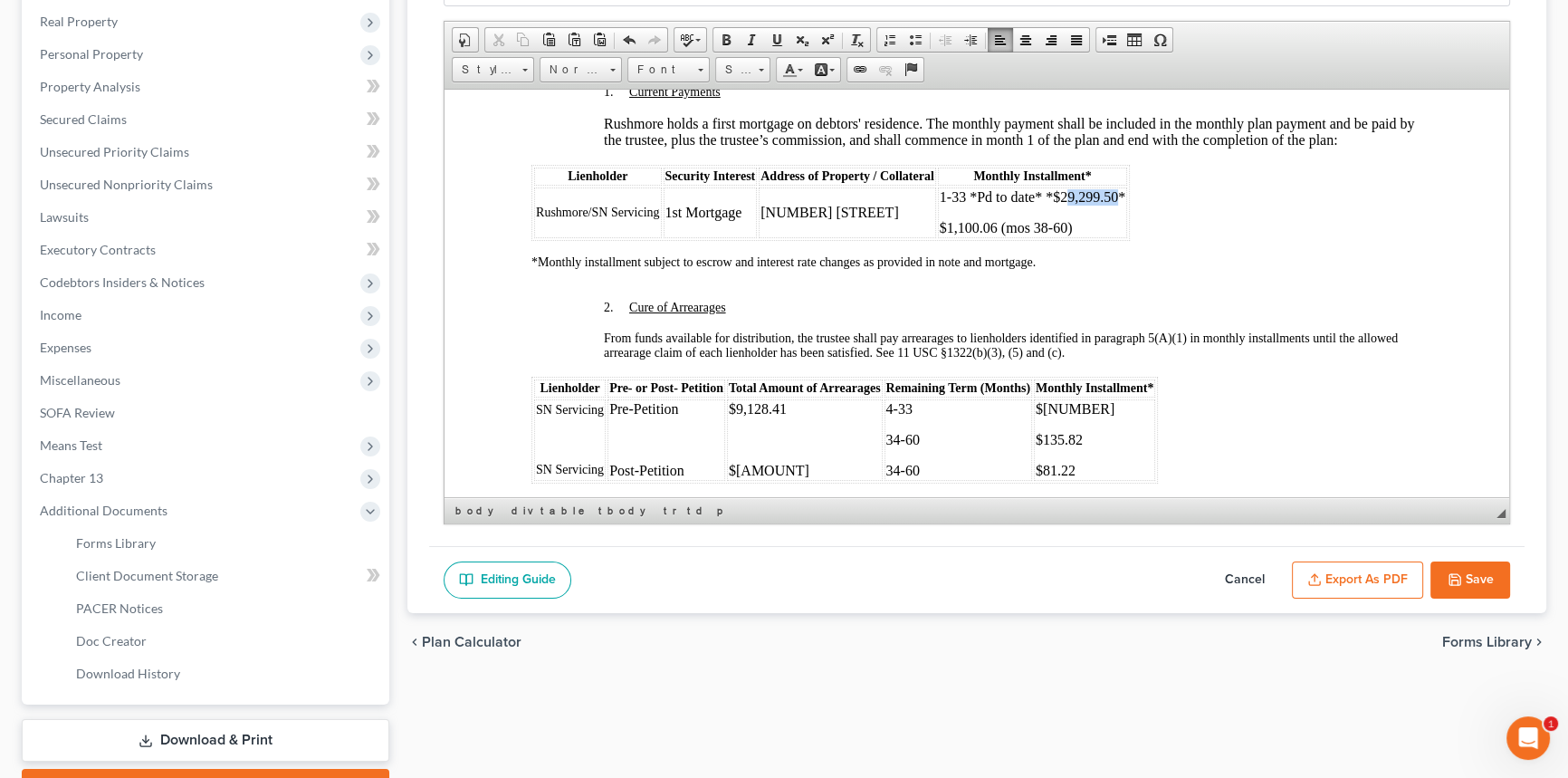 click on "1-33 *Pd to date* *$29,299.50*" at bounding box center (1032, 197) 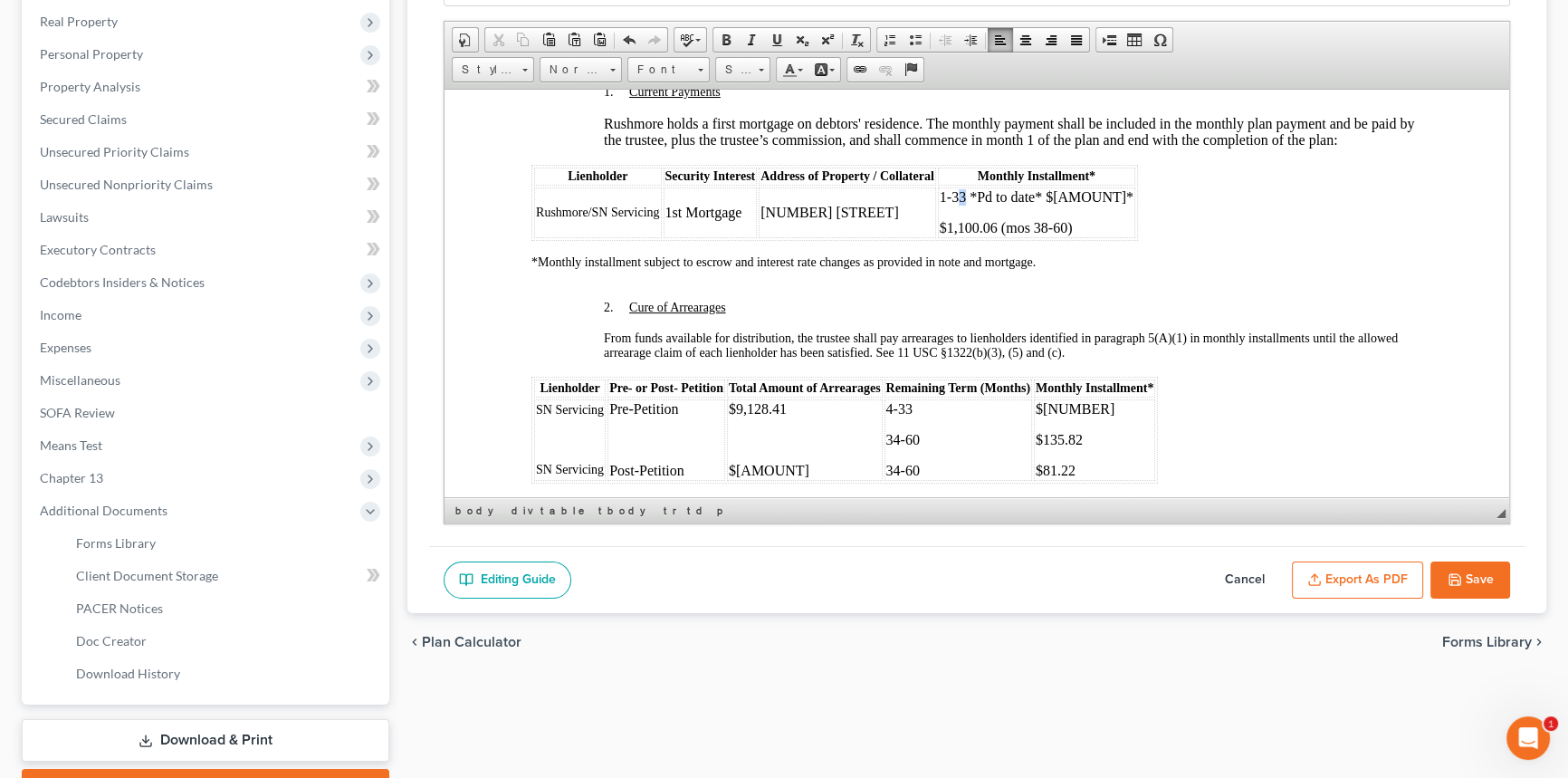 click on "[NUMBER]-[NUMBER] *Pd to date* *[AMOUNT] *" at bounding box center [1037, 197] 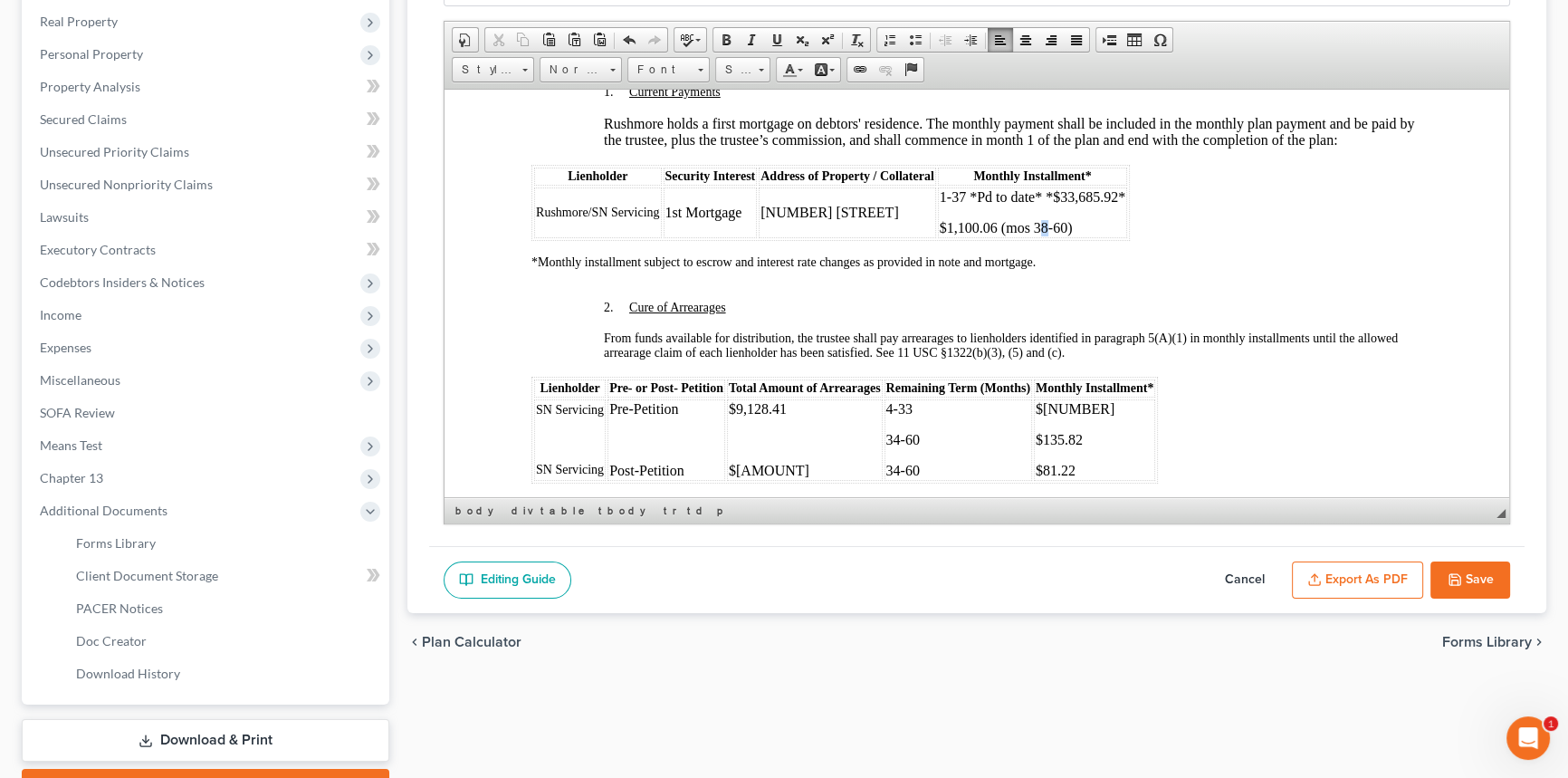 click on "$1,100.06 (mos 38-60)" at bounding box center (1032, 227) 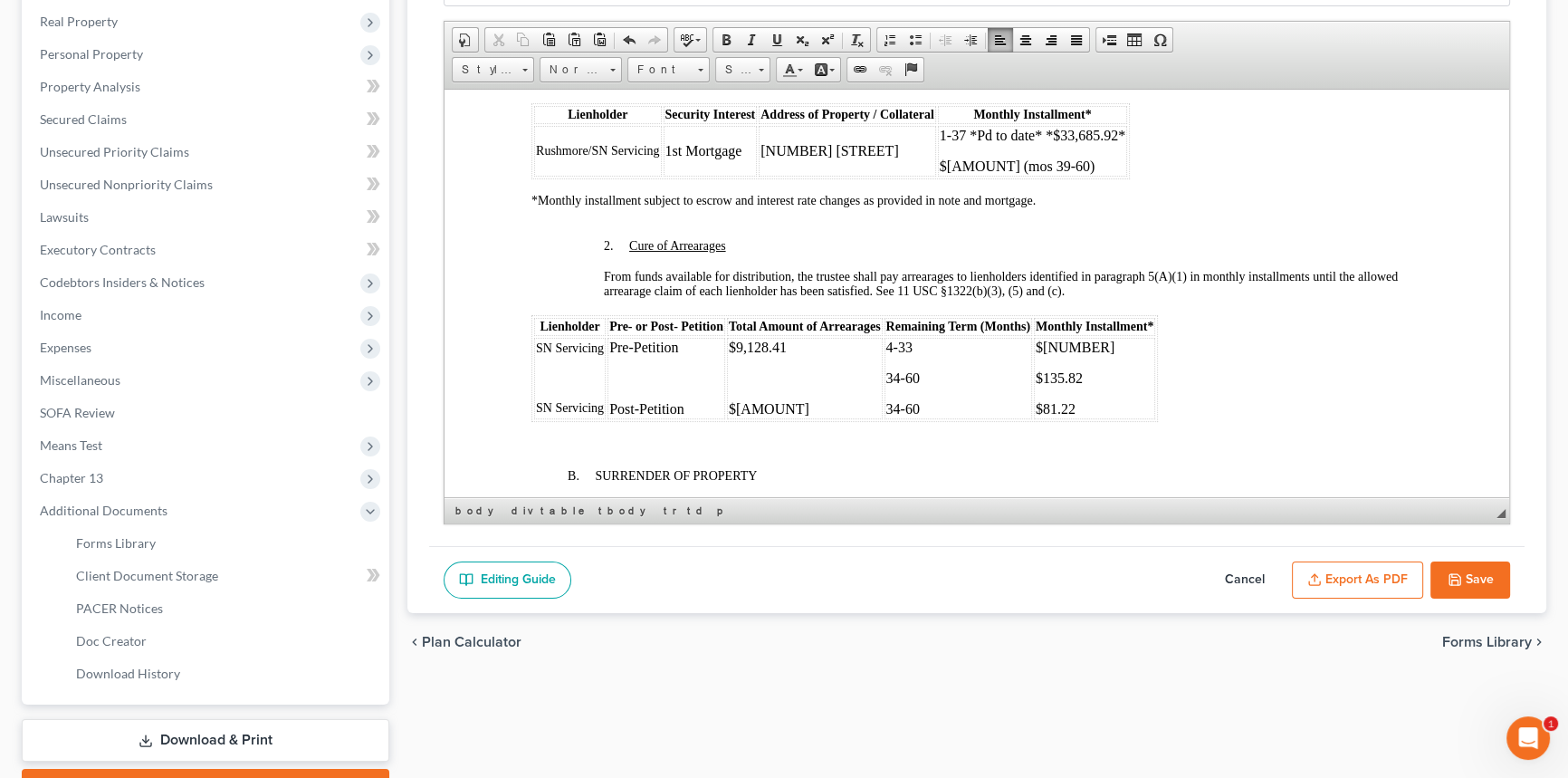 scroll, scrollTop: 1893, scrollLeft: 0, axis: vertical 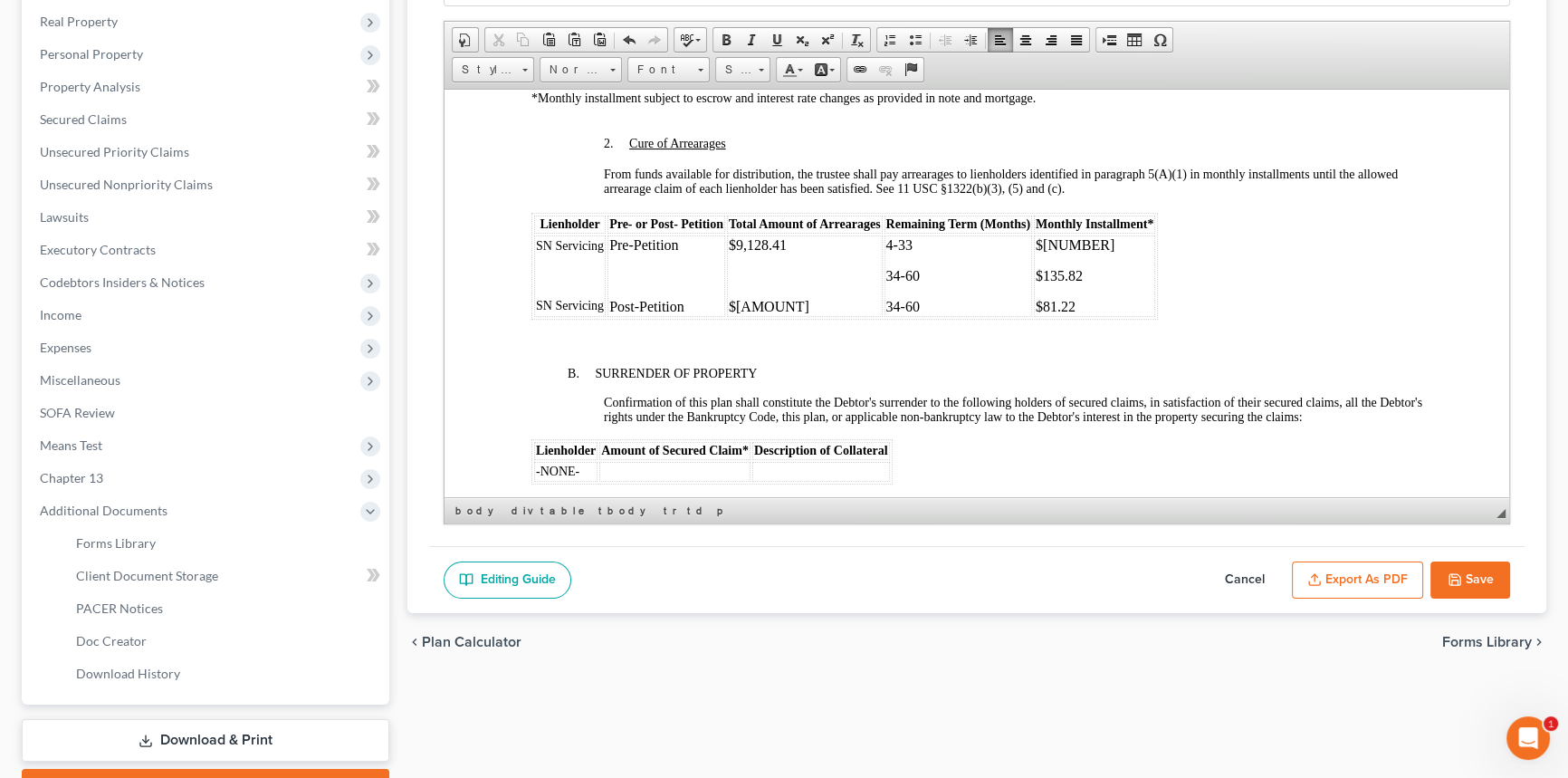 click on "$[AMOUNT]" at bounding box center [805, 306] 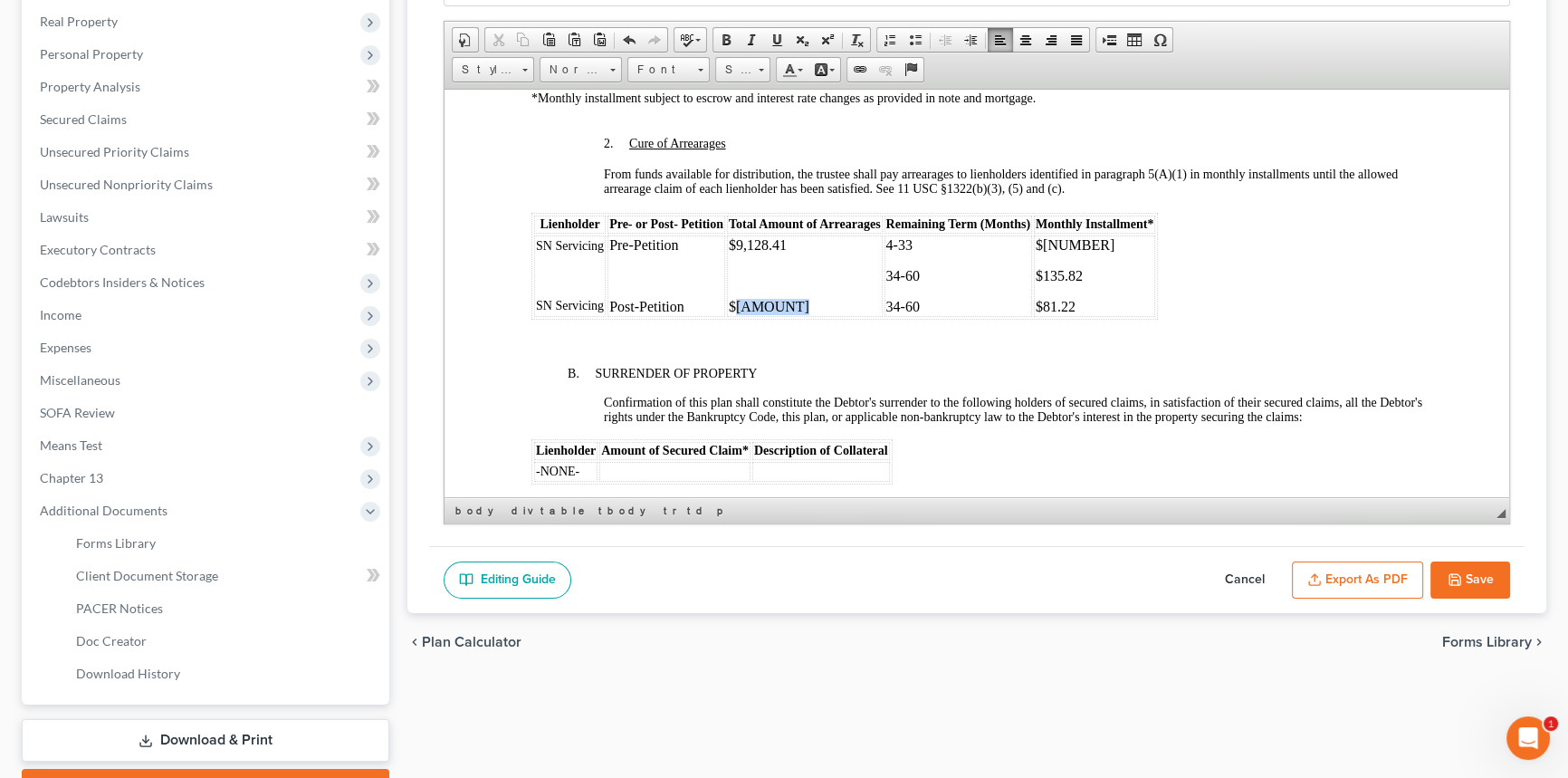 click on "$[AMOUNT]" at bounding box center (805, 306) 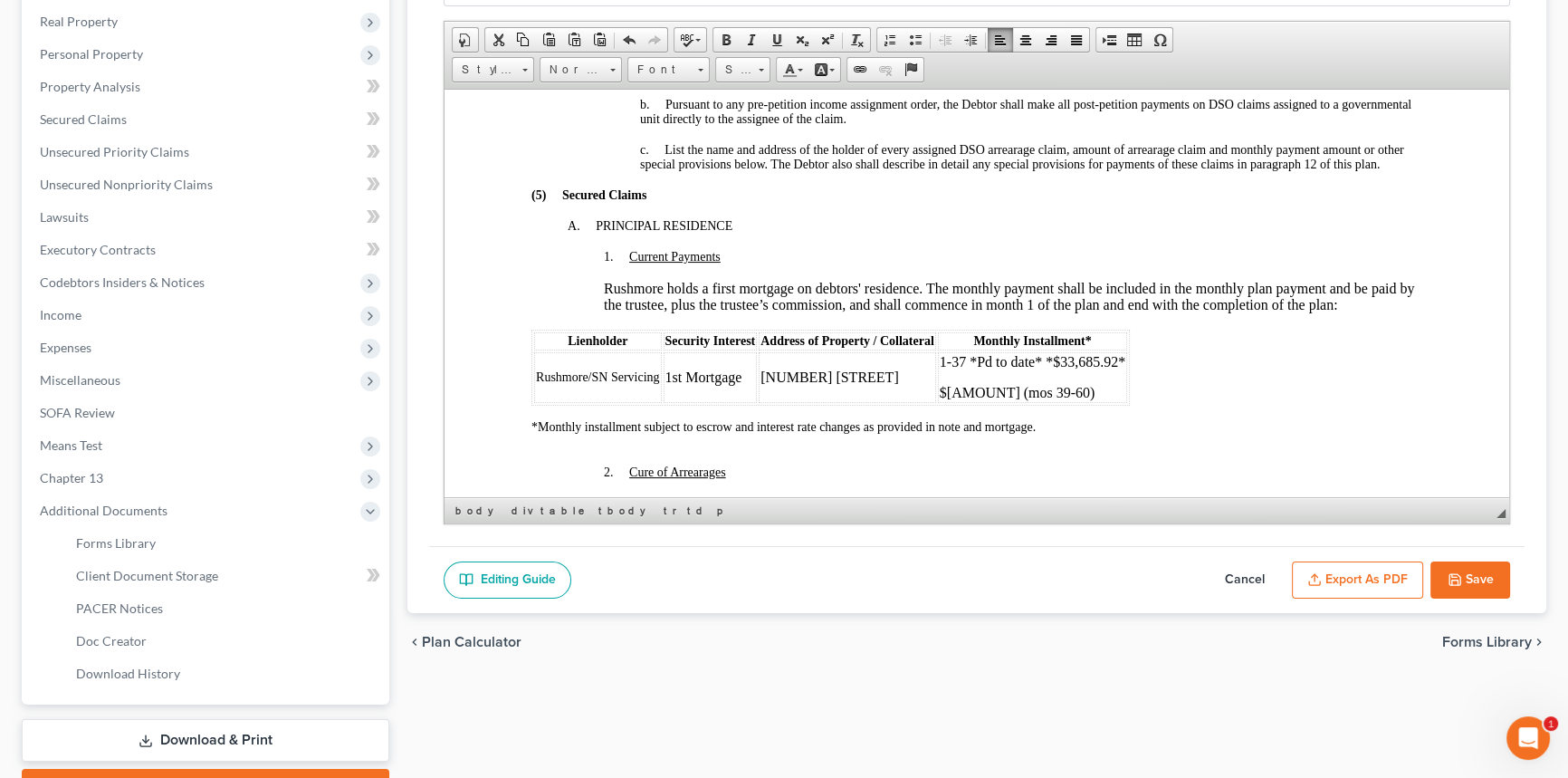 scroll, scrollTop: 1975, scrollLeft: 0, axis: vertical 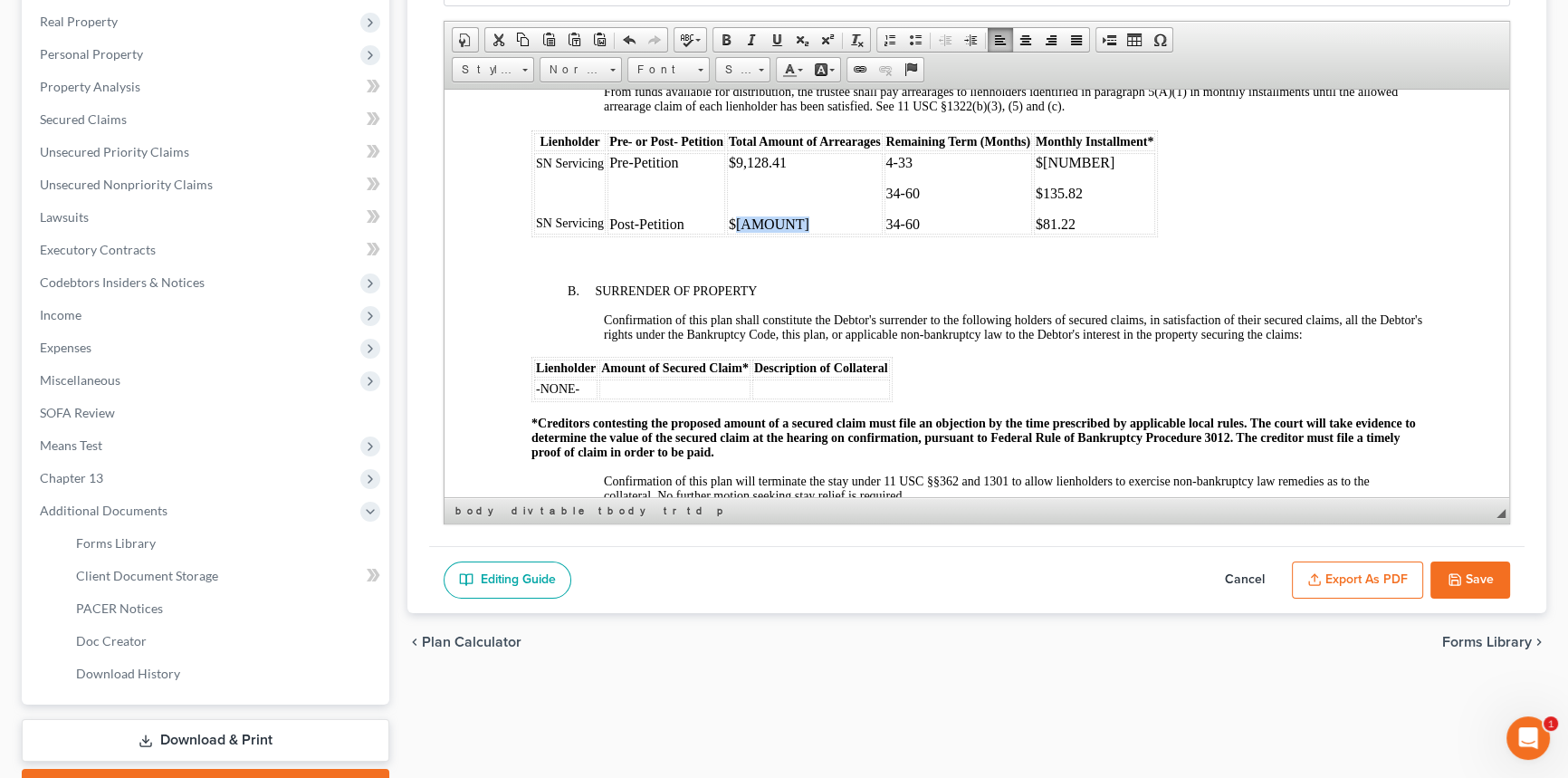 click on "[AMOUNT] [AMOUNT]" at bounding box center [805, 193] 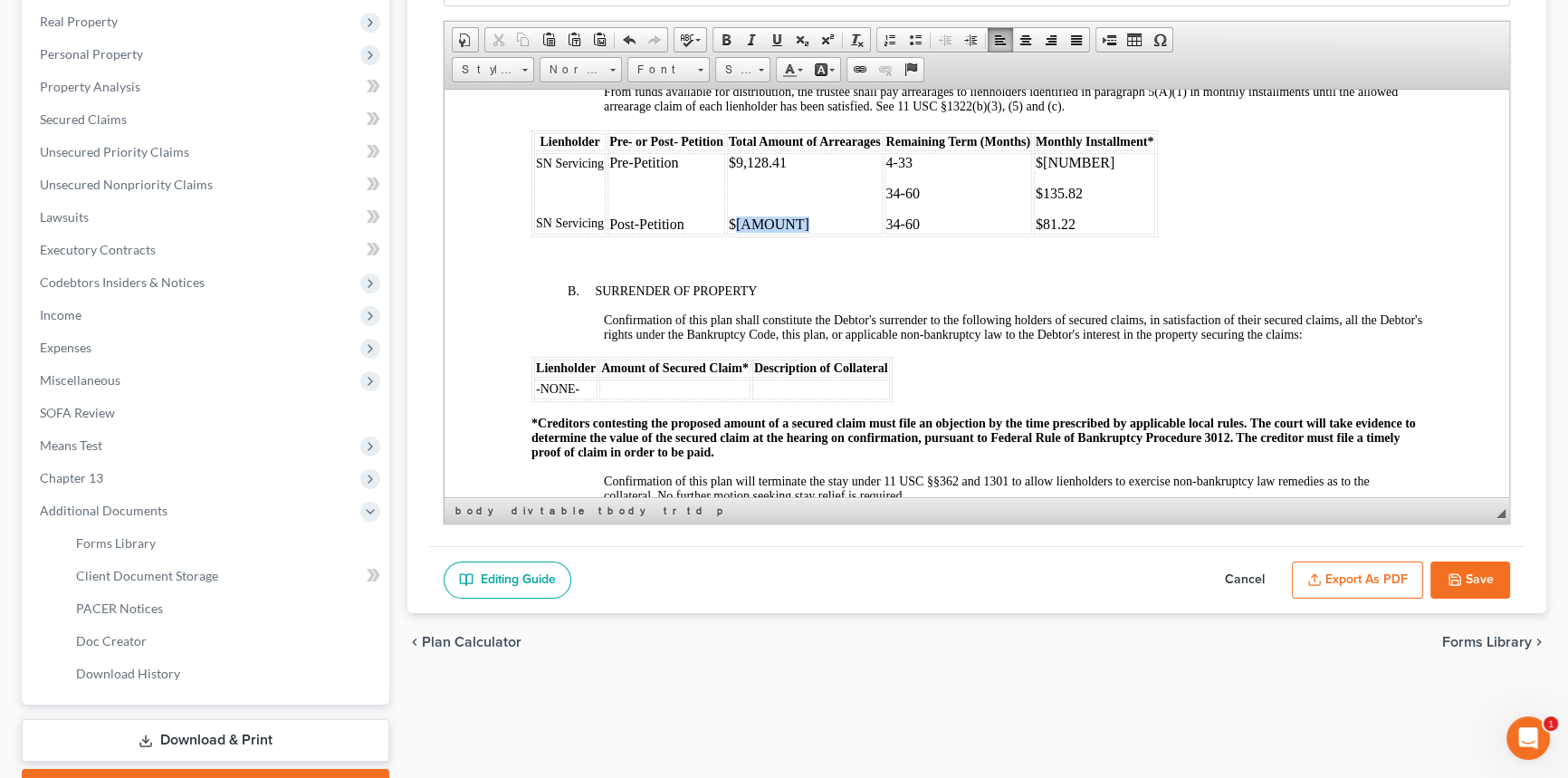 click on "$[AMOUNT]" at bounding box center (805, 224) 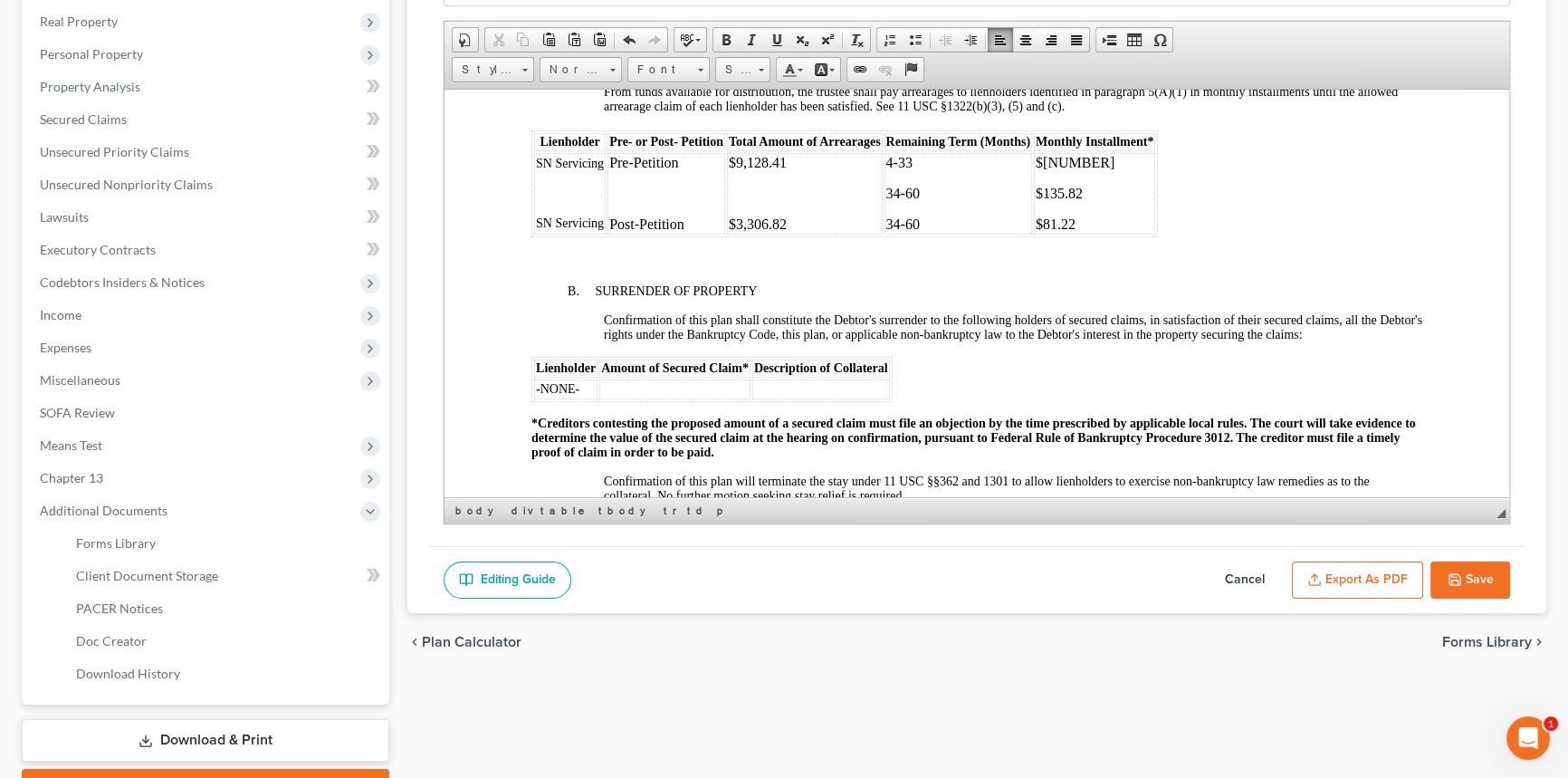 click on "34-60" at bounding box center (903, 192) 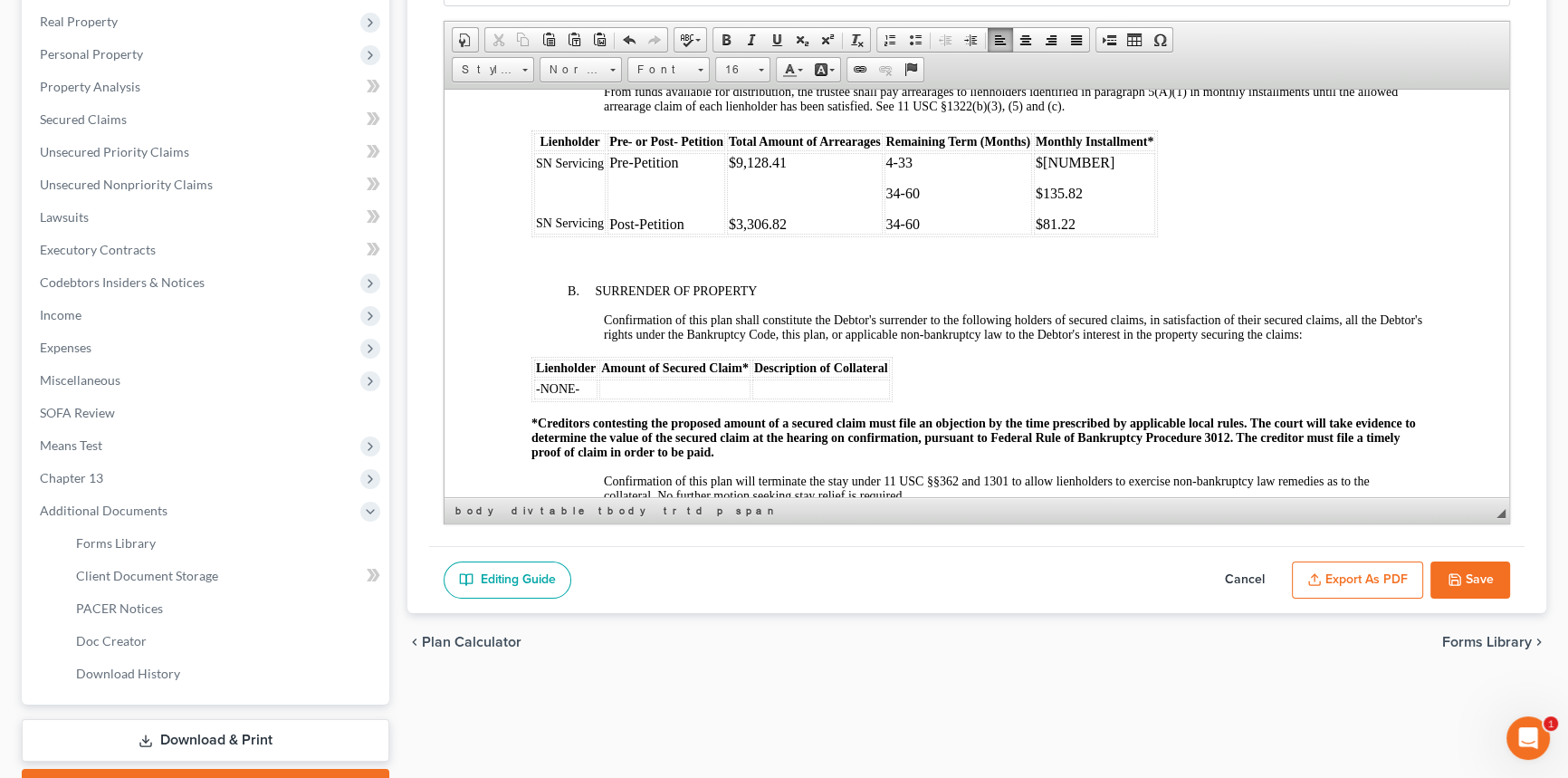 drag, startPoint x: 897, startPoint y: 274, endPoint x: 912, endPoint y: 286, distance: 19.209373 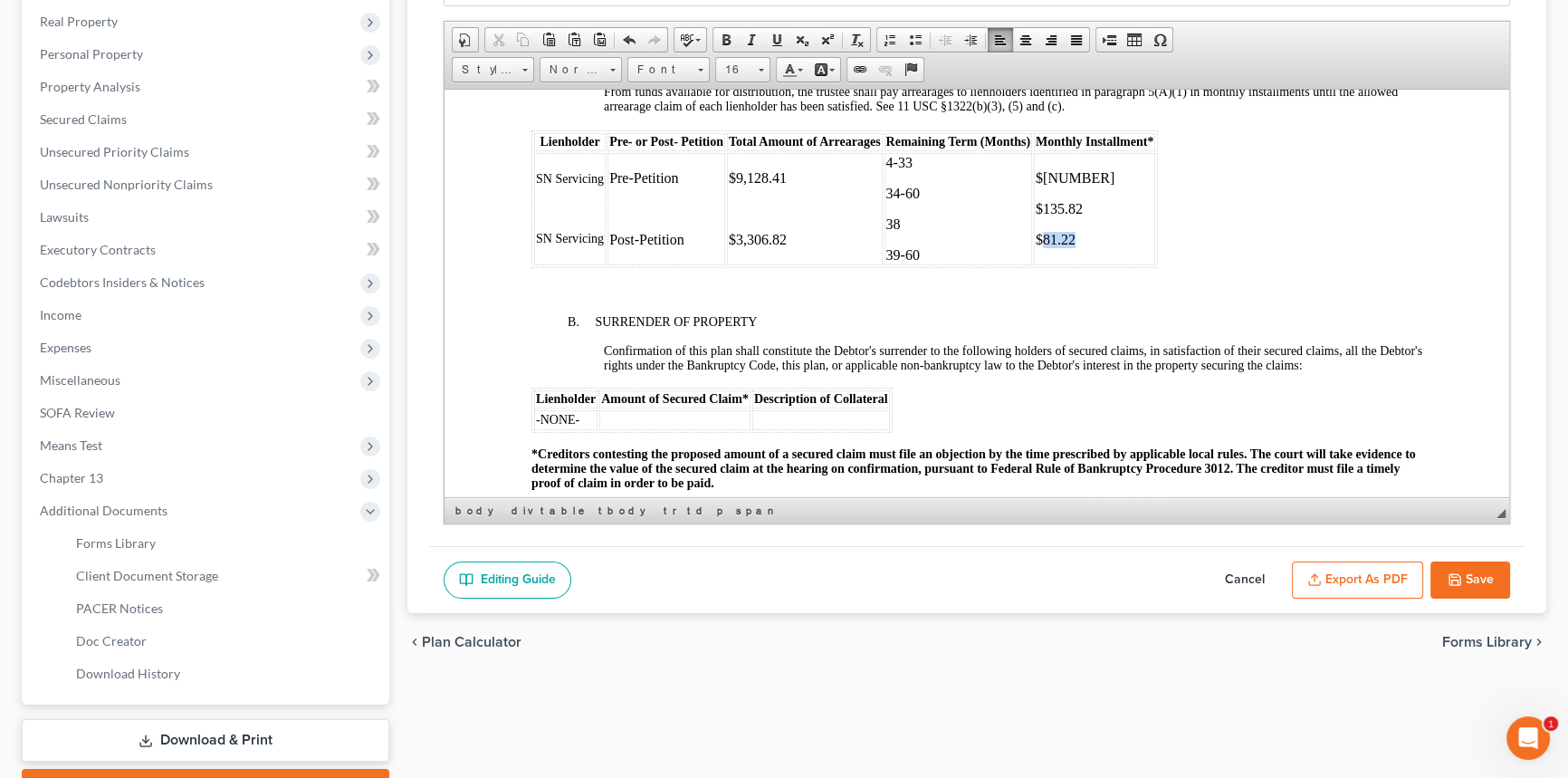 drag, startPoint x: 1073, startPoint y: 283, endPoint x: 1042, endPoint y: 286, distance: 31.144823 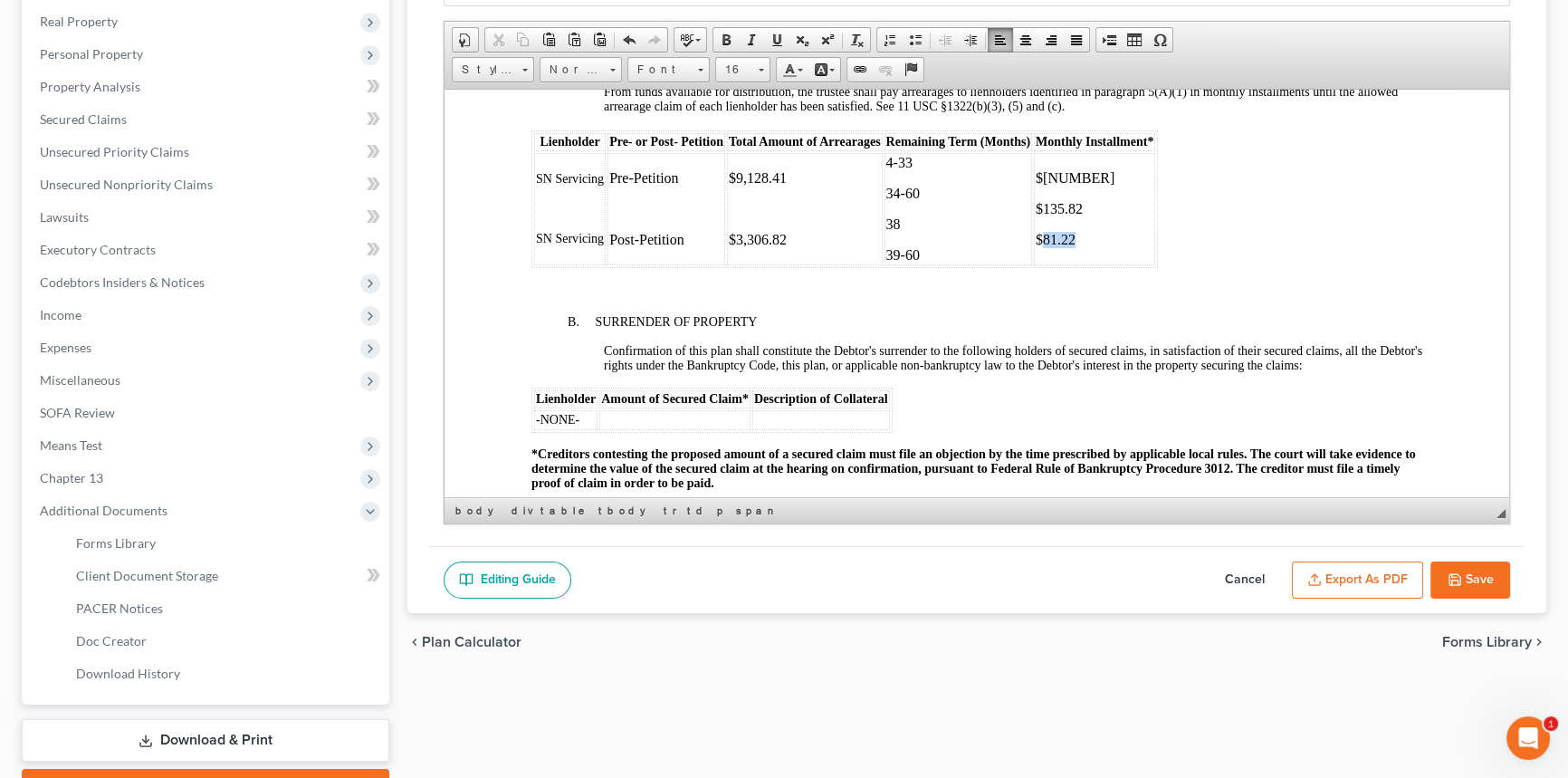 click on "$194.55 $135.82 $81.22" at bounding box center (1095, 208) 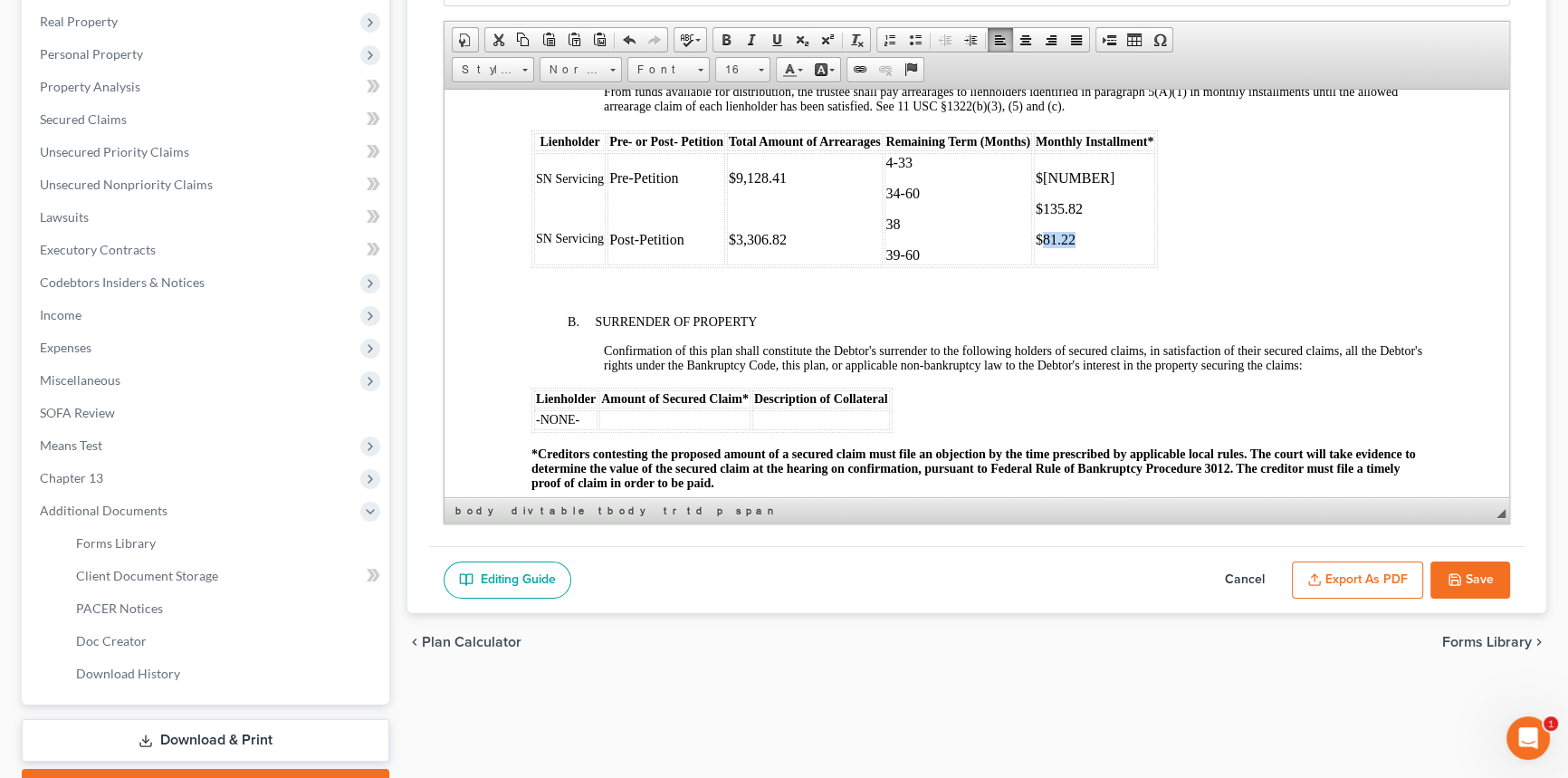 click on "$81.22" at bounding box center (1056, 238) 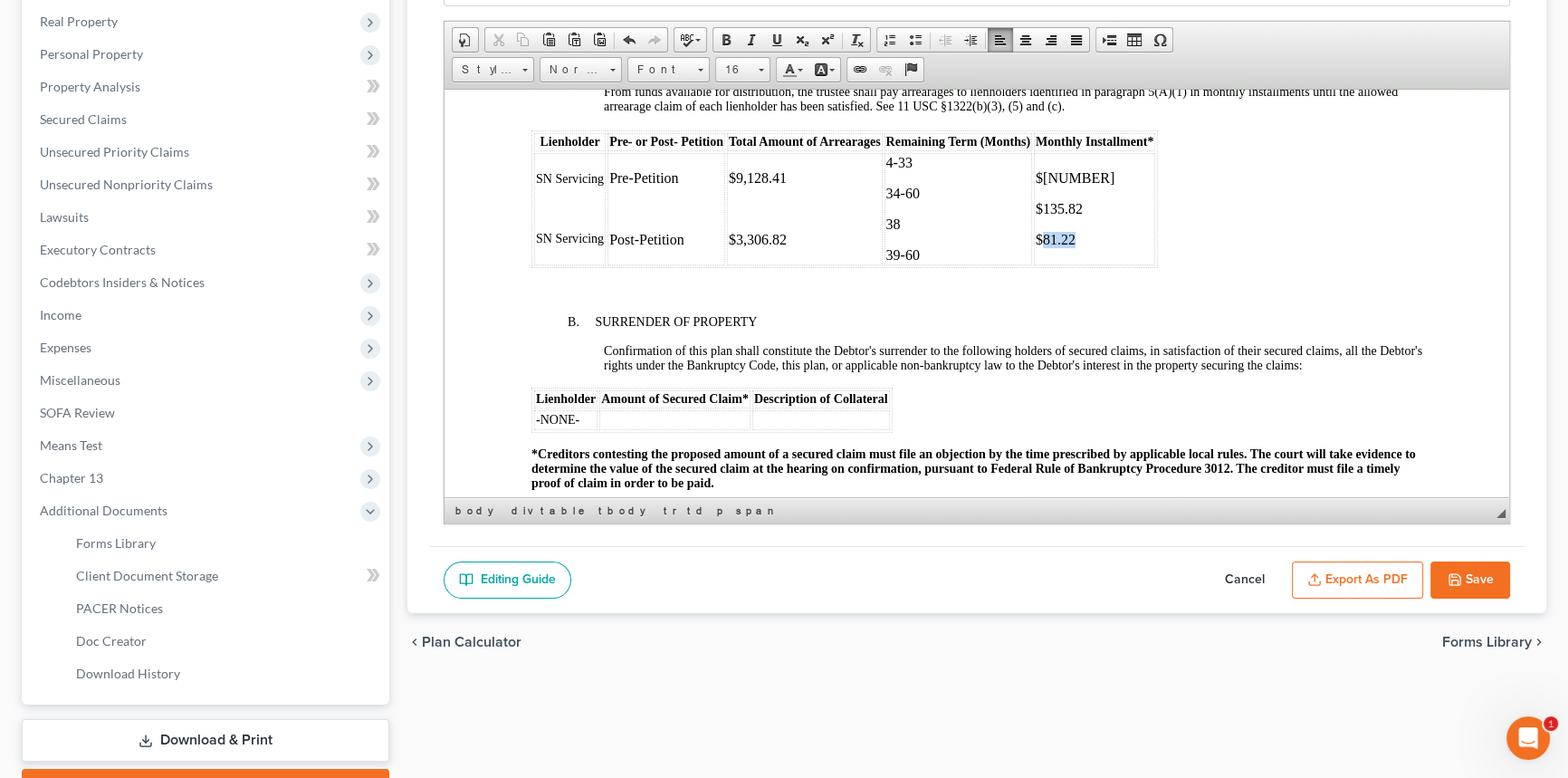 drag, startPoint x: 1042, startPoint y: 294, endPoint x: 1074, endPoint y: 296, distance: 32.062439 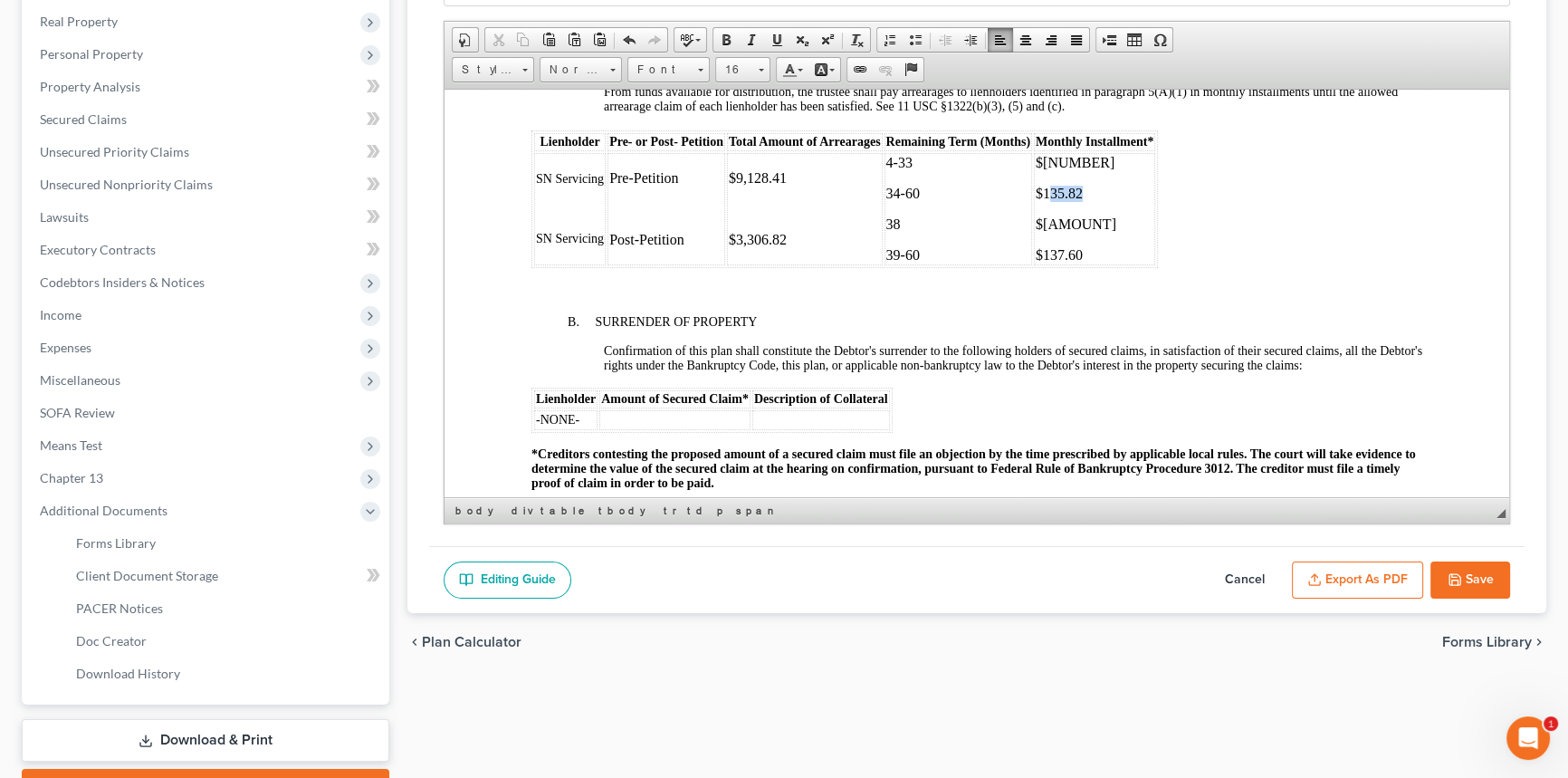 drag, startPoint x: 1090, startPoint y: 250, endPoint x: 1050, endPoint y: 245, distance: 40.31129 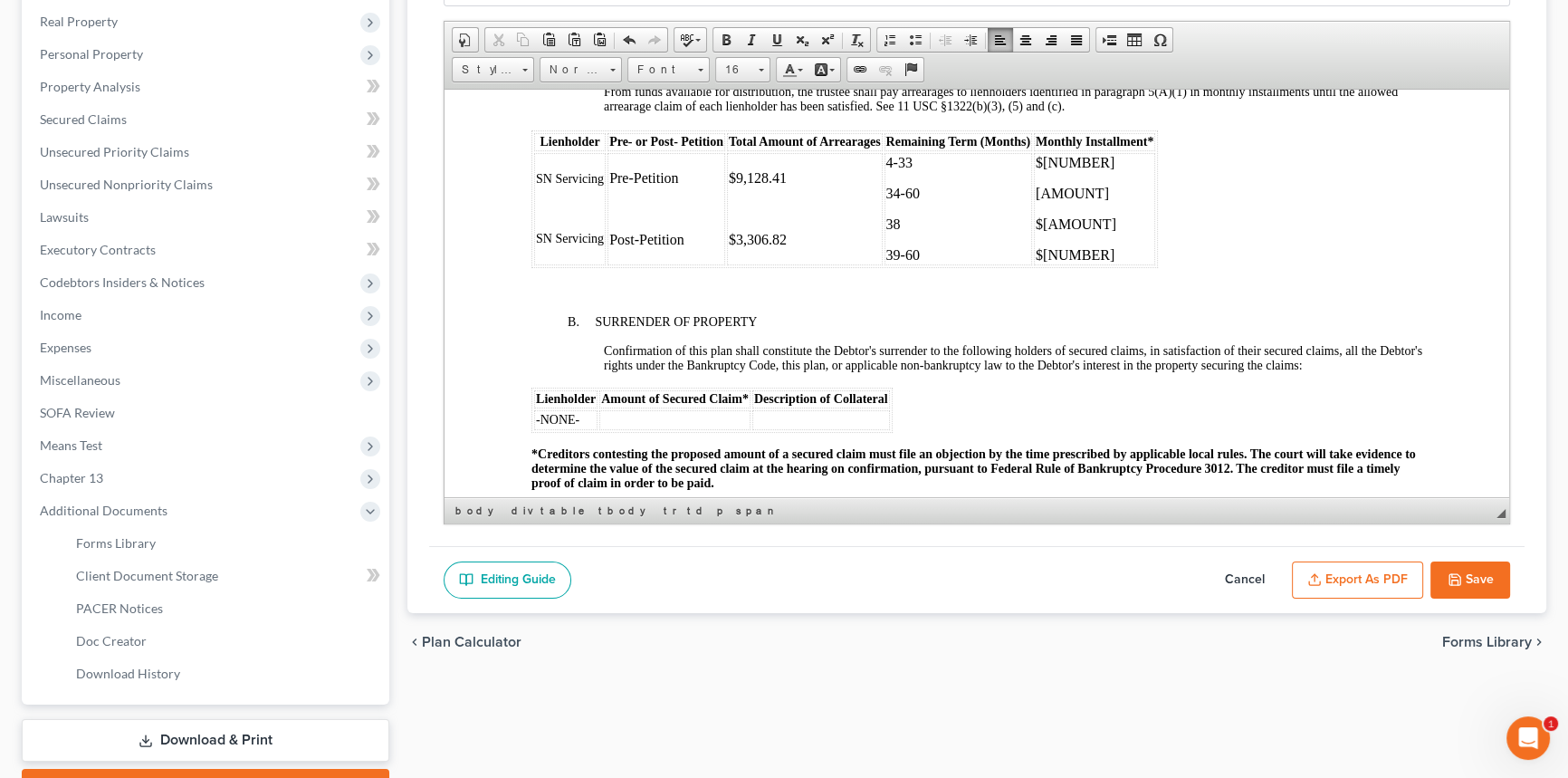 click on "4-33" at bounding box center [958, 162] 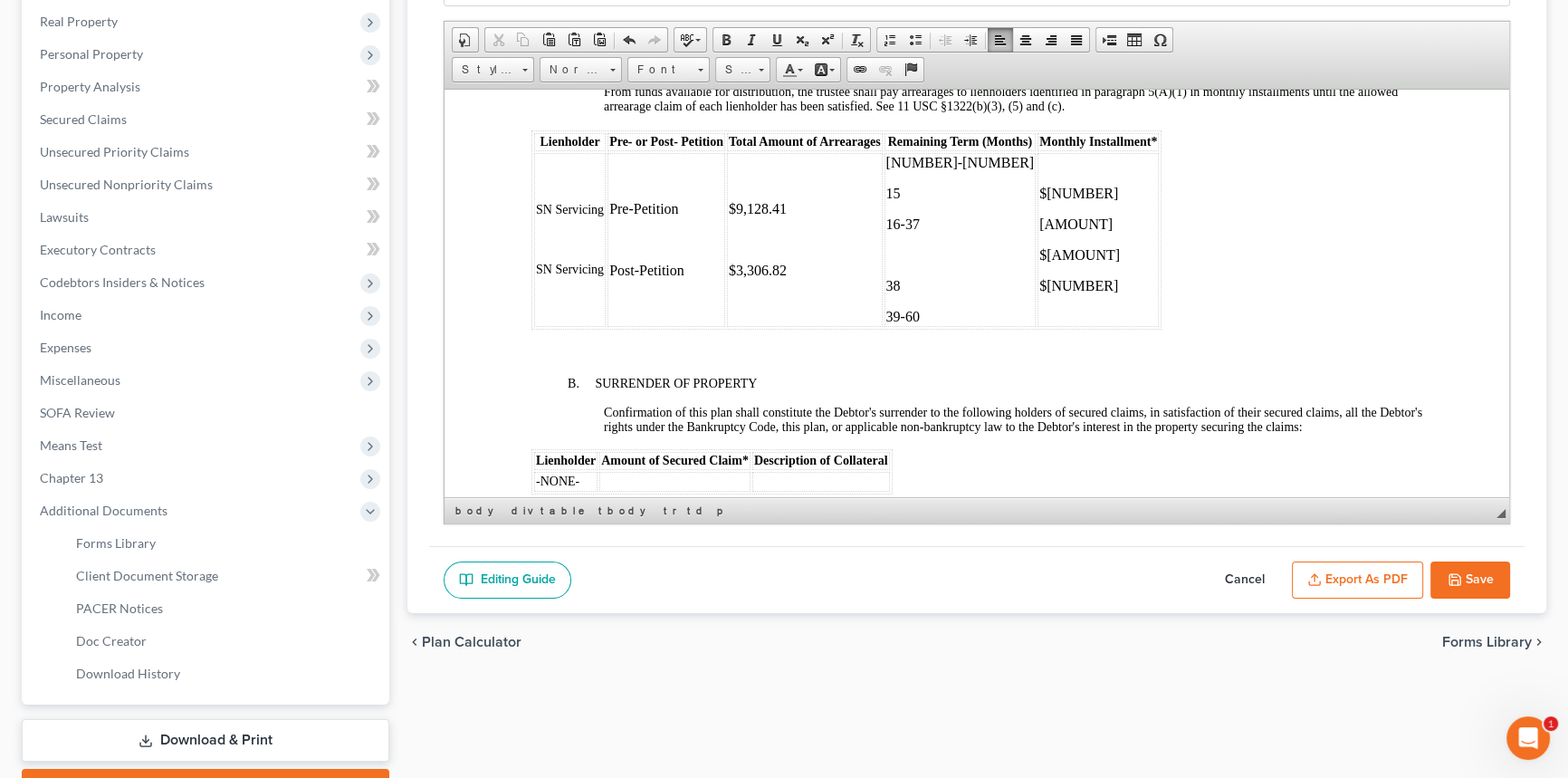 click at bounding box center [569, 239] 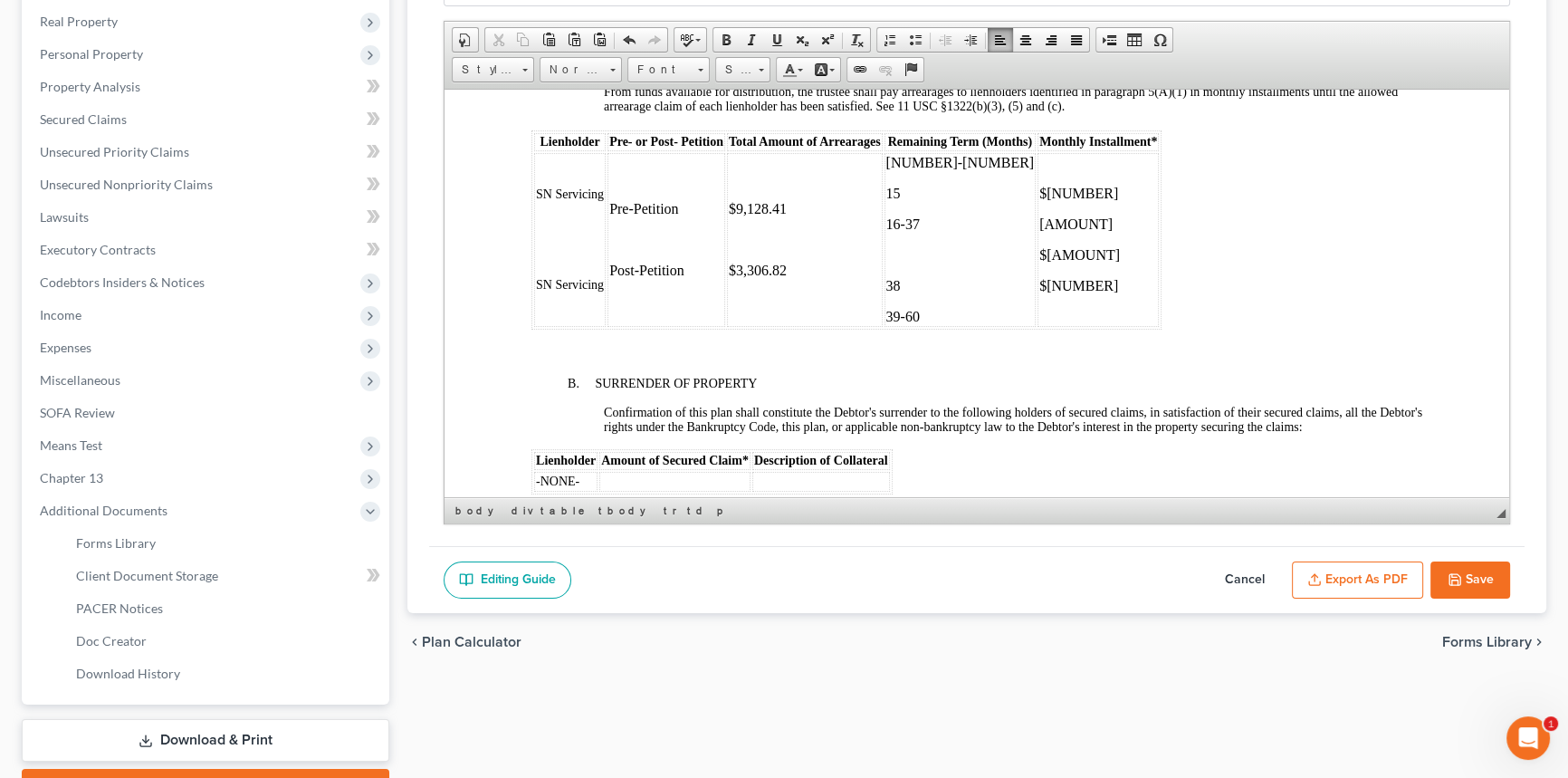 click at bounding box center [666, 239] 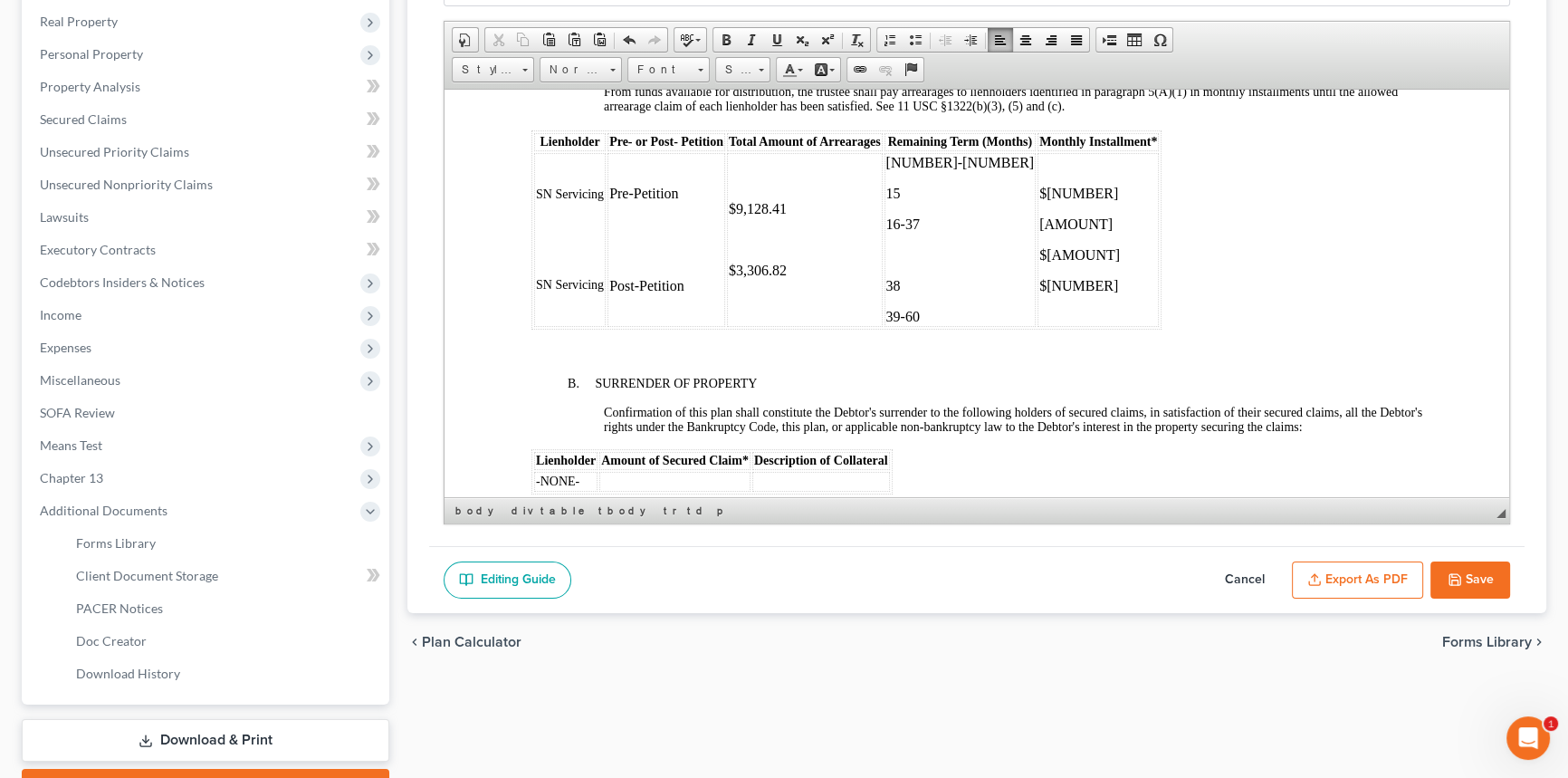 click at bounding box center (805, 239) 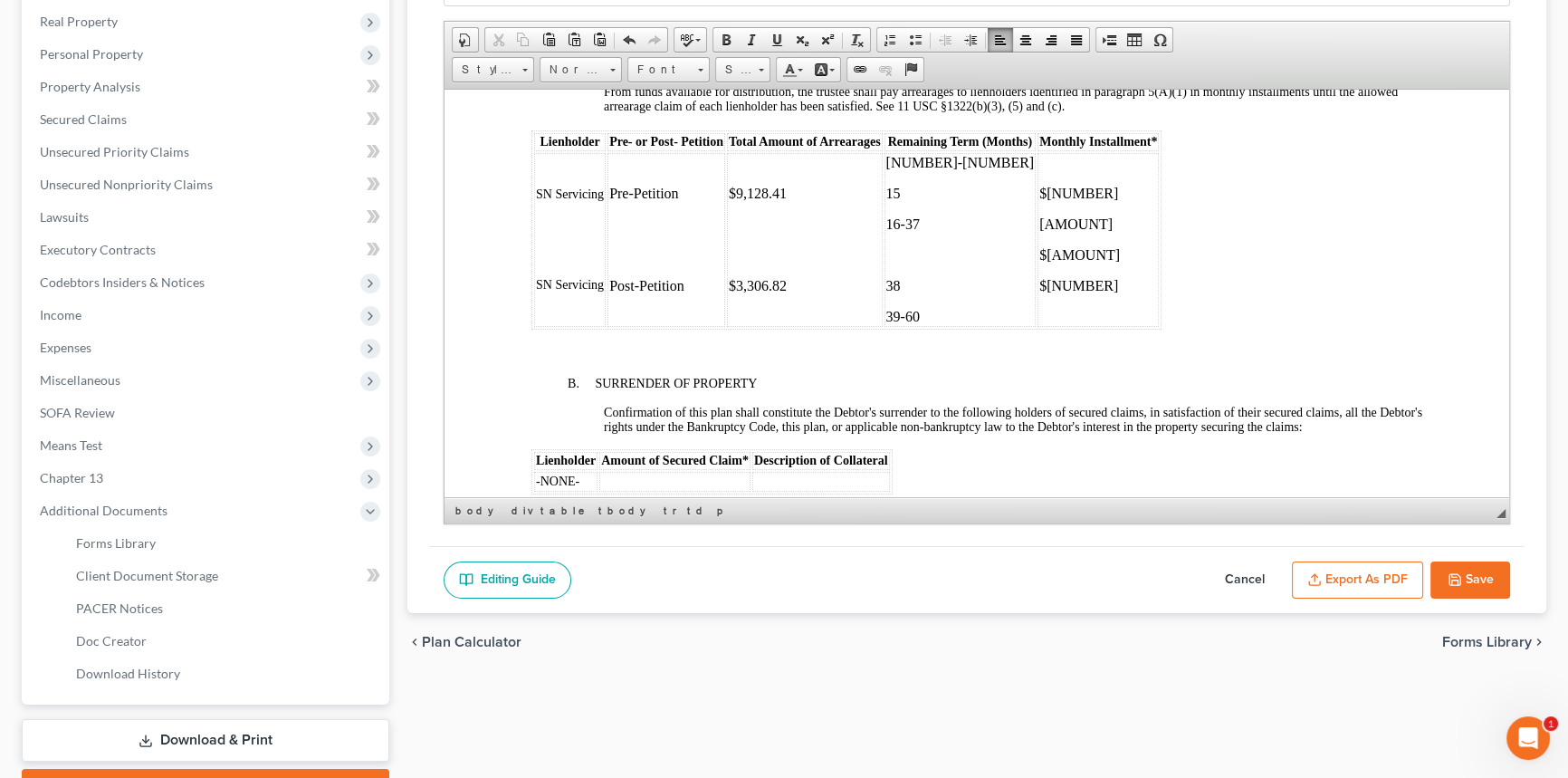 click on "$[AMOUNT] $[AMOUNT] $[AMOUNT] $[AMOUNT]" at bounding box center (1098, 239) 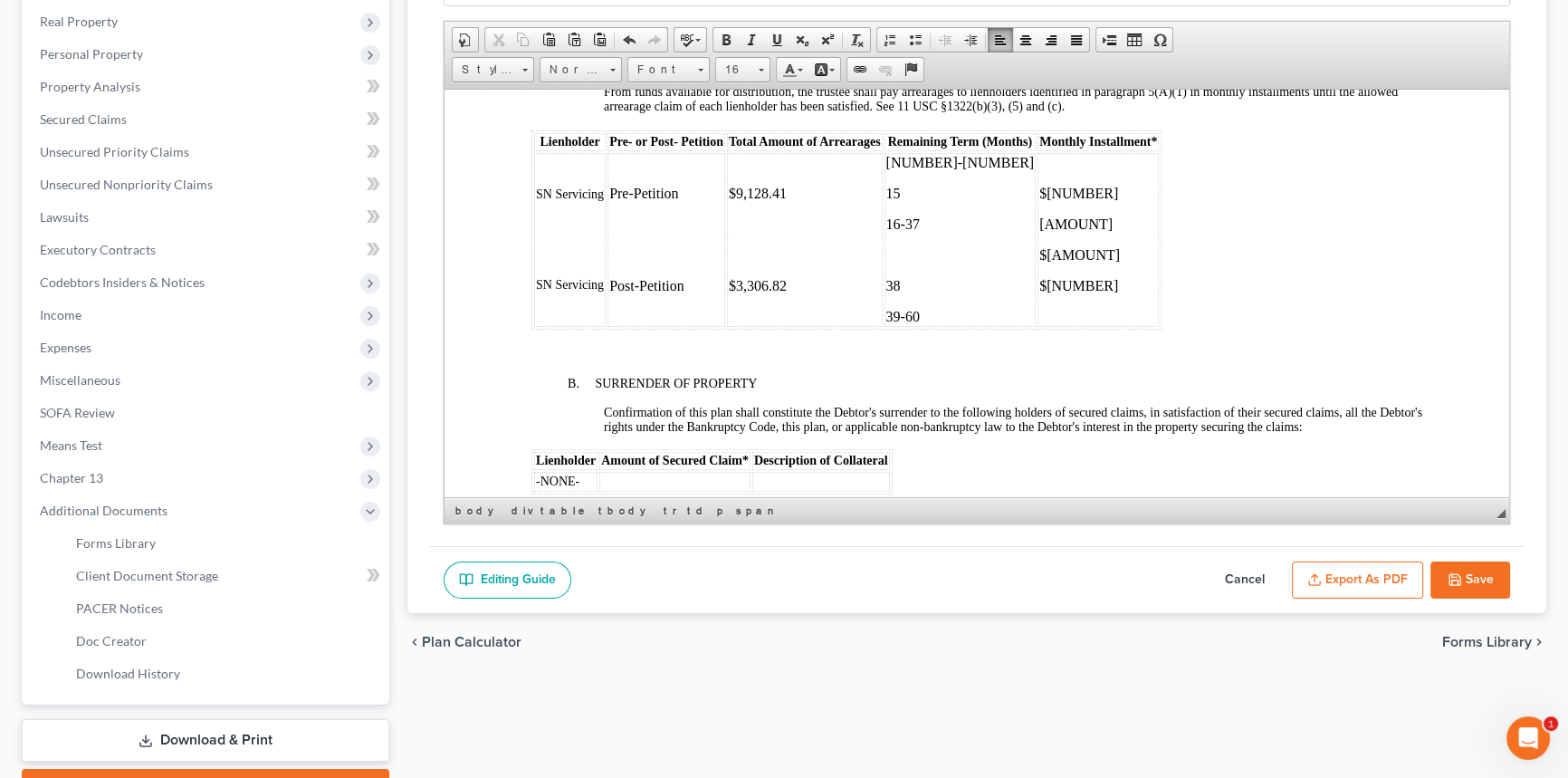 click on "[AMOUNT]" at bounding box center (1098, 224) 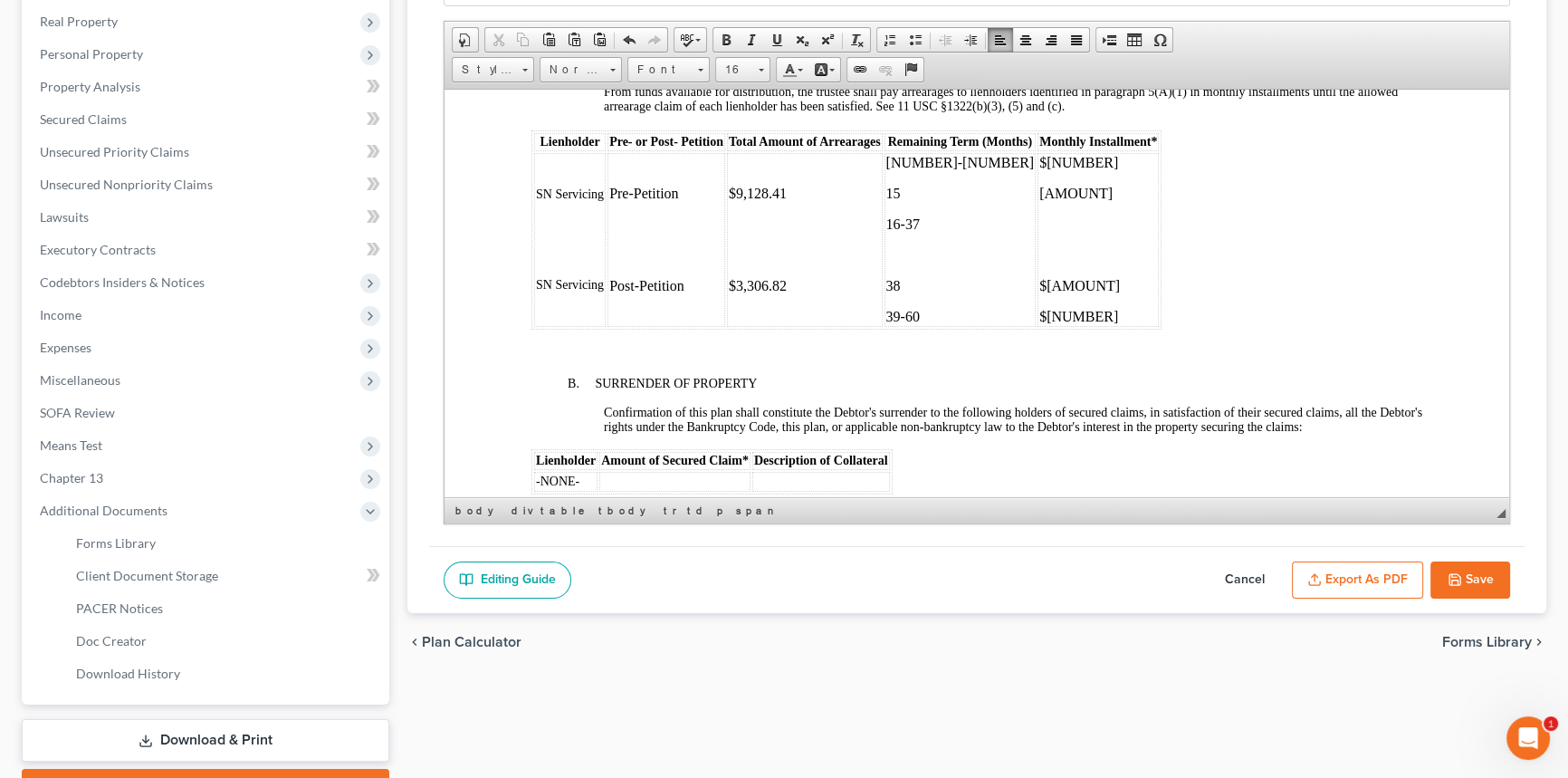 click at bounding box center (961, 255) 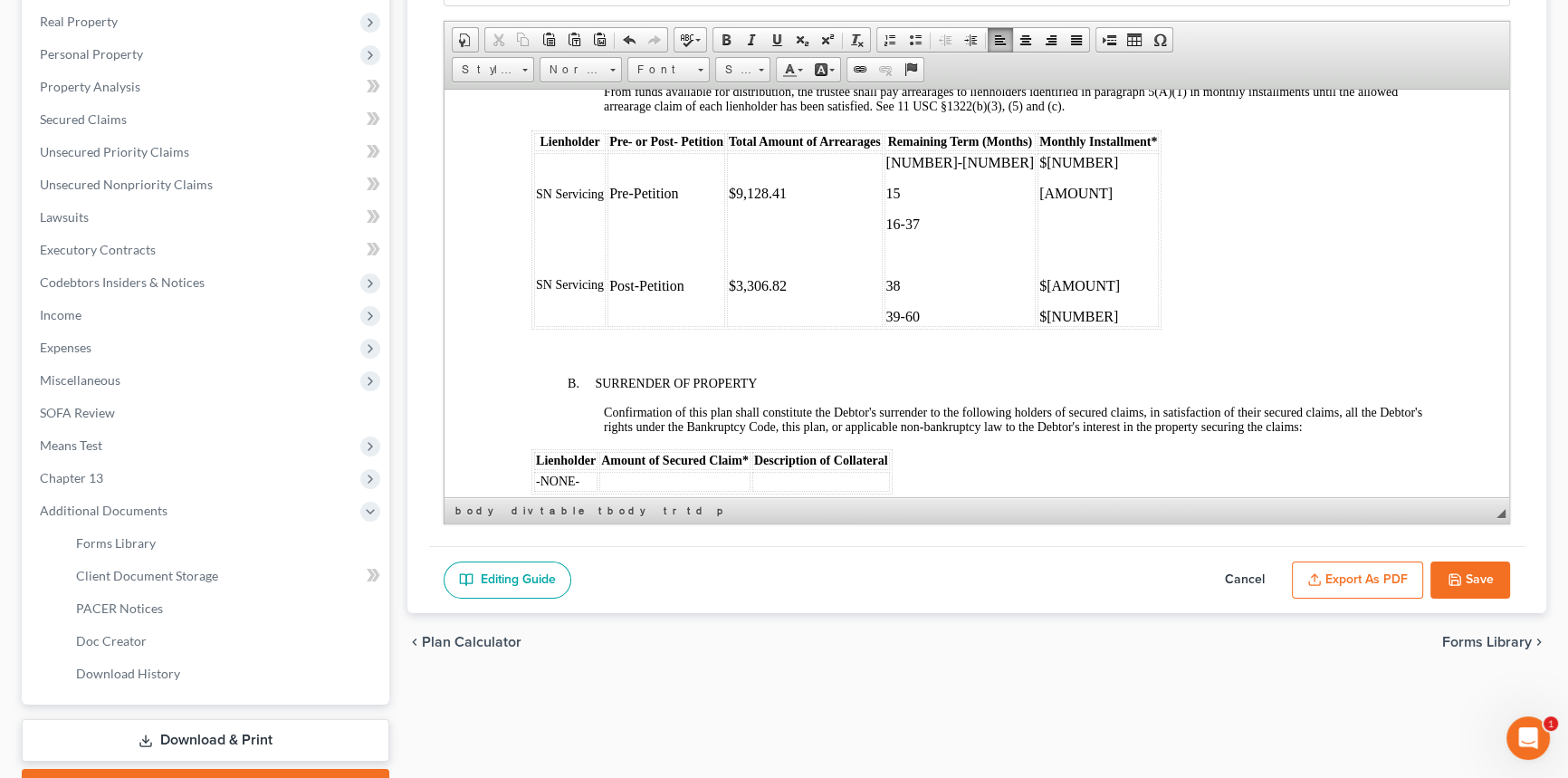 click on "$[AMOUNT] $[AMOUNT] $[AMOUNT] $[AMOUNT]" at bounding box center [1098, 239] 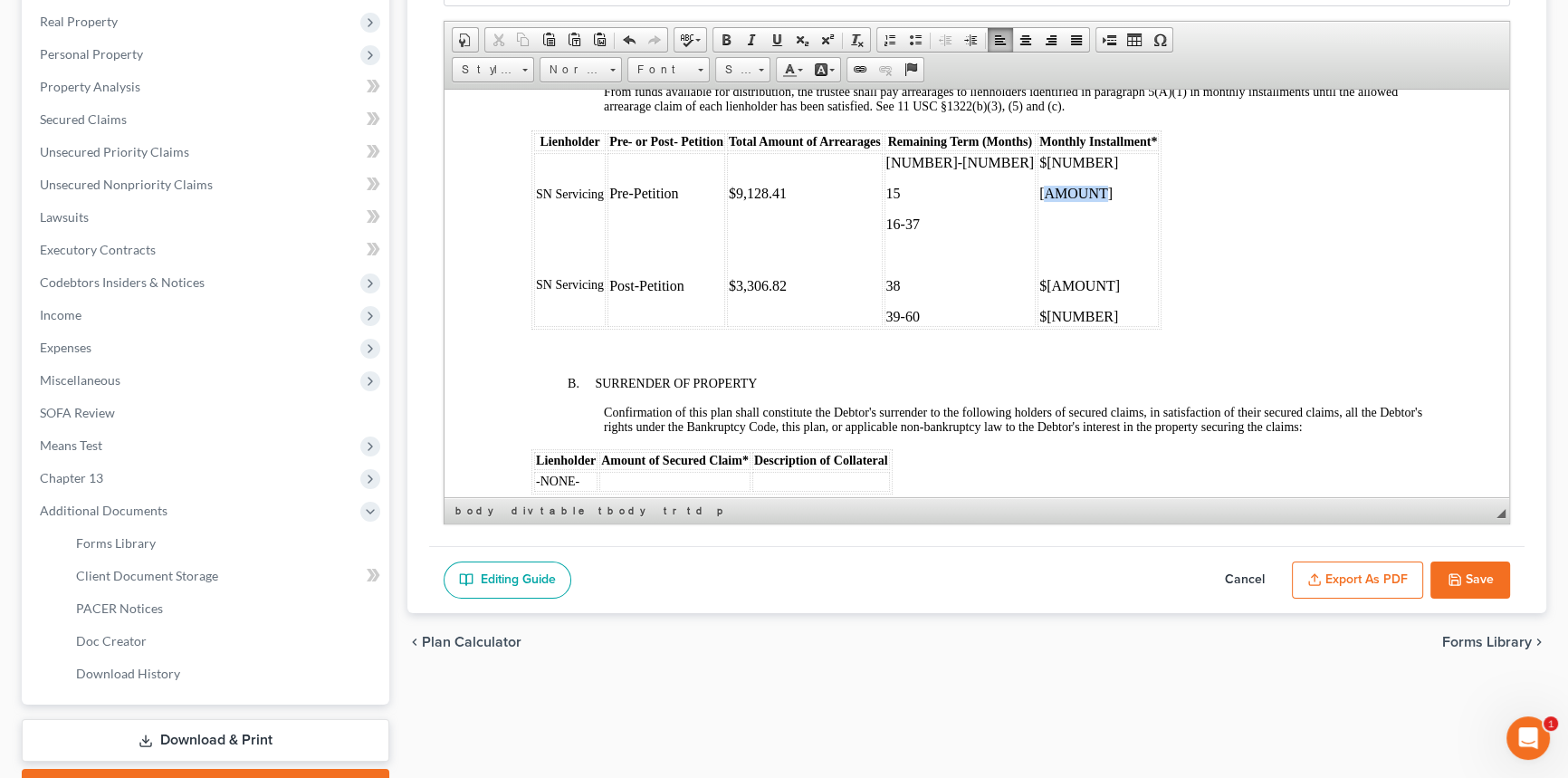 drag, startPoint x: 1083, startPoint y: 243, endPoint x: 1043, endPoint y: 250, distance: 40.60788 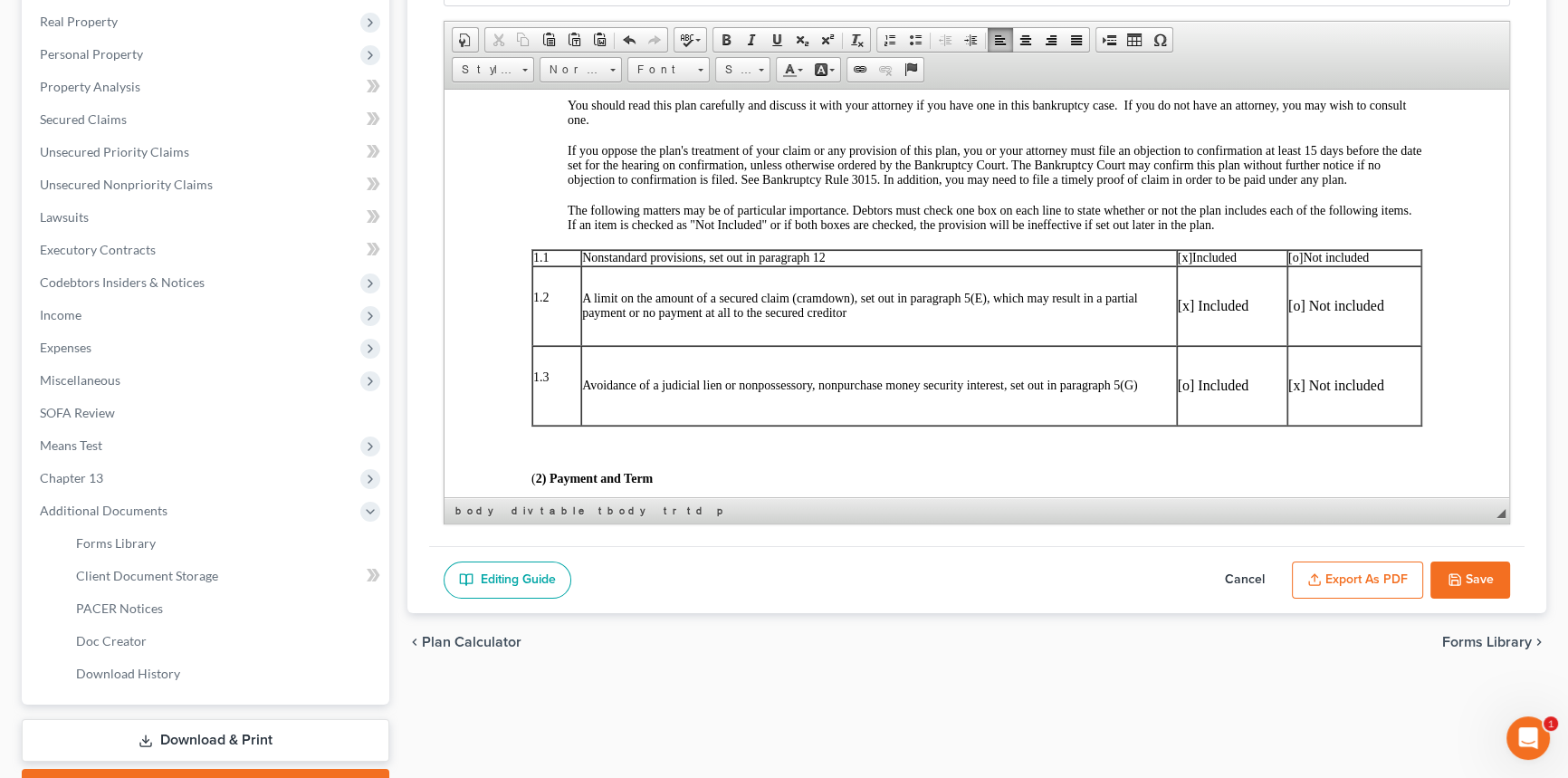 scroll, scrollTop: 494, scrollLeft: 0, axis: vertical 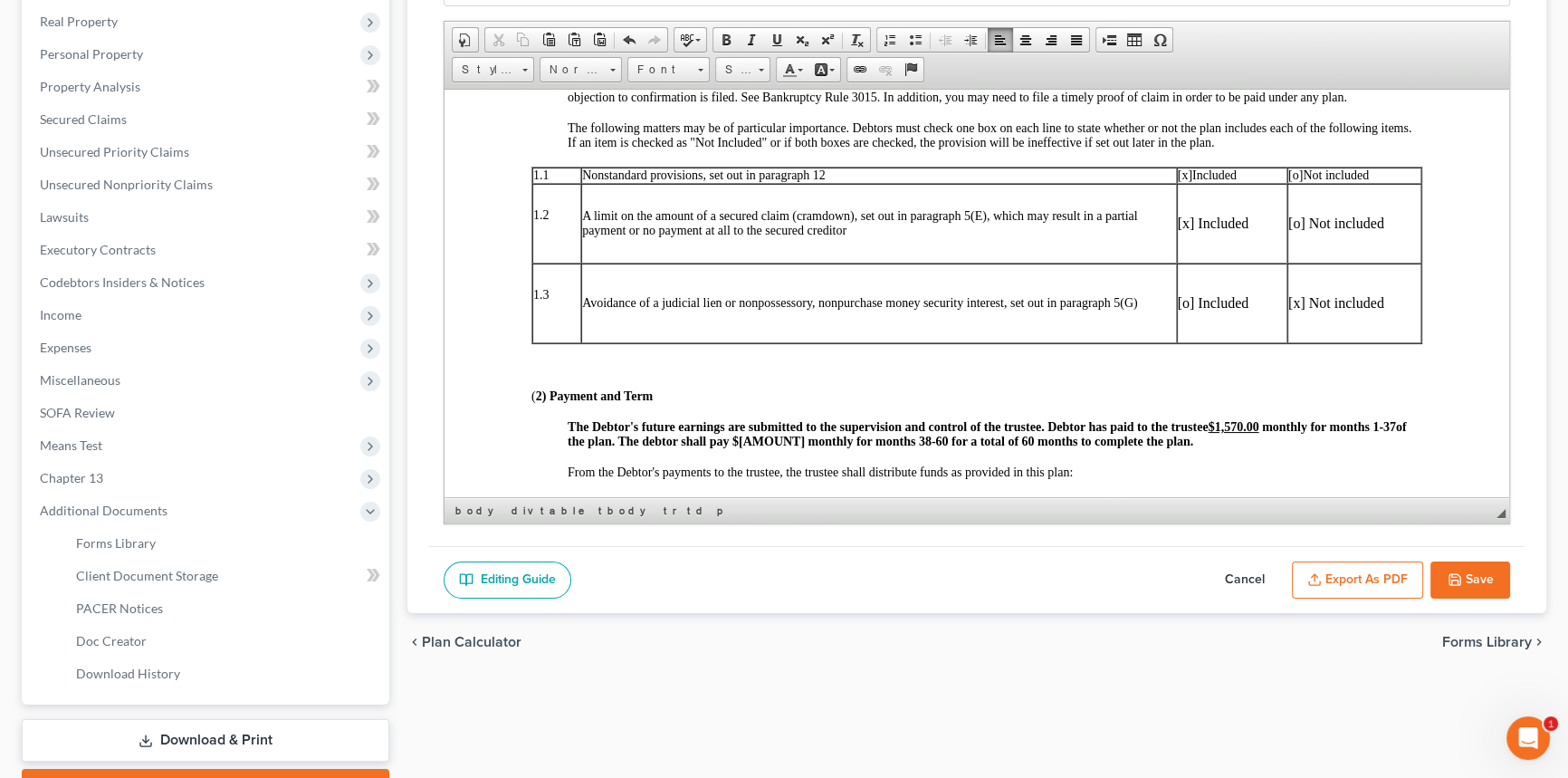 click on "The Debtor's future earnings are submitted to the supervision and control of the trustee. Debtor has paid to the trustee  [AMOUNT] monthly for months [NUMBER]-[NUMBER] of the plan. The debtor shall pay [AMOUNT] monthly for months [NUMBER]-[NUMBER] for a total of [NUMBER] months to complete the plan." at bounding box center [995, 434] 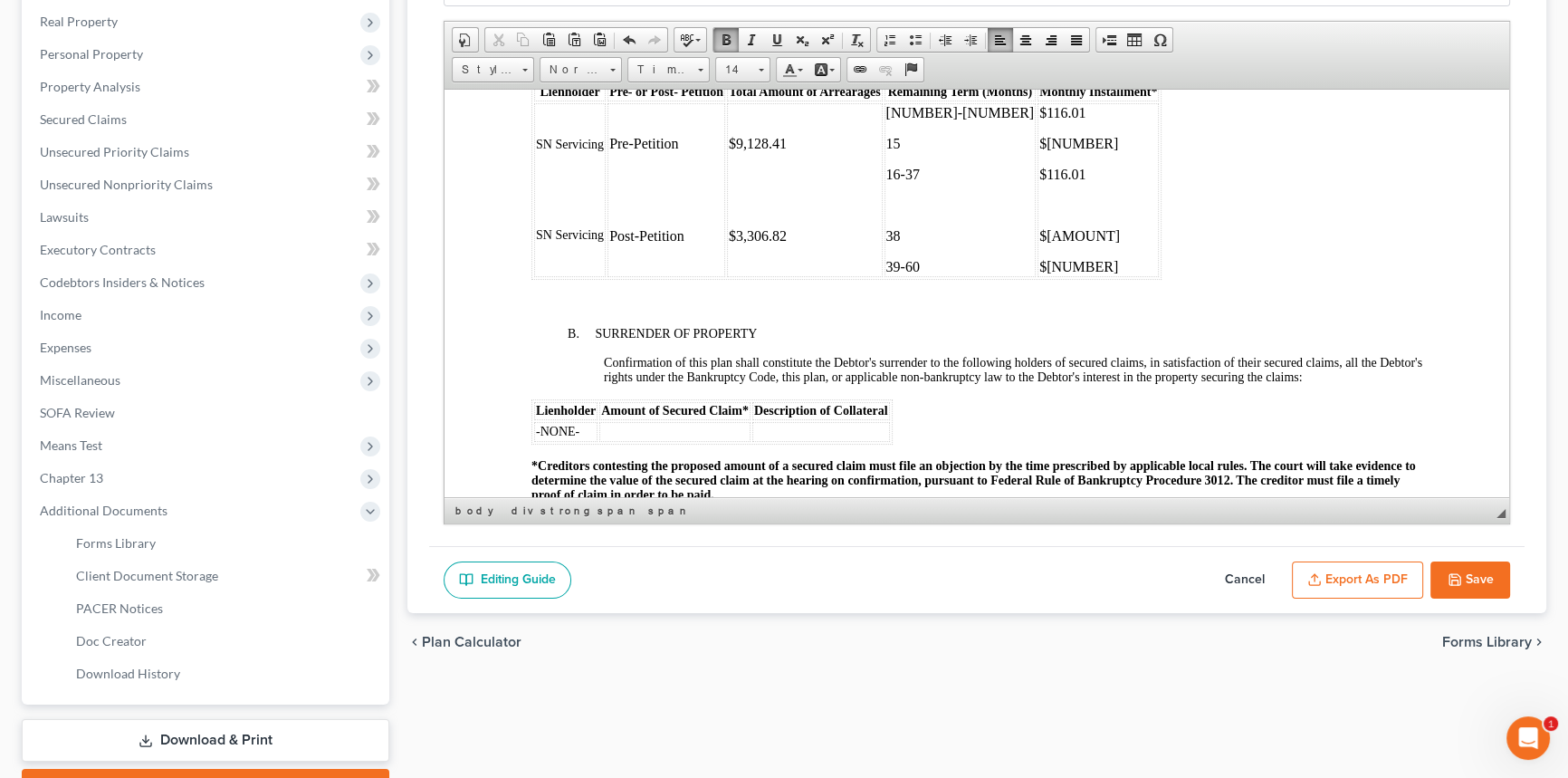 scroll, scrollTop: 2140, scrollLeft: 0, axis: vertical 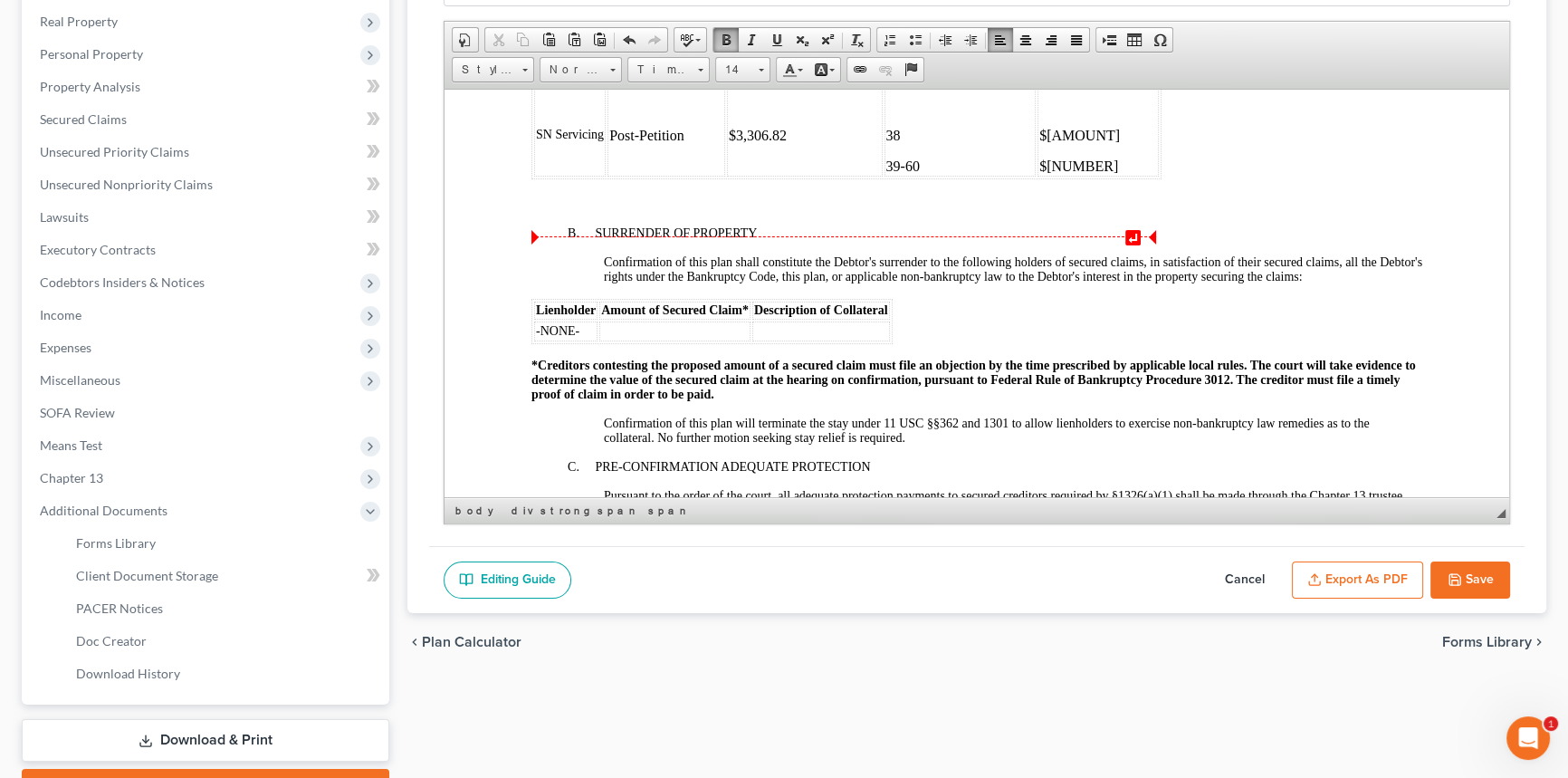 click on "$3,306.82" at bounding box center [805, 135] 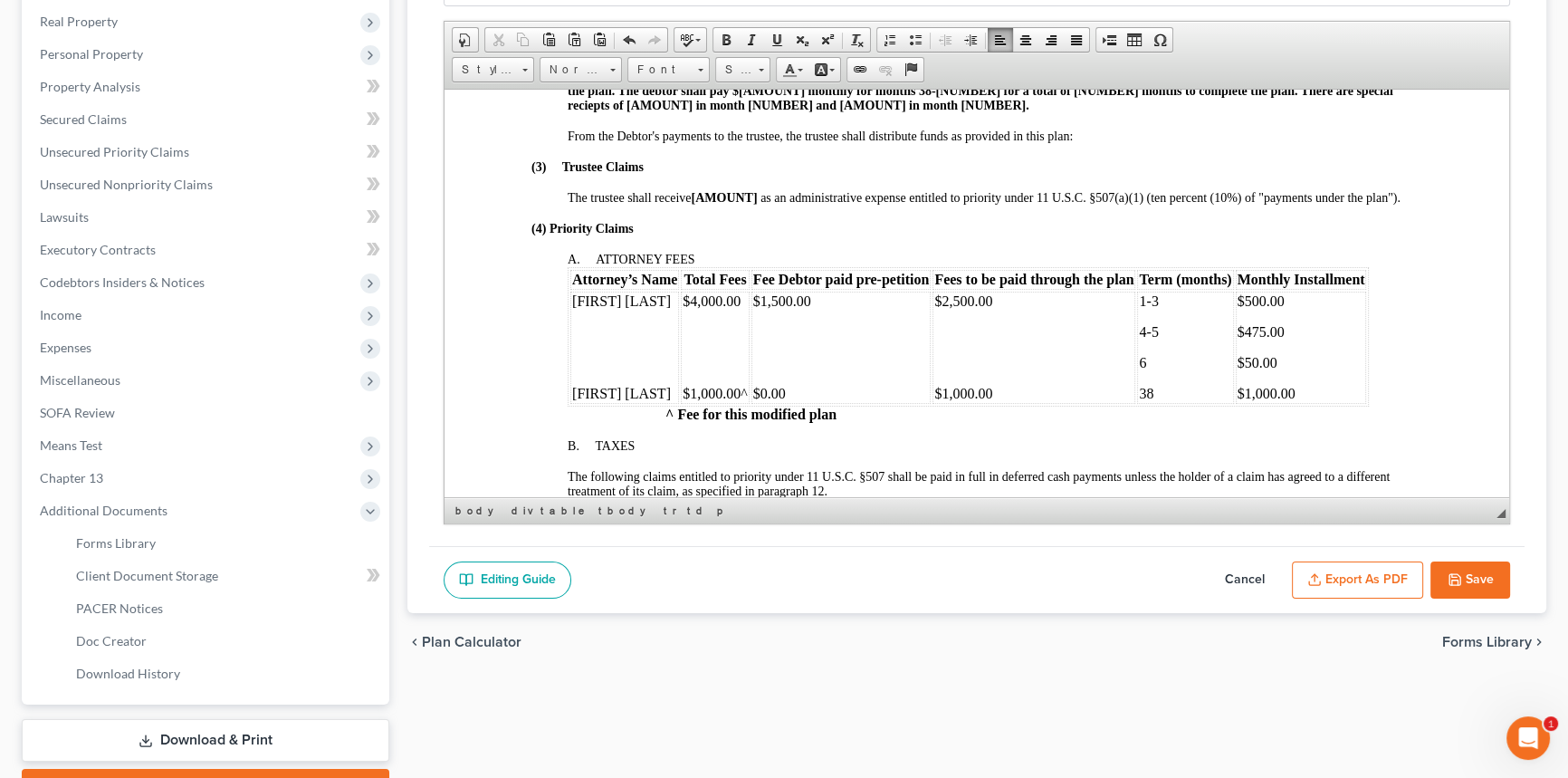 scroll, scrollTop: 823, scrollLeft: 0, axis: vertical 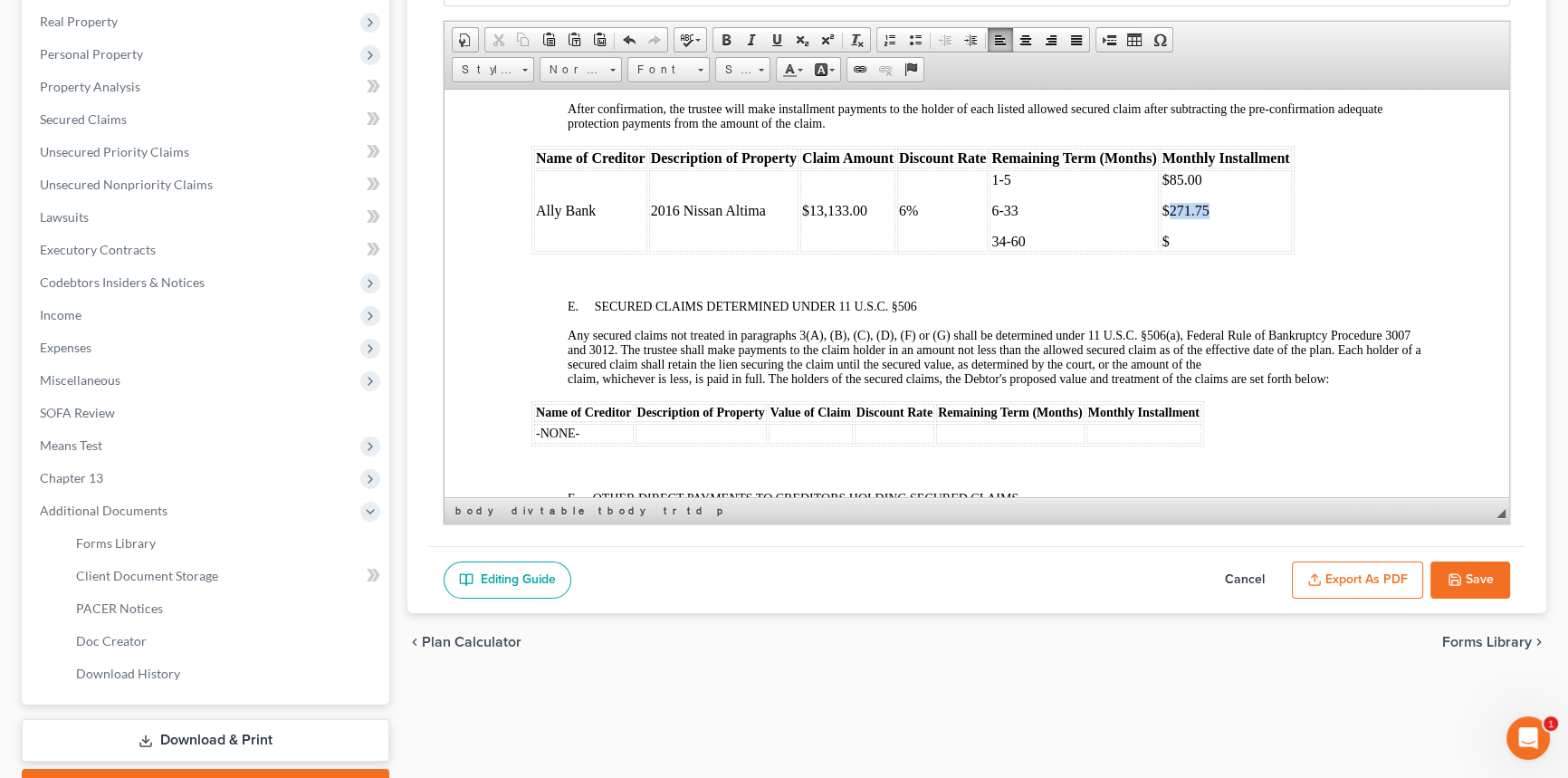 drag, startPoint x: 1180, startPoint y: 273, endPoint x: 1166, endPoint y: 275, distance: 14.142136 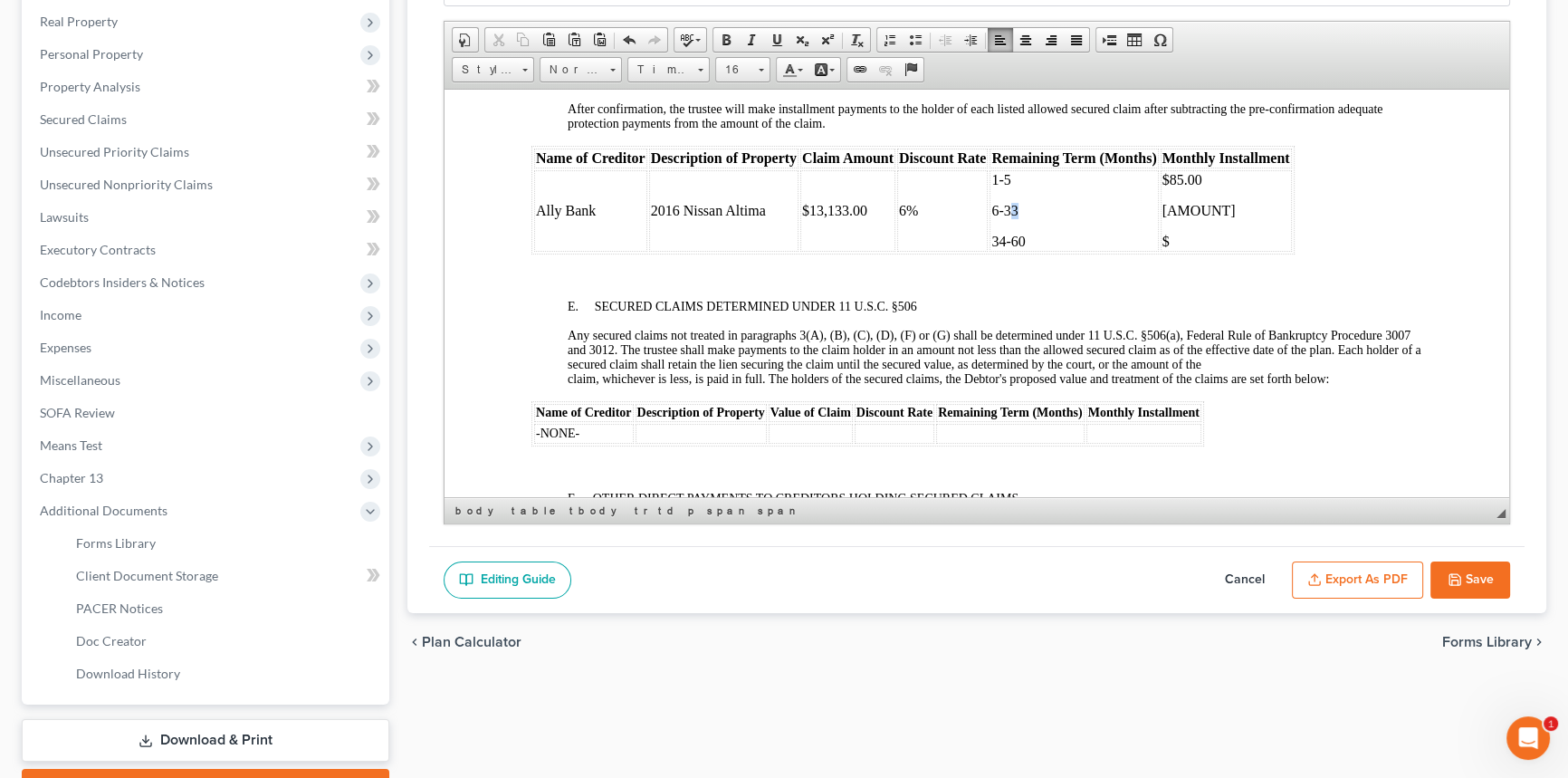 click on "6-33" at bounding box center [1074, 210] 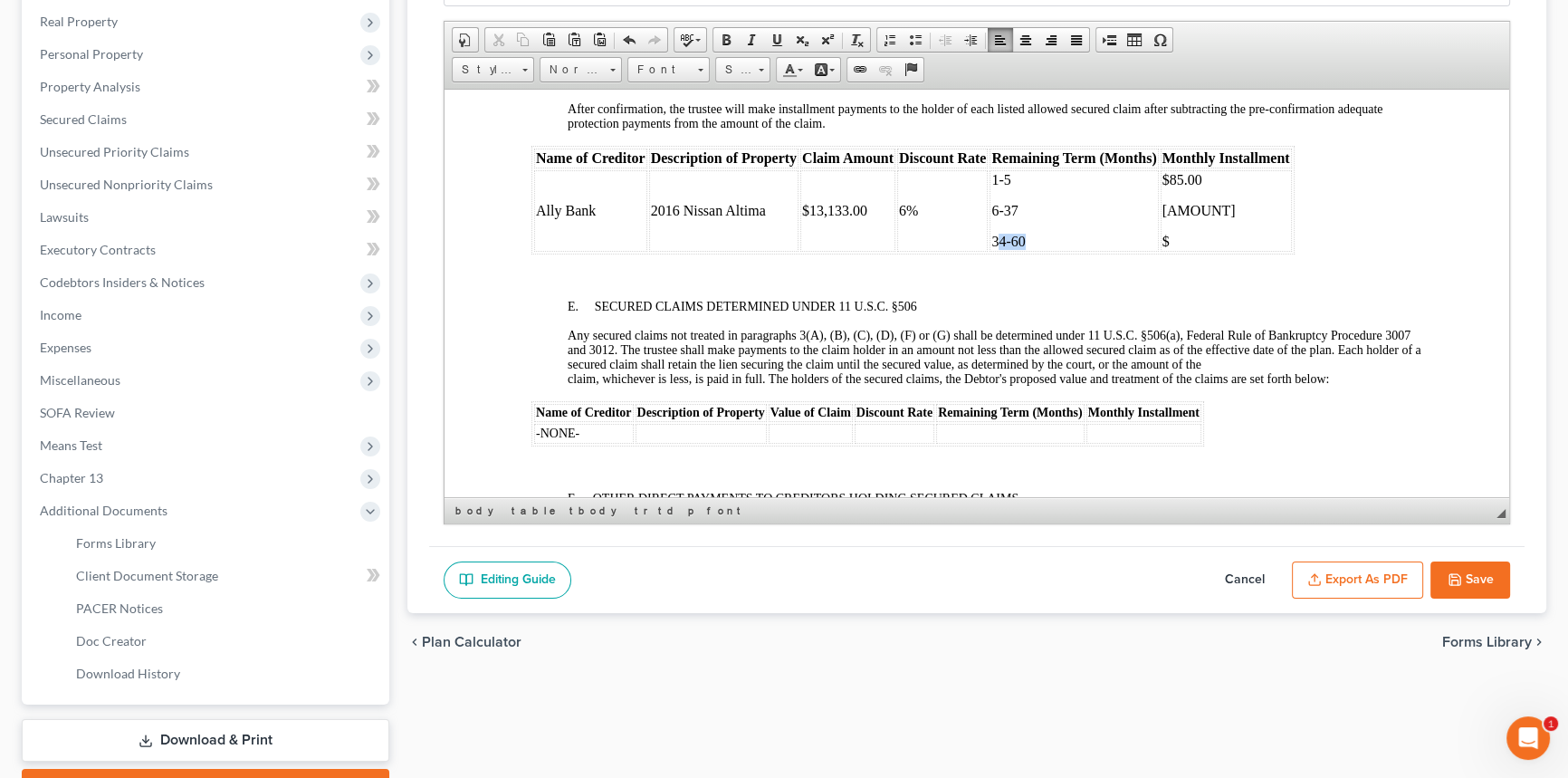 drag, startPoint x: 1028, startPoint y: 309, endPoint x: 996, endPoint y: 313, distance: 32.249031 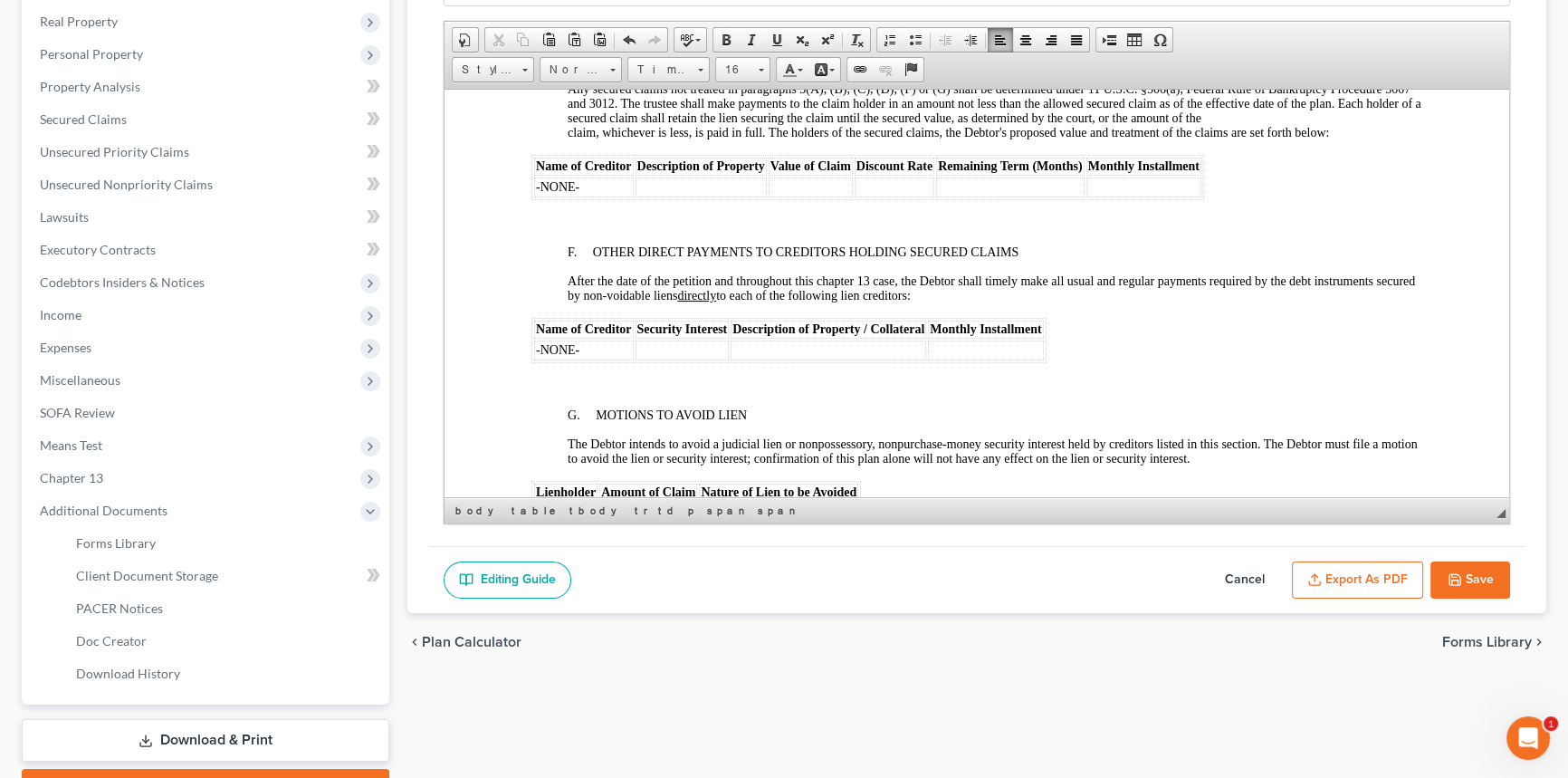 scroll, scrollTop: 3376, scrollLeft: 0, axis: vertical 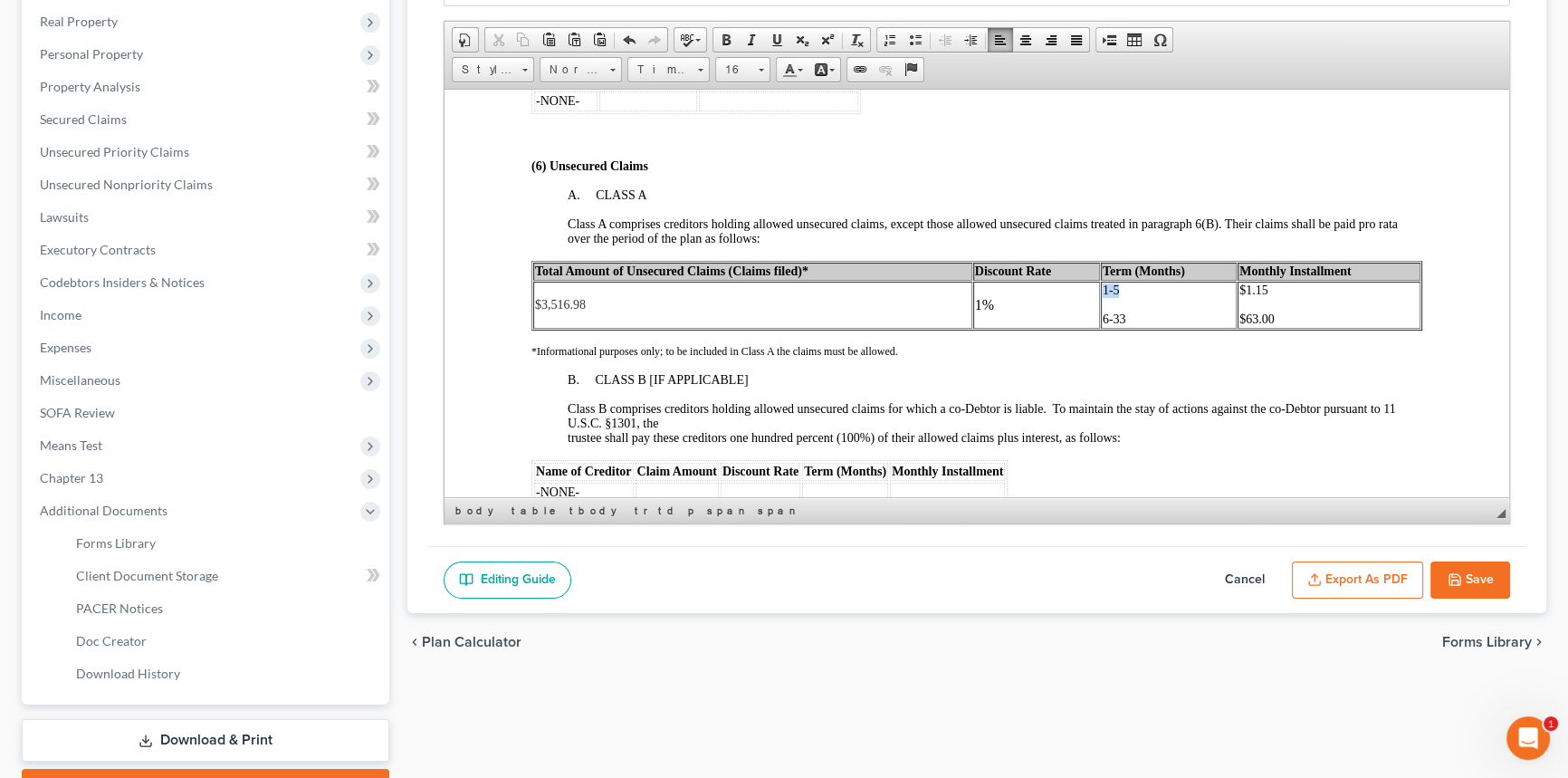 drag, startPoint x: 1113, startPoint y: 361, endPoint x: 1096, endPoint y: 364, distance: 17.262677 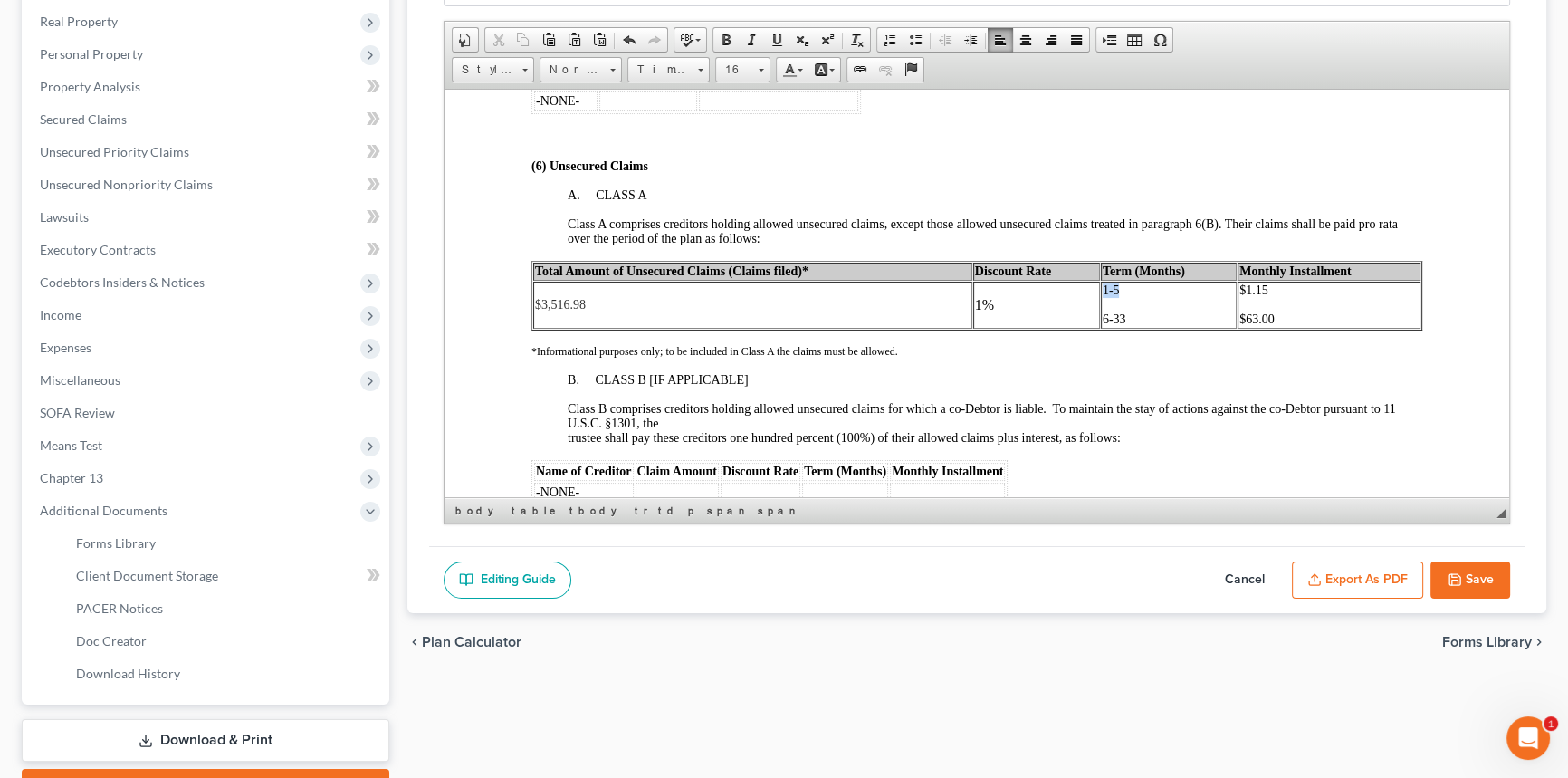 click on "1-5" at bounding box center (1169, 290) 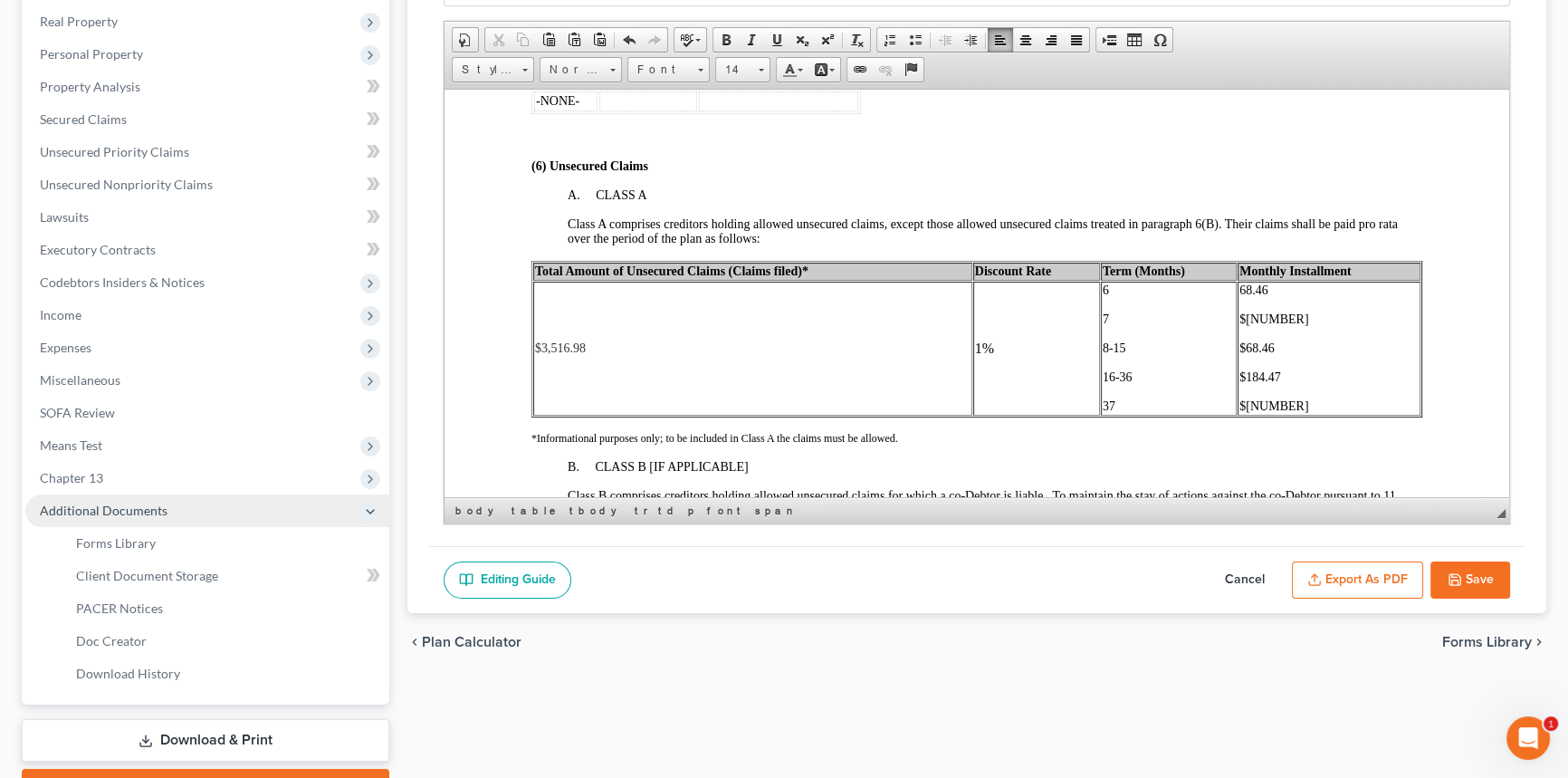 scroll, scrollTop: 4, scrollLeft: 0, axis: vertical 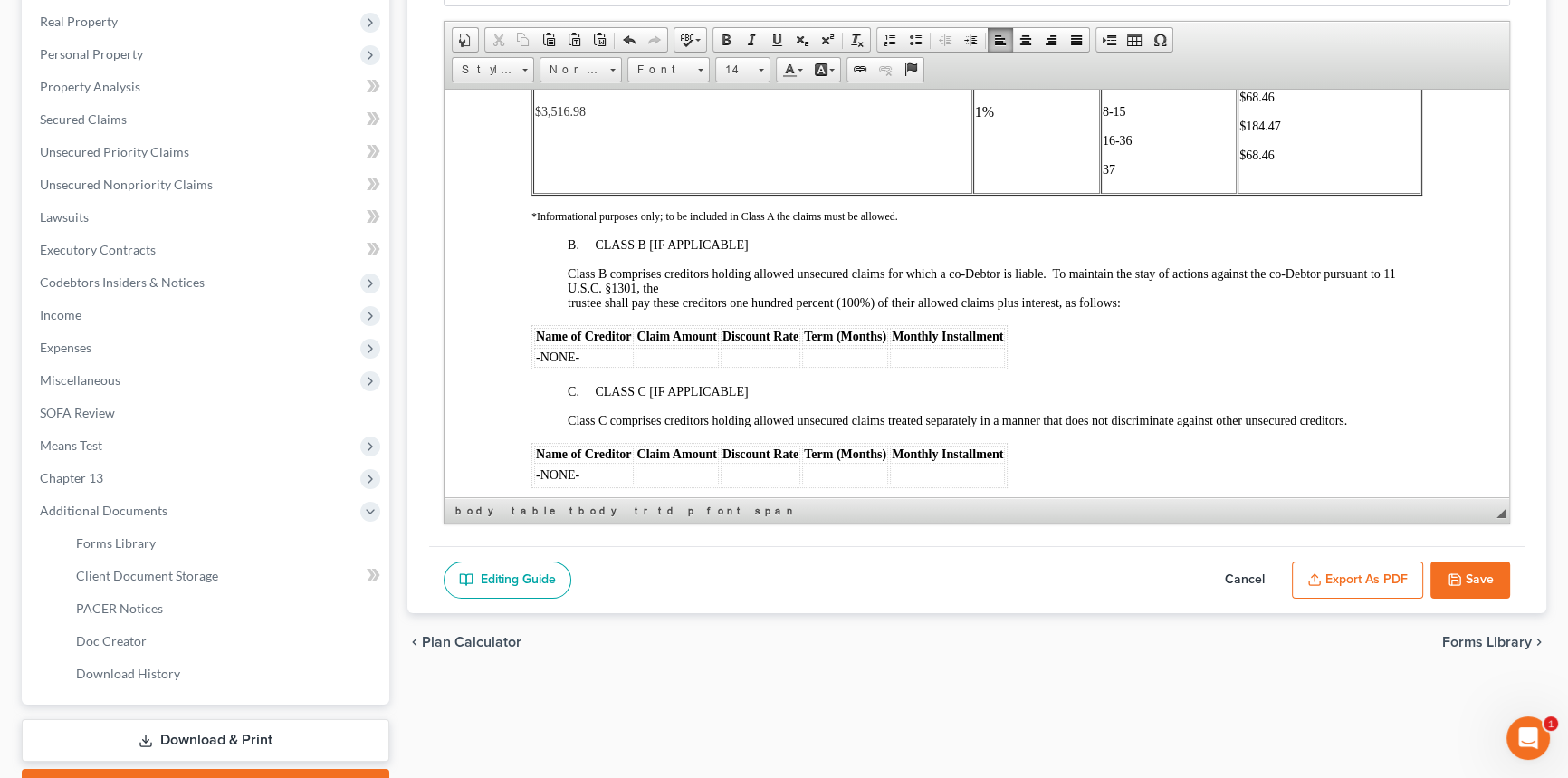 click on "37" at bounding box center [1169, 169] 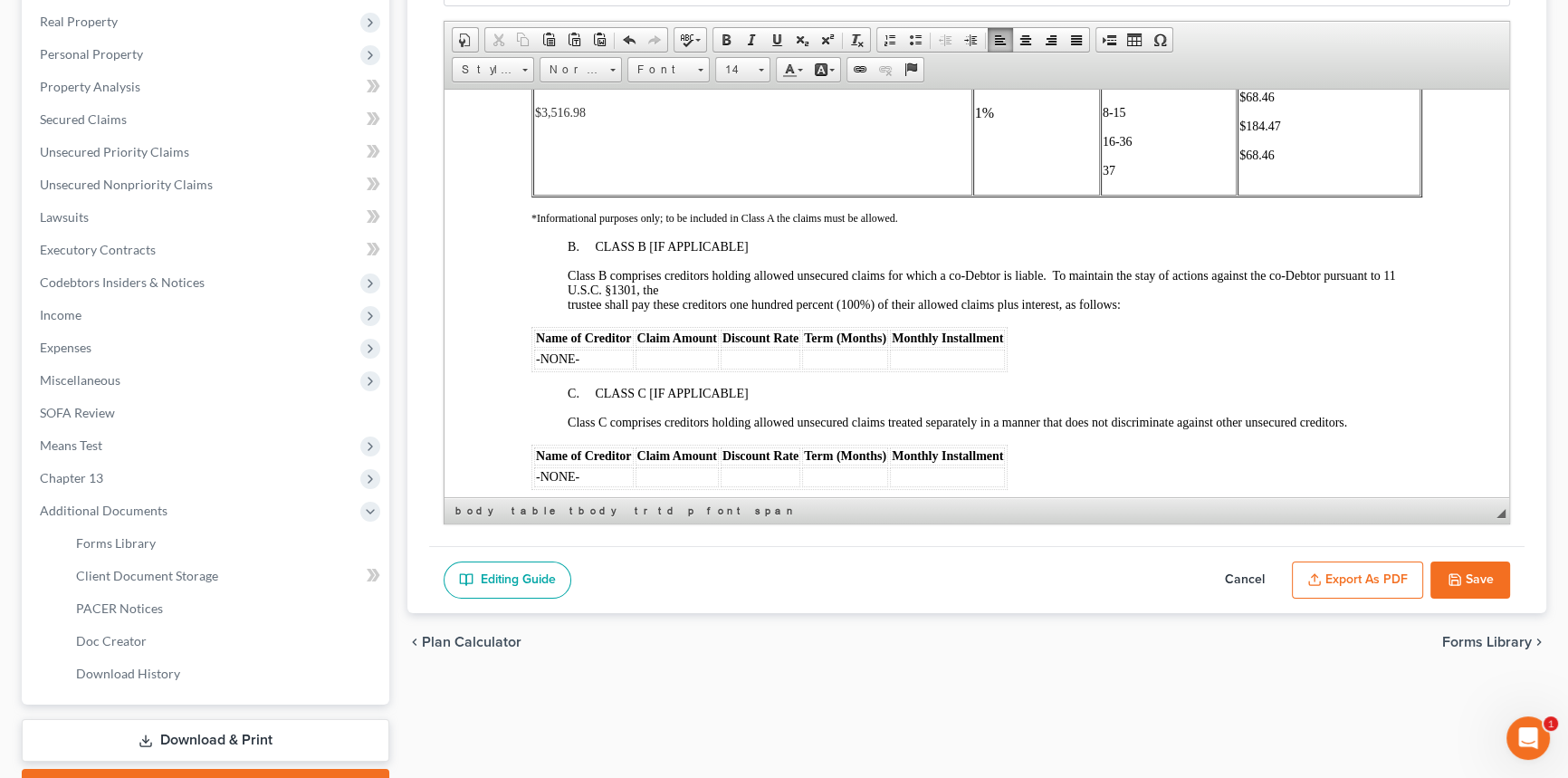 click at bounding box center (1329, 185) 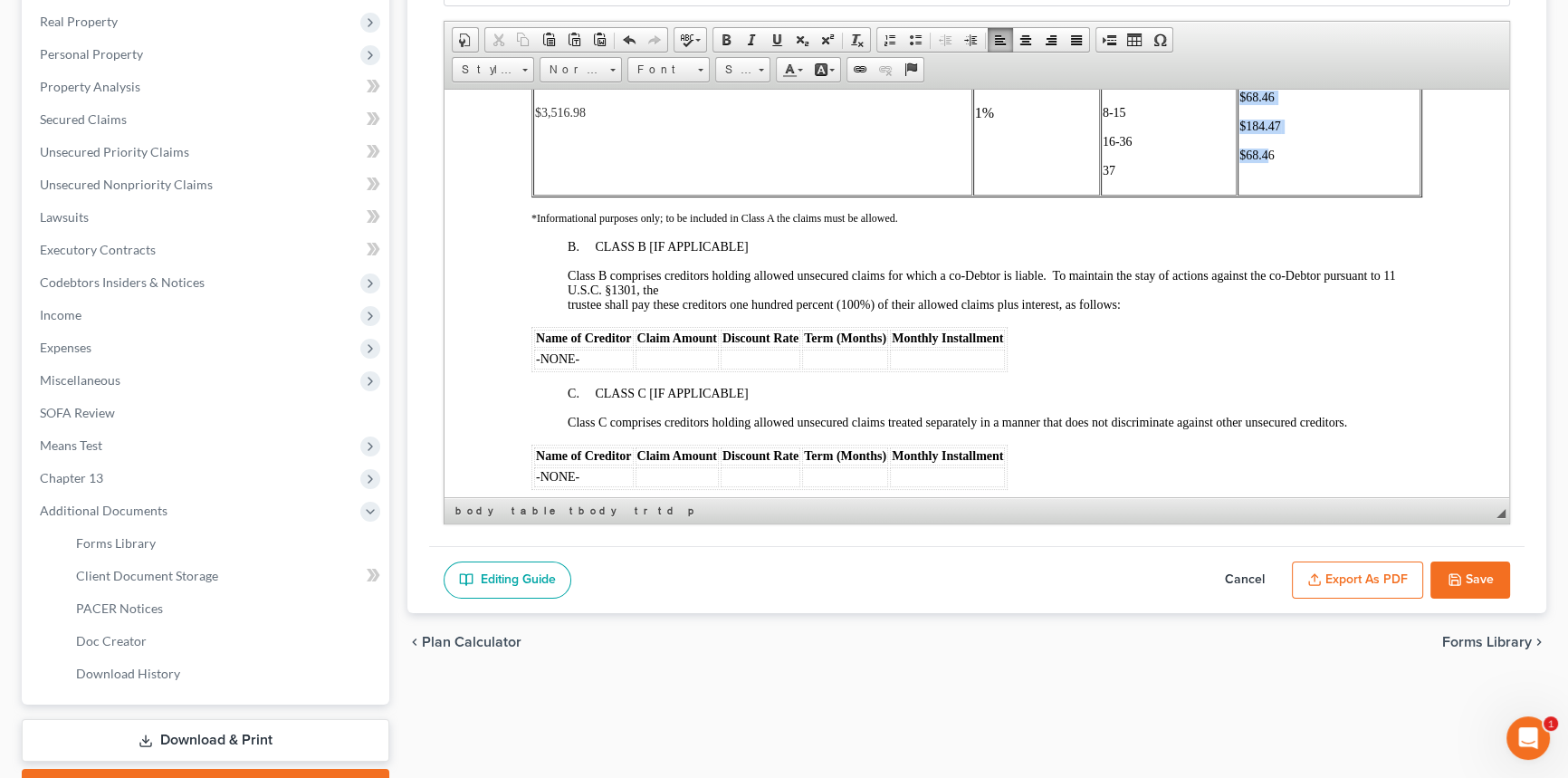 drag, startPoint x: 1257, startPoint y: 238, endPoint x: 1238, endPoint y: 123, distance: 116.559 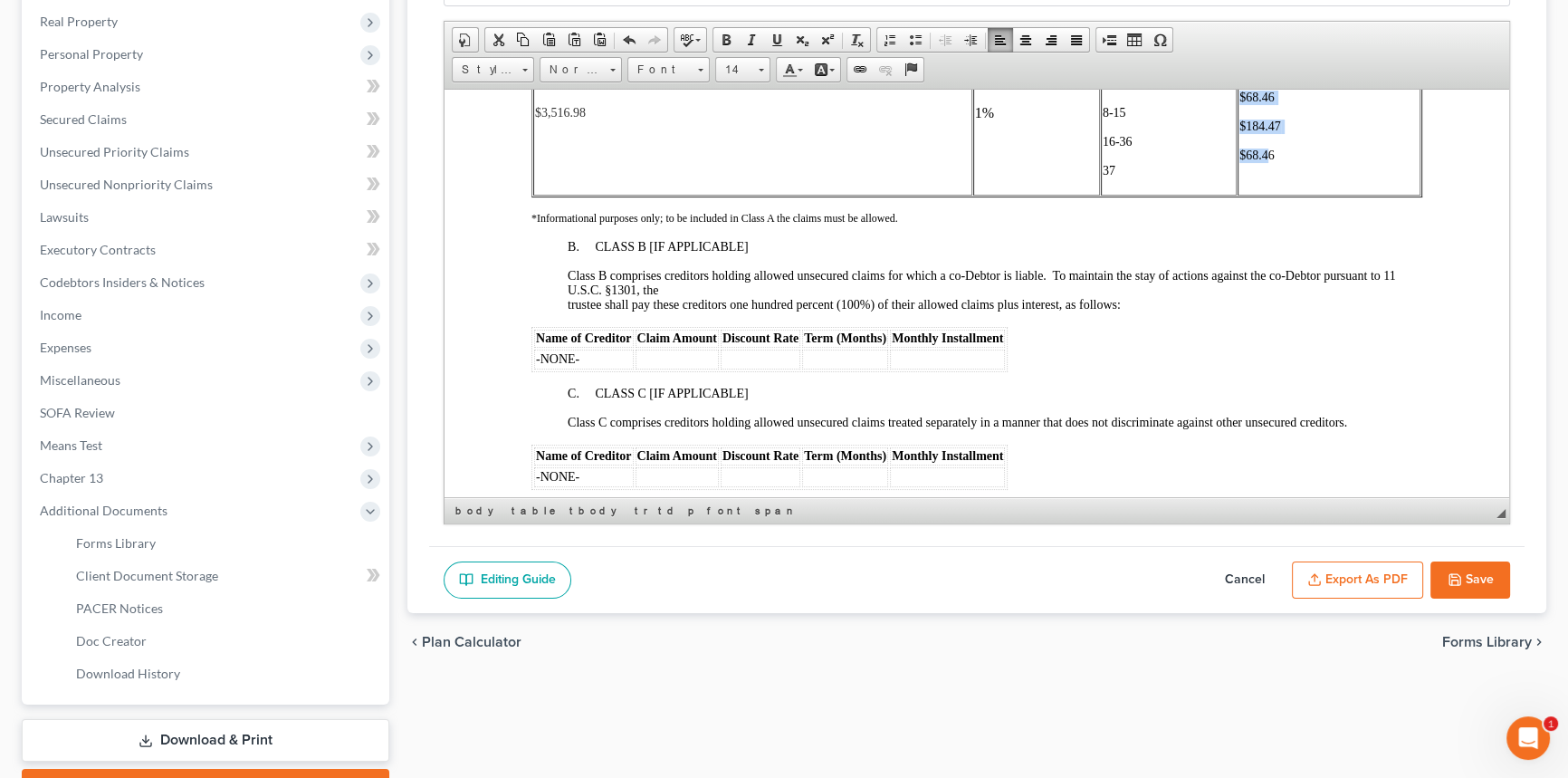 drag, startPoint x: 1105, startPoint y: 201, endPoint x: 1137, endPoint y: 207, distance: 32.55764 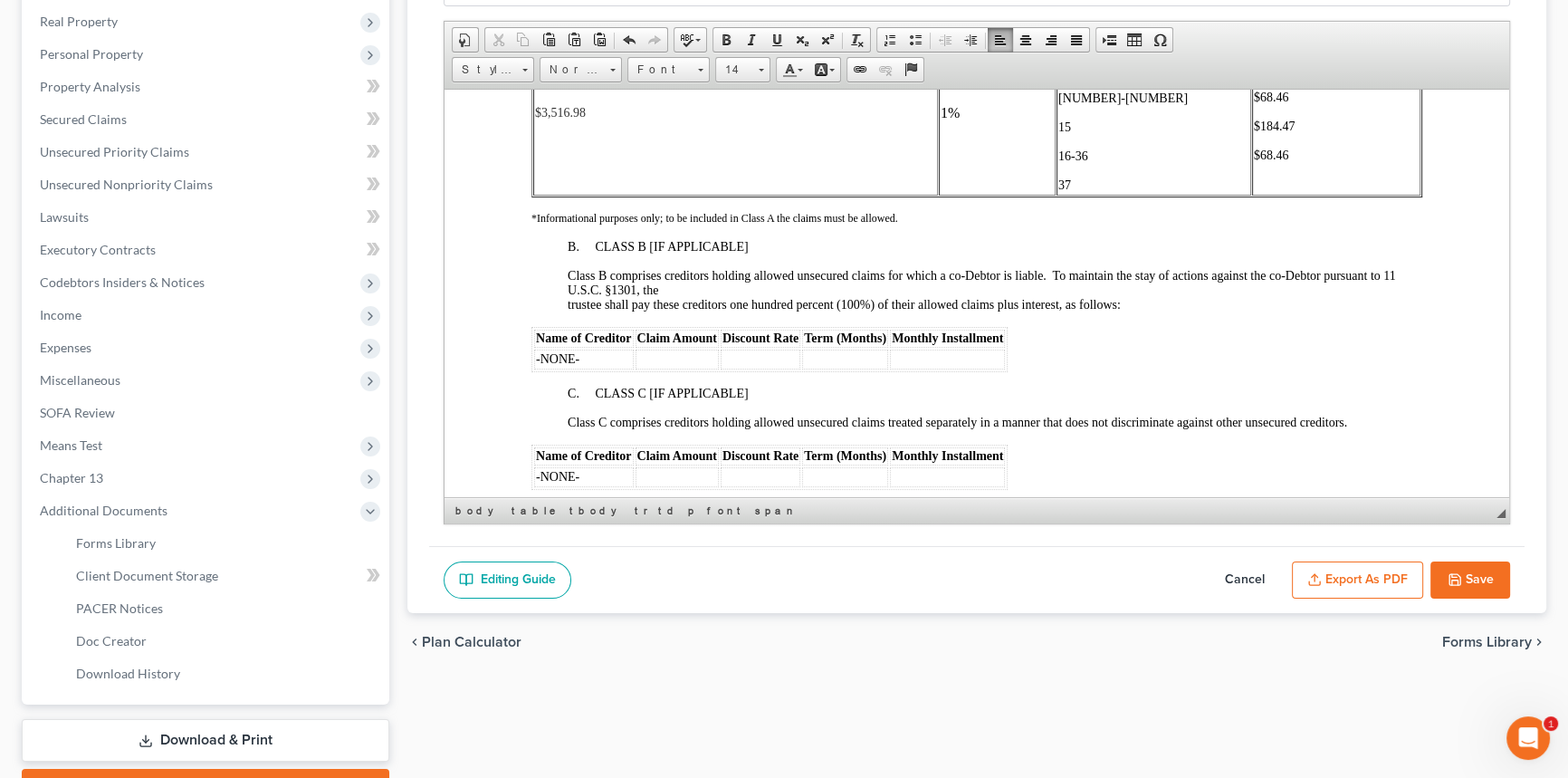 click on "68.46 $[AMOUNT] 68.46 $[AMOUNT] 68.46" at bounding box center (1336, 112) 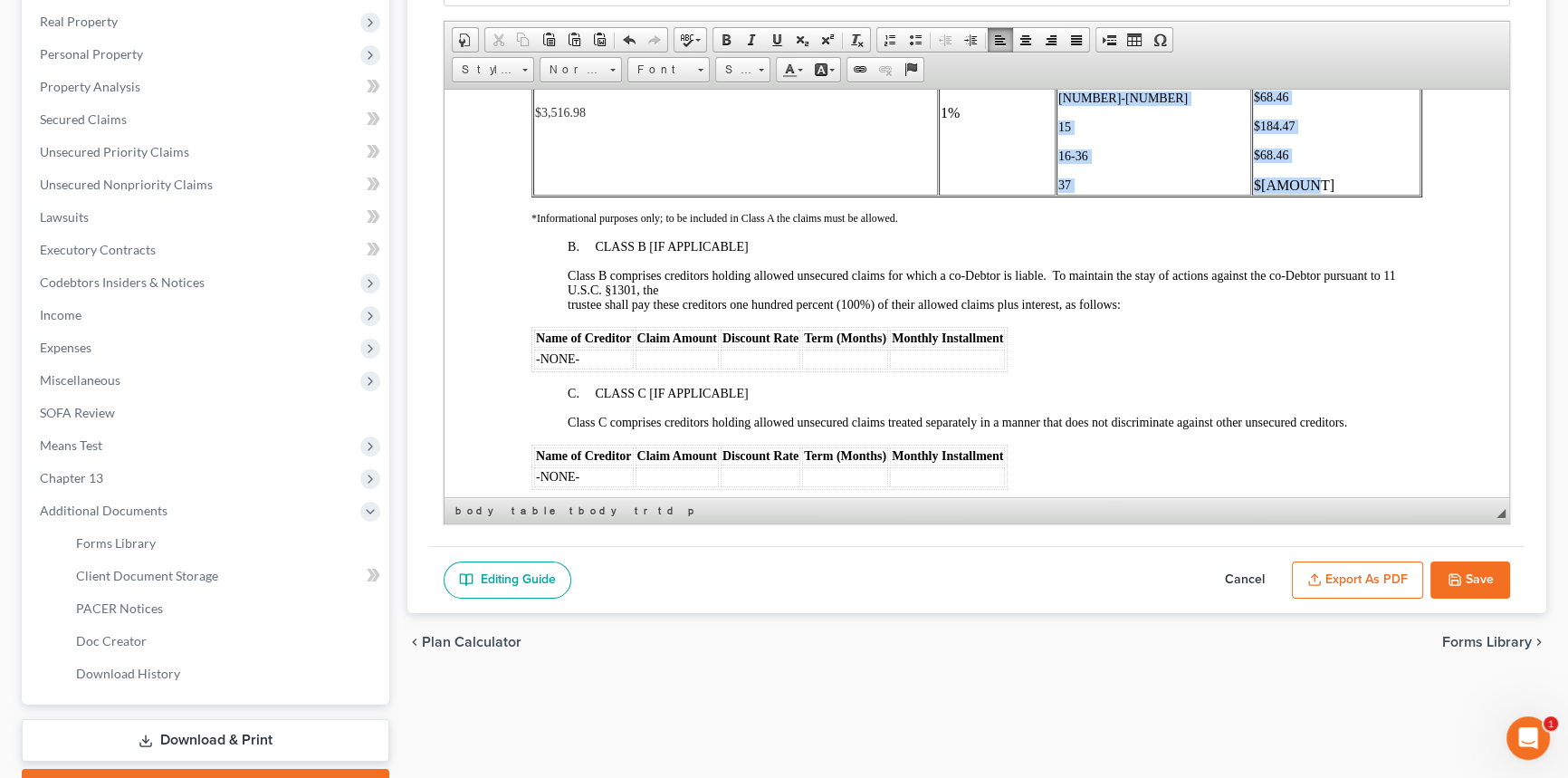 click on "6" at bounding box center [1061, 39] 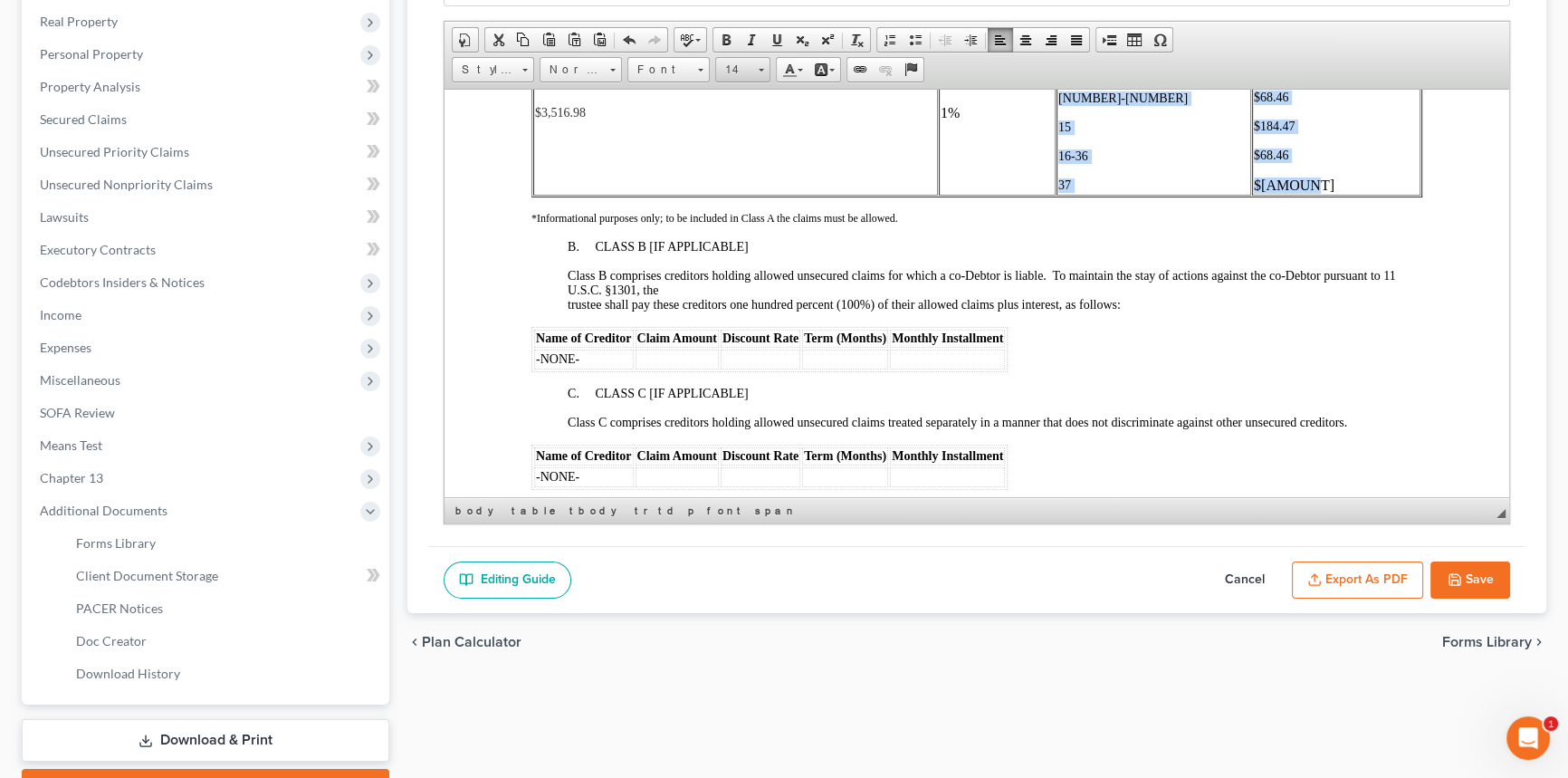 click on "14" at bounding box center (734, 70) 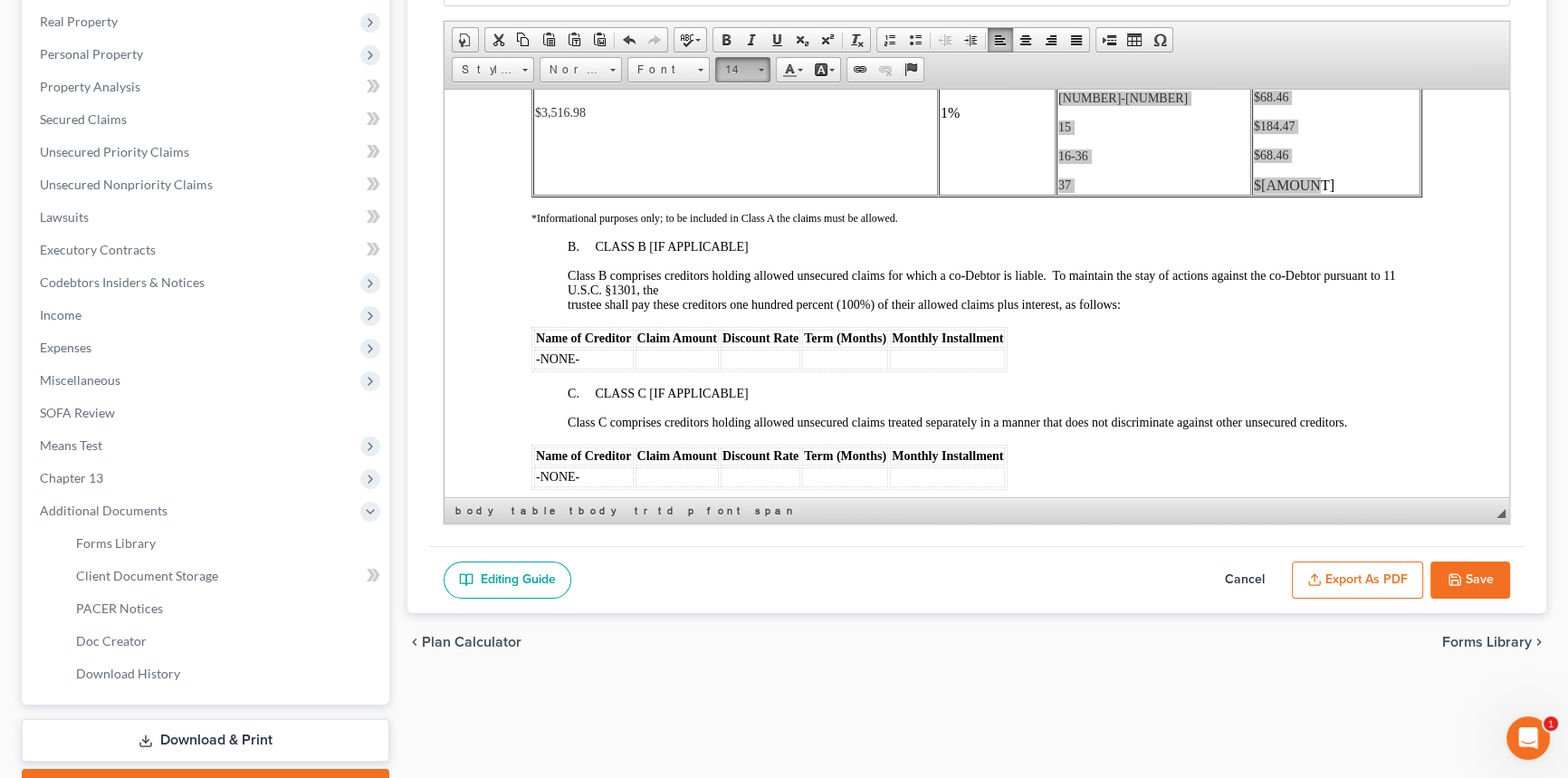 scroll, scrollTop: 128, scrollLeft: 0, axis: vertical 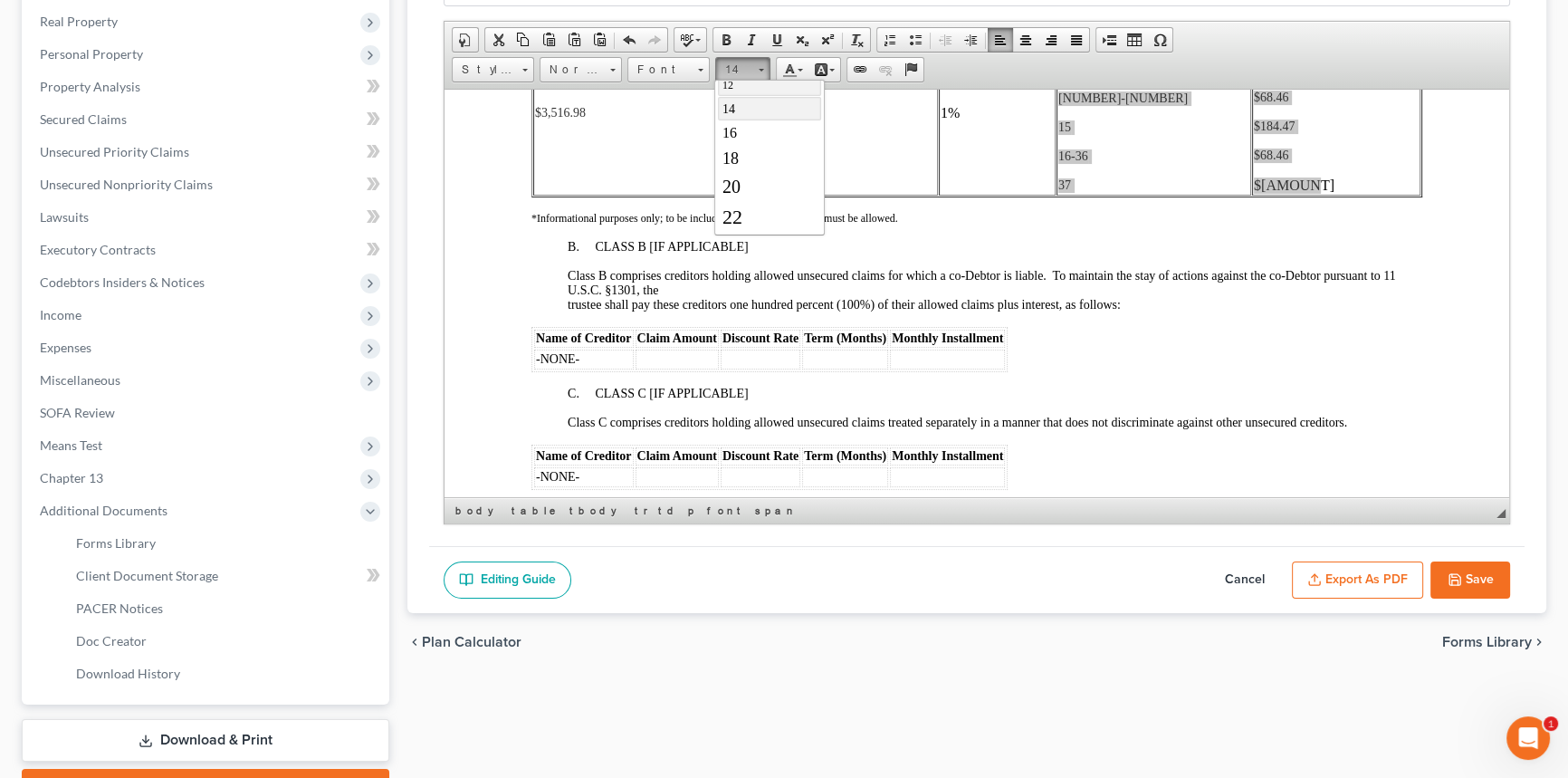 click on "12" at bounding box center [770, 83] 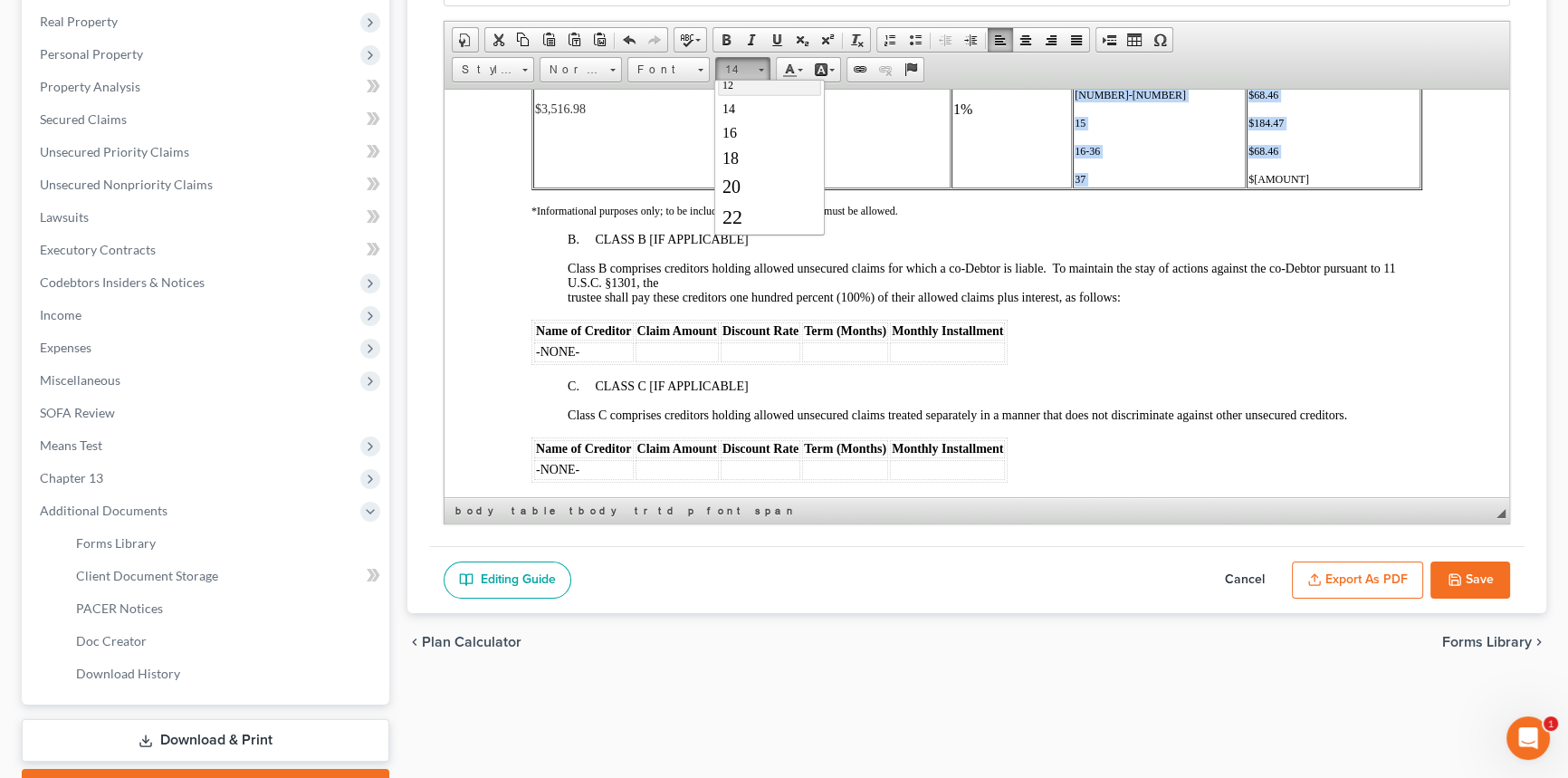 scroll, scrollTop: 0, scrollLeft: 0, axis: both 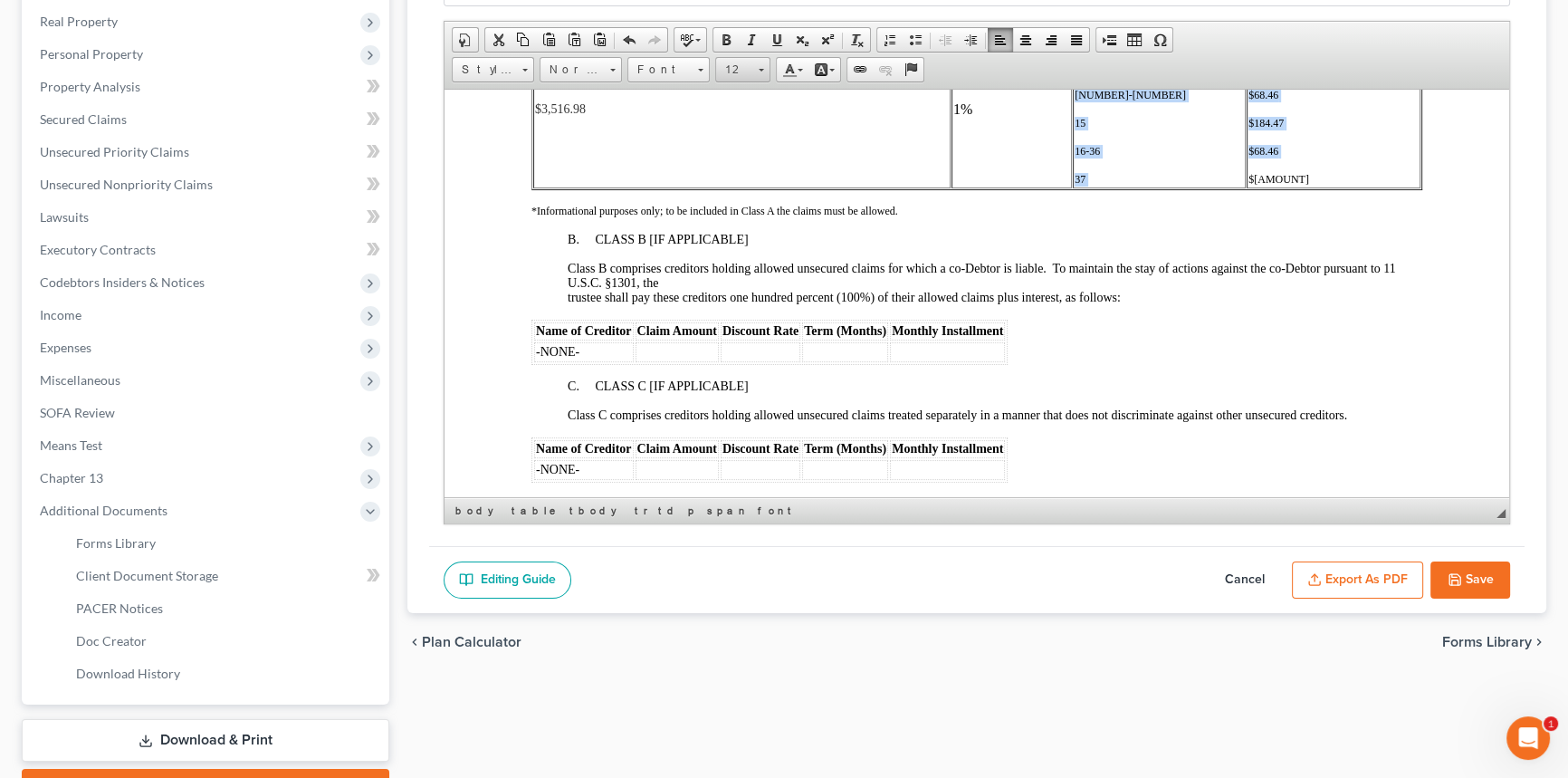 click on "12" at bounding box center (734, 70) 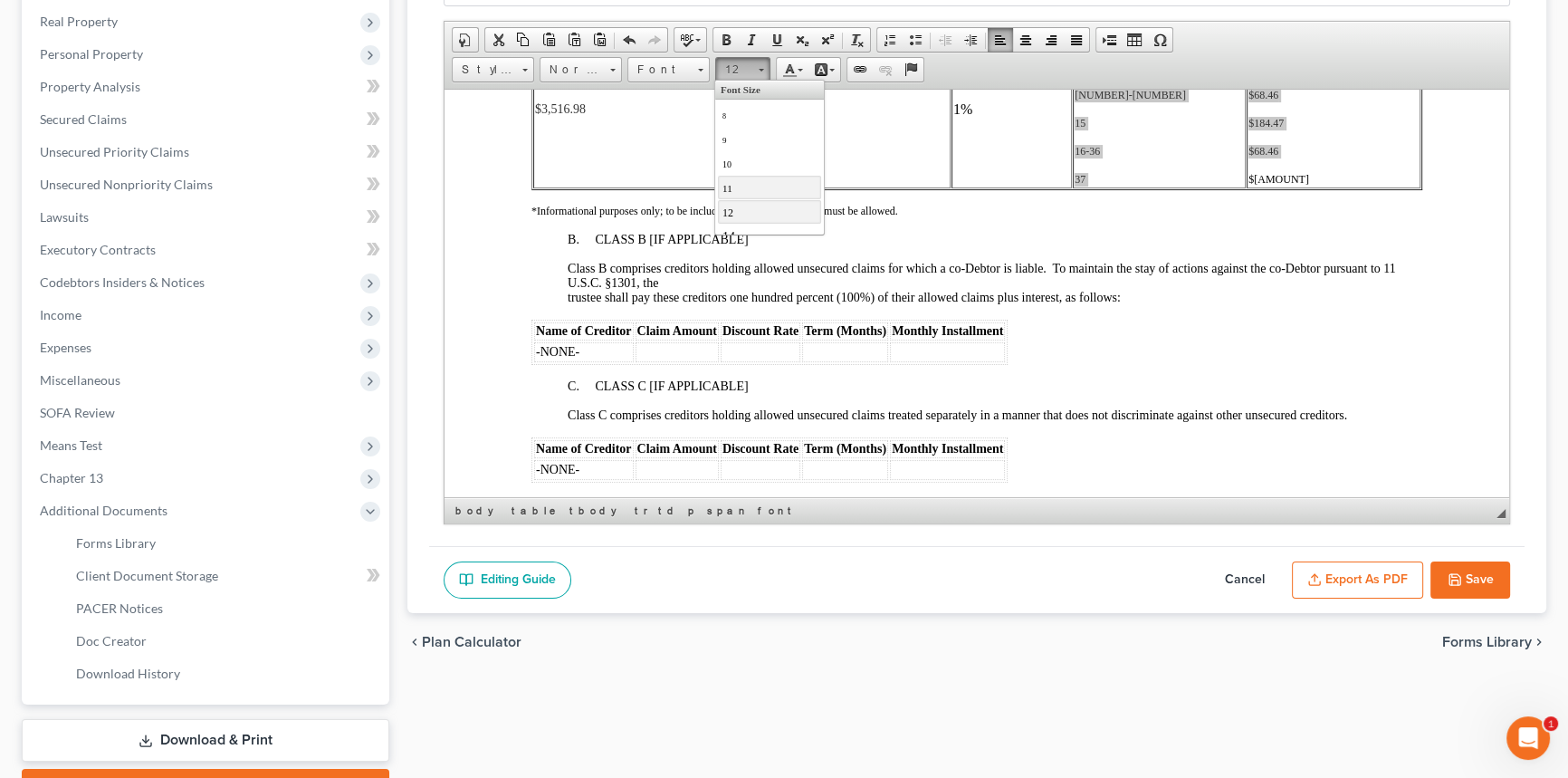 scroll, scrollTop: 82, scrollLeft: 0, axis: vertical 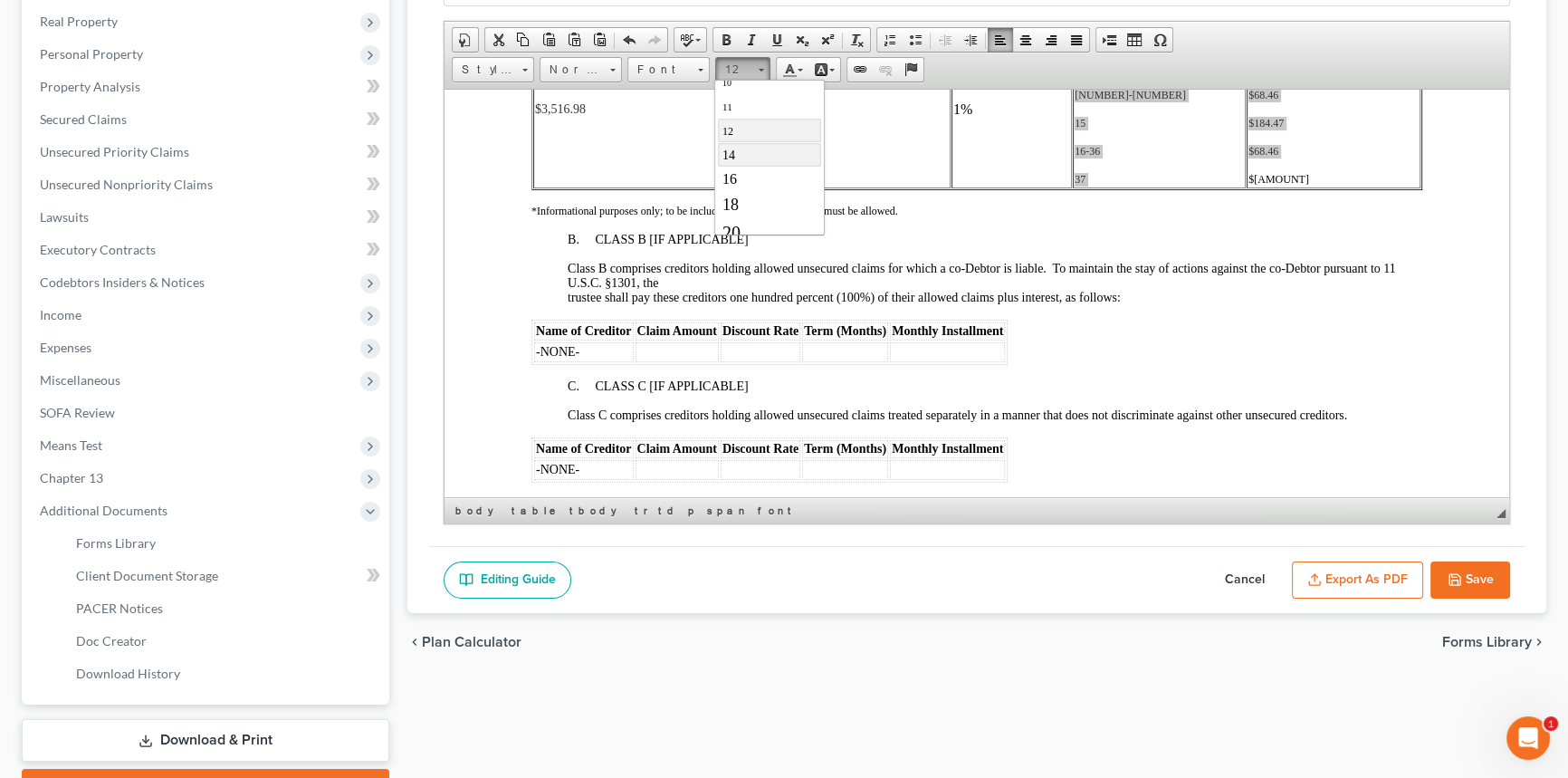 drag, startPoint x: 747, startPoint y: 149, endPoint x: 1114, endPoint y: 243, distance: 378.84693 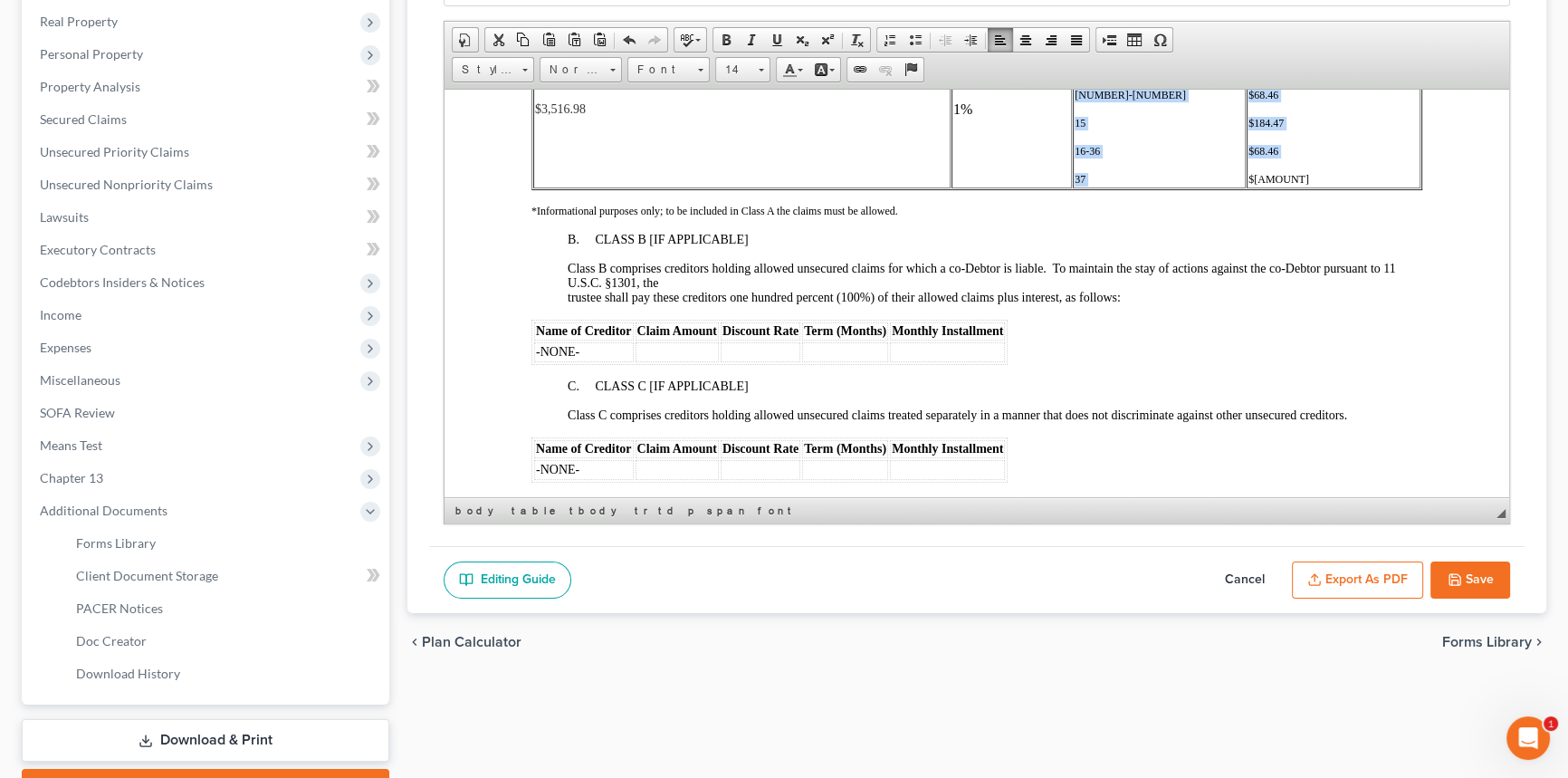 scroll, scrollTop: 0, scrollLeft: 0, axis: both 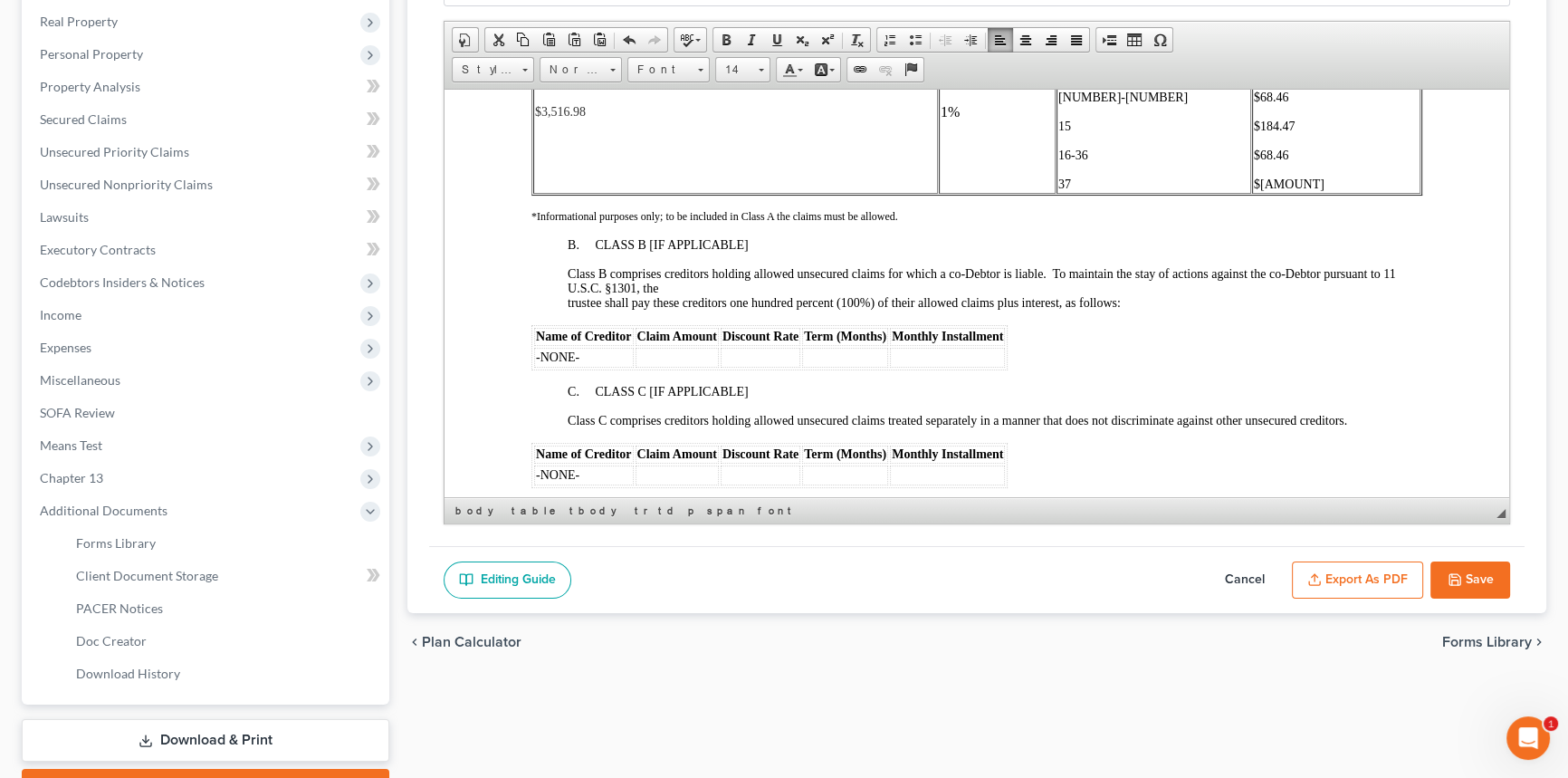 click on "Class B comprises creditors holding allowed unsecured claims for which a co-Debtor is liable.  To maintain the stay of actions against the co-Debtor pursuant to 11 U.S.C. §1301, the trustee shall pay these creditors one hundred percent (100%) of their allowed claims plus interest, as follows:" at bounding box center [981, 287] 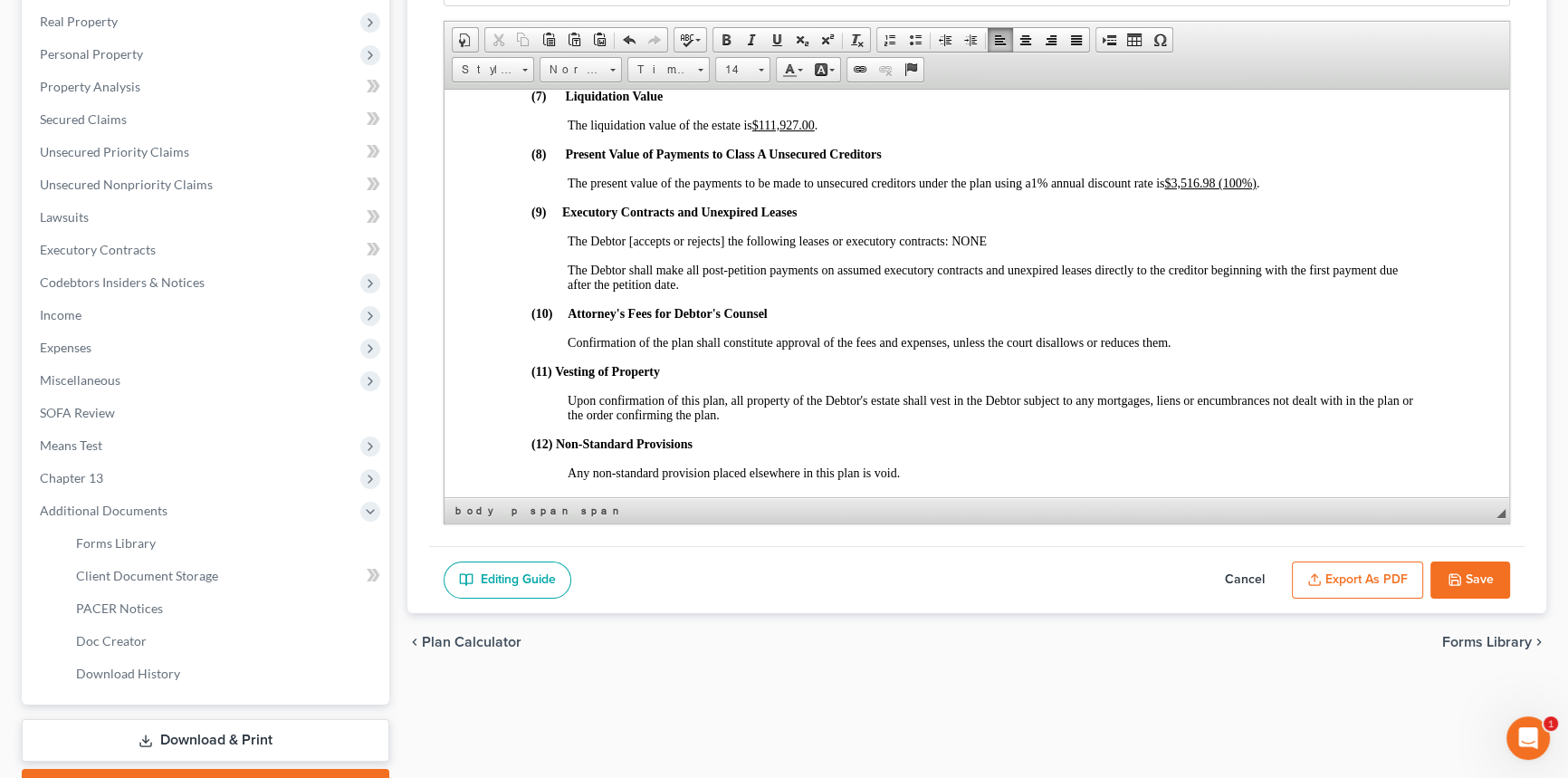 scroll, scrollTop: 4116, scrollLeft: 0, axis: vertical 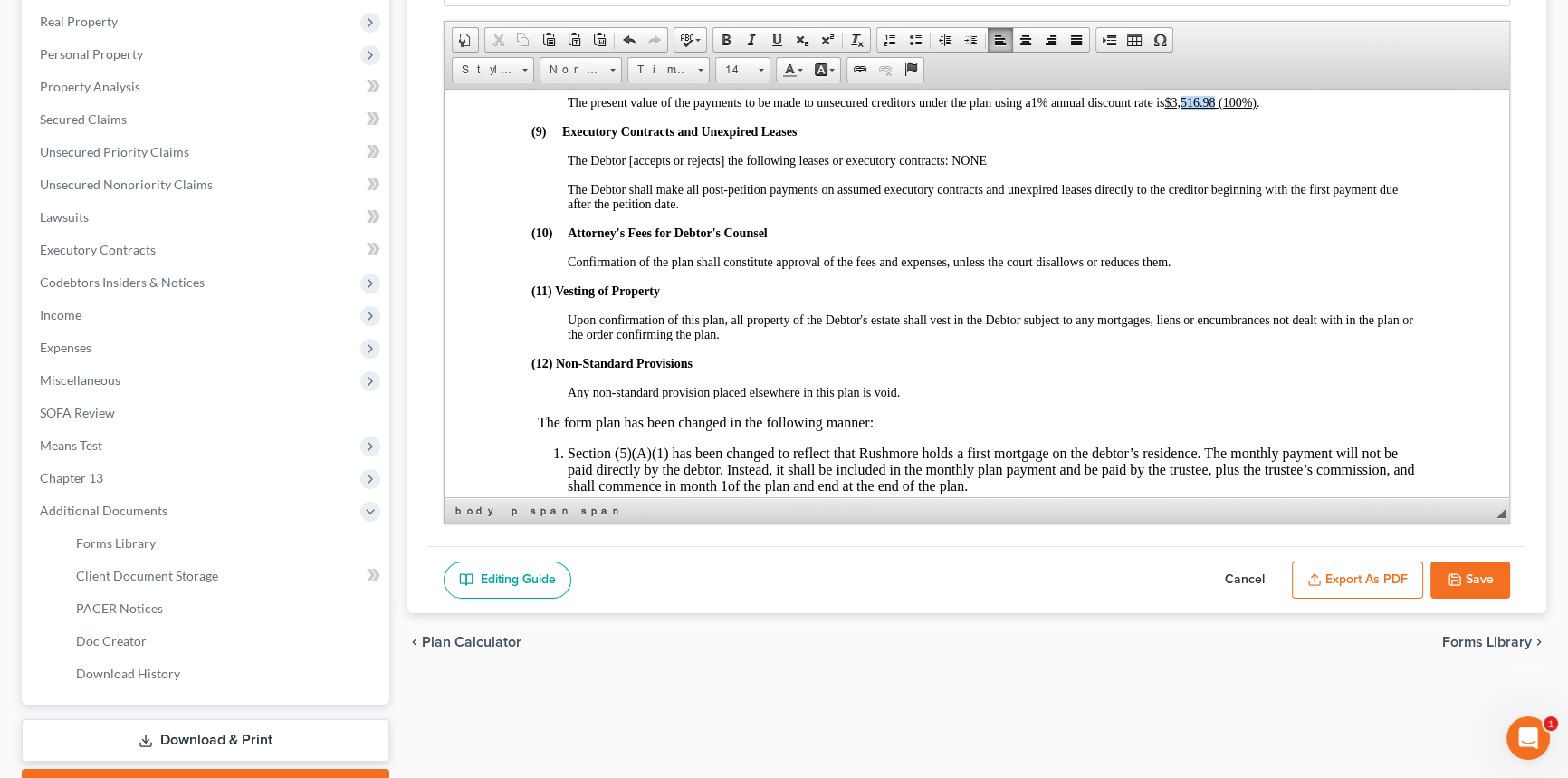 drag, startPoint x: 1190, startPoint y: 187, endPoint x: 1224, endPoint y: 187, distance: 34 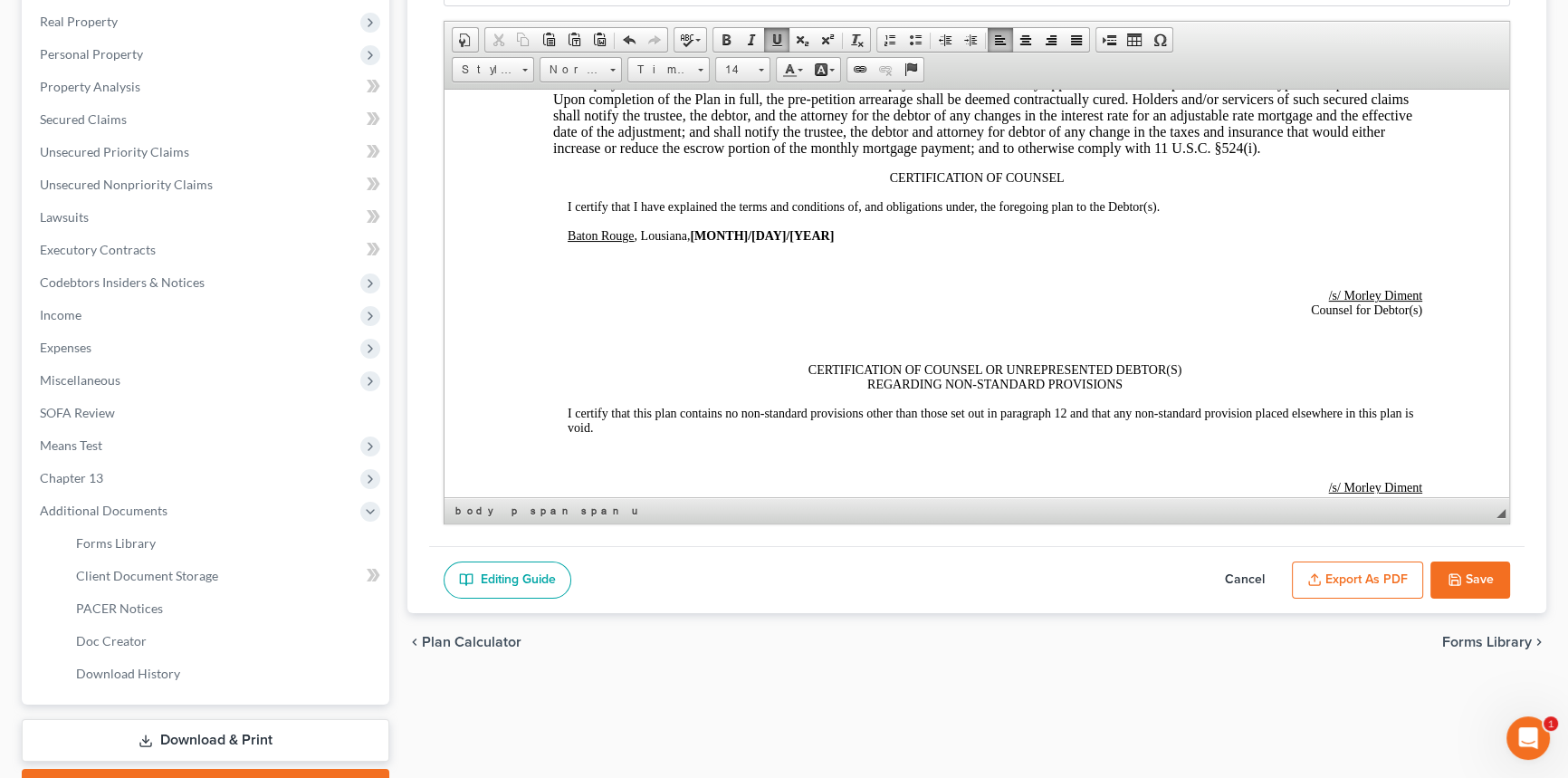 scroll, scrollTop: 4692, scrollLeft: 0, axis: vertical 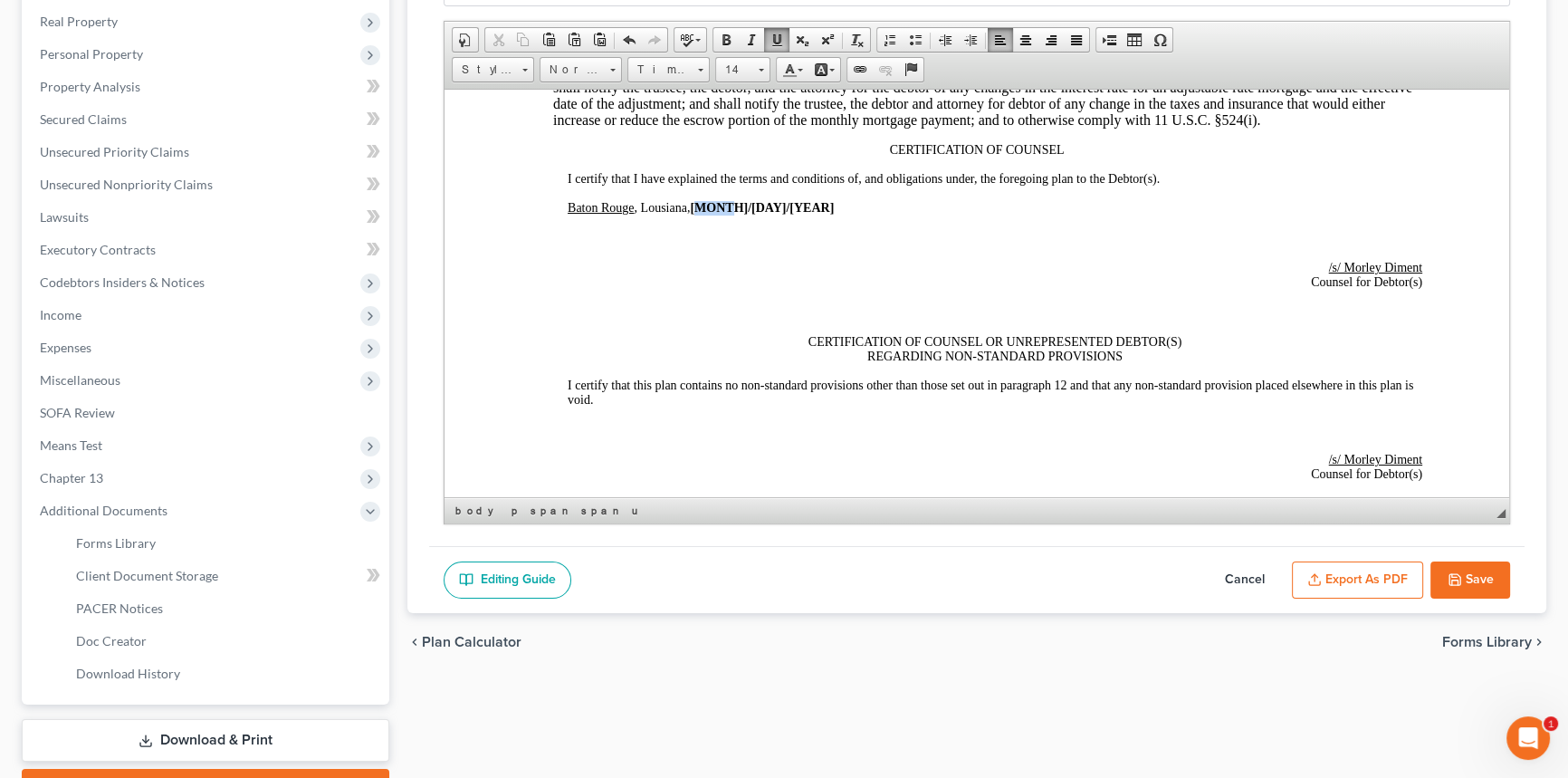 drag, startPoint x: 699, startPoint y: 307, endPoint x: 722, endPoint y: 310, distance: 23.194827 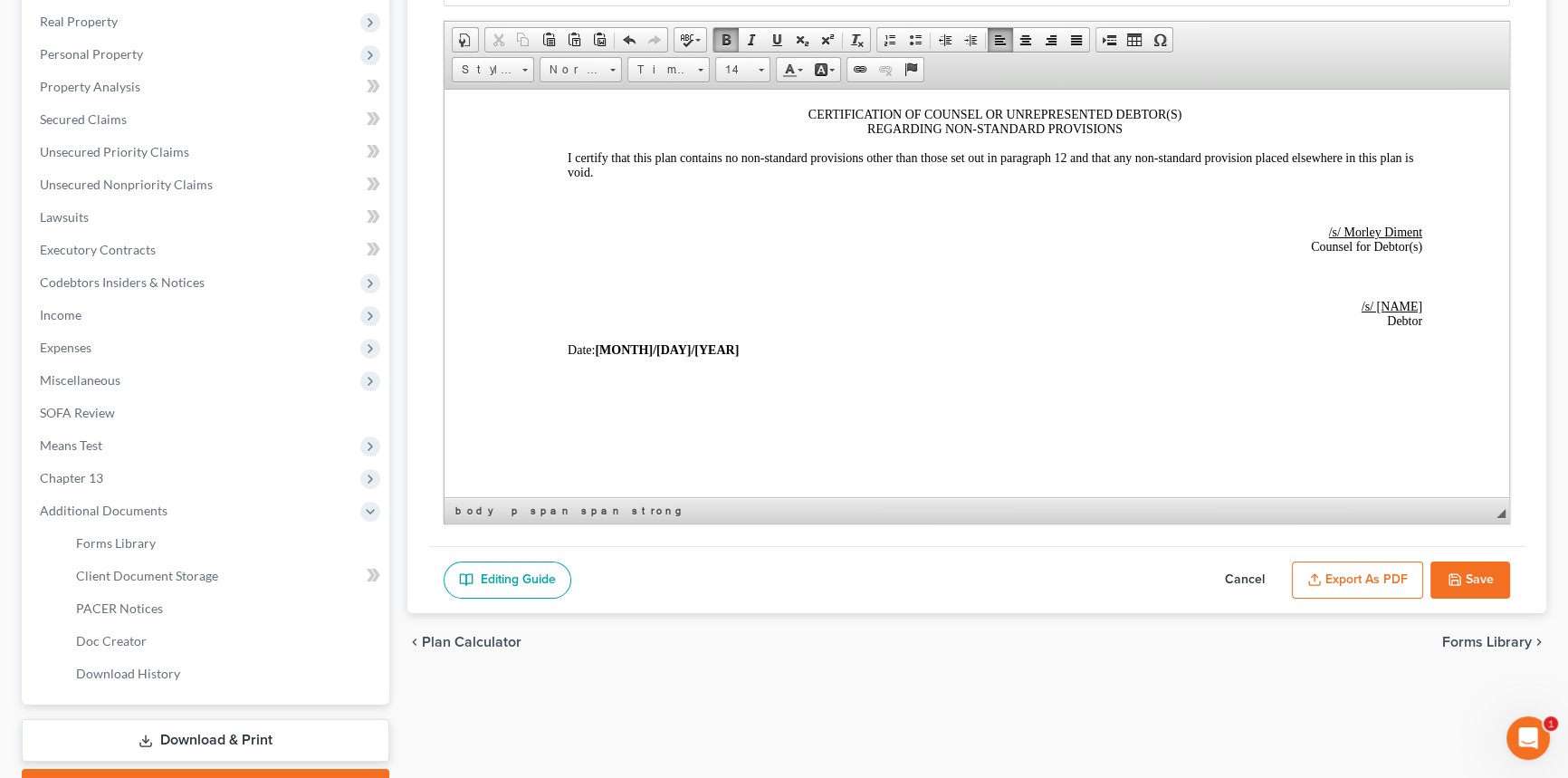scroll, scrollTop: 5022, scrollLeft: 0, axis: vertical 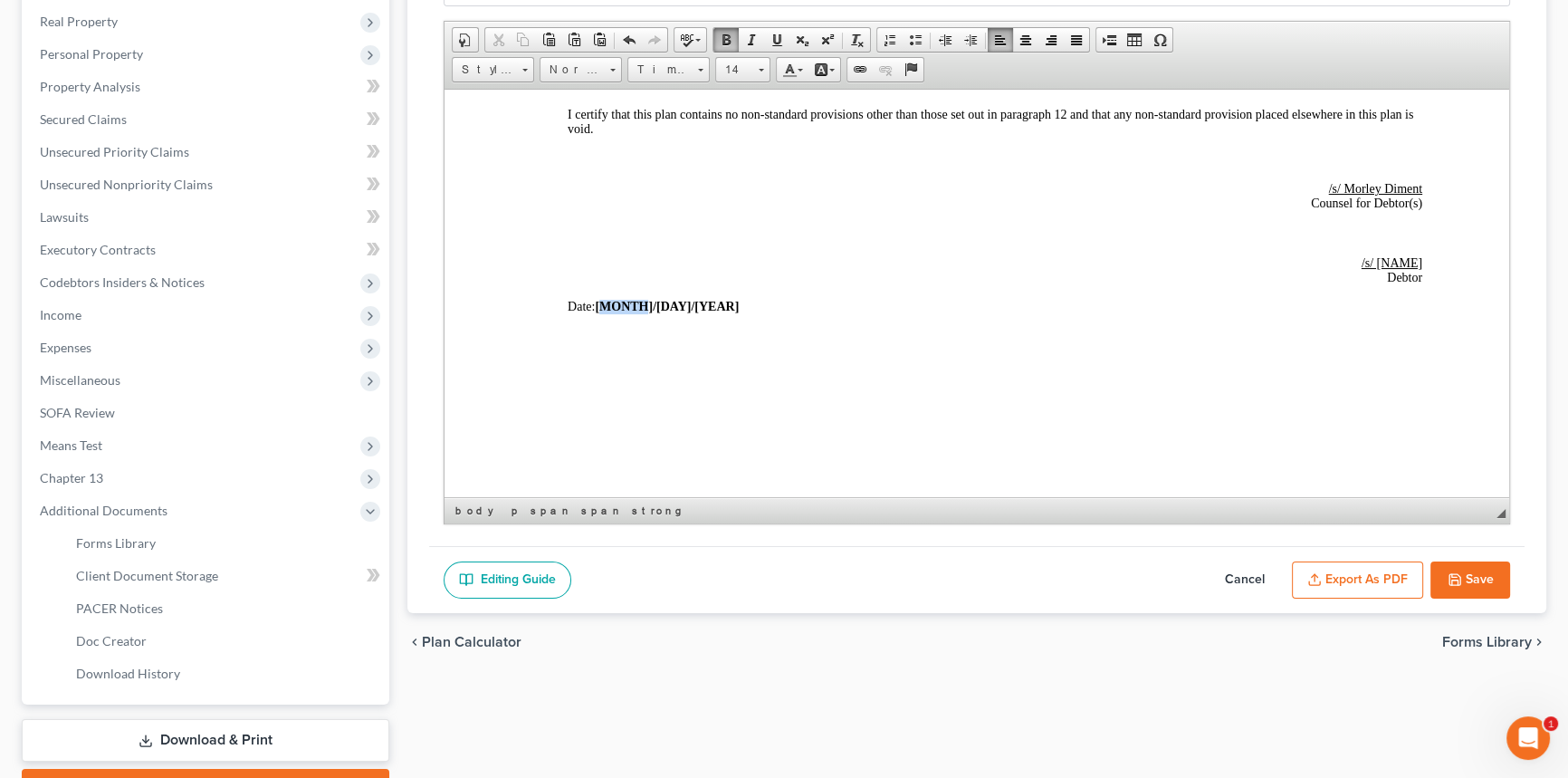 drag, startPoint x: 601, startPoint y: 359, endPoint x: 627, endPoint y: 357, distance: 26.07681 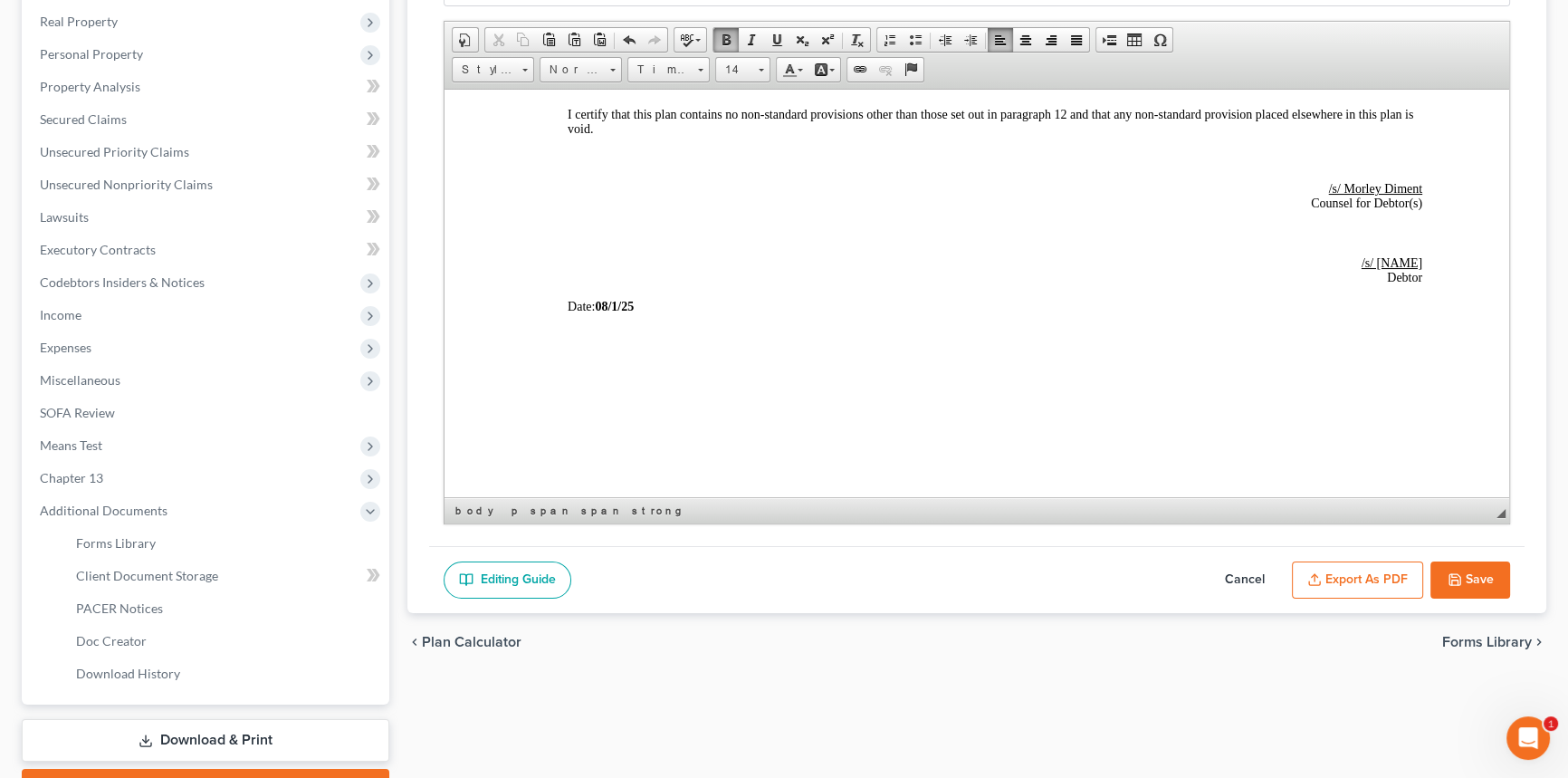click on "Save" at bounding box center [1470, 581] 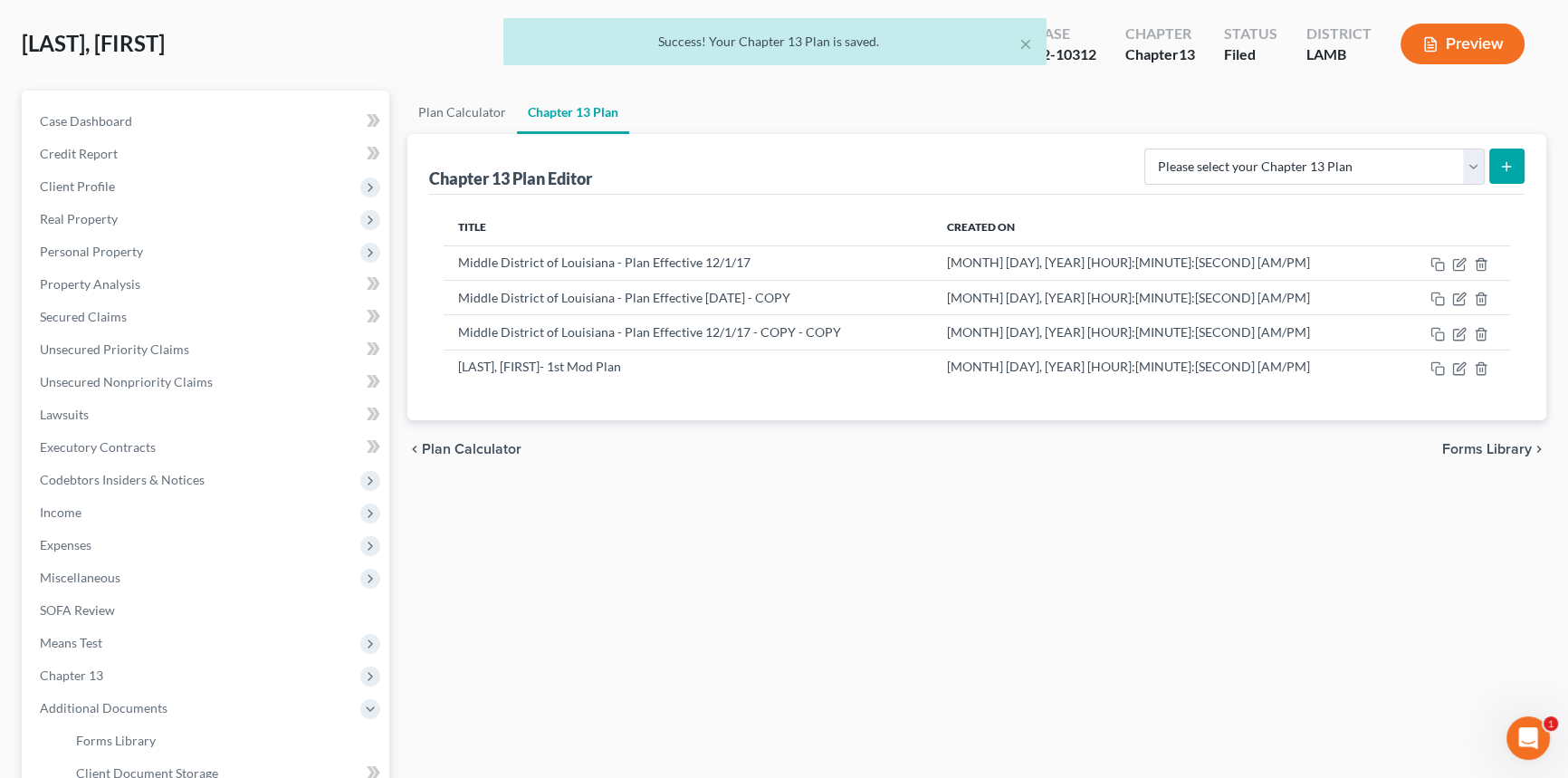 scroll, scrollTop: 0, scrollLeft: 0, axis: both 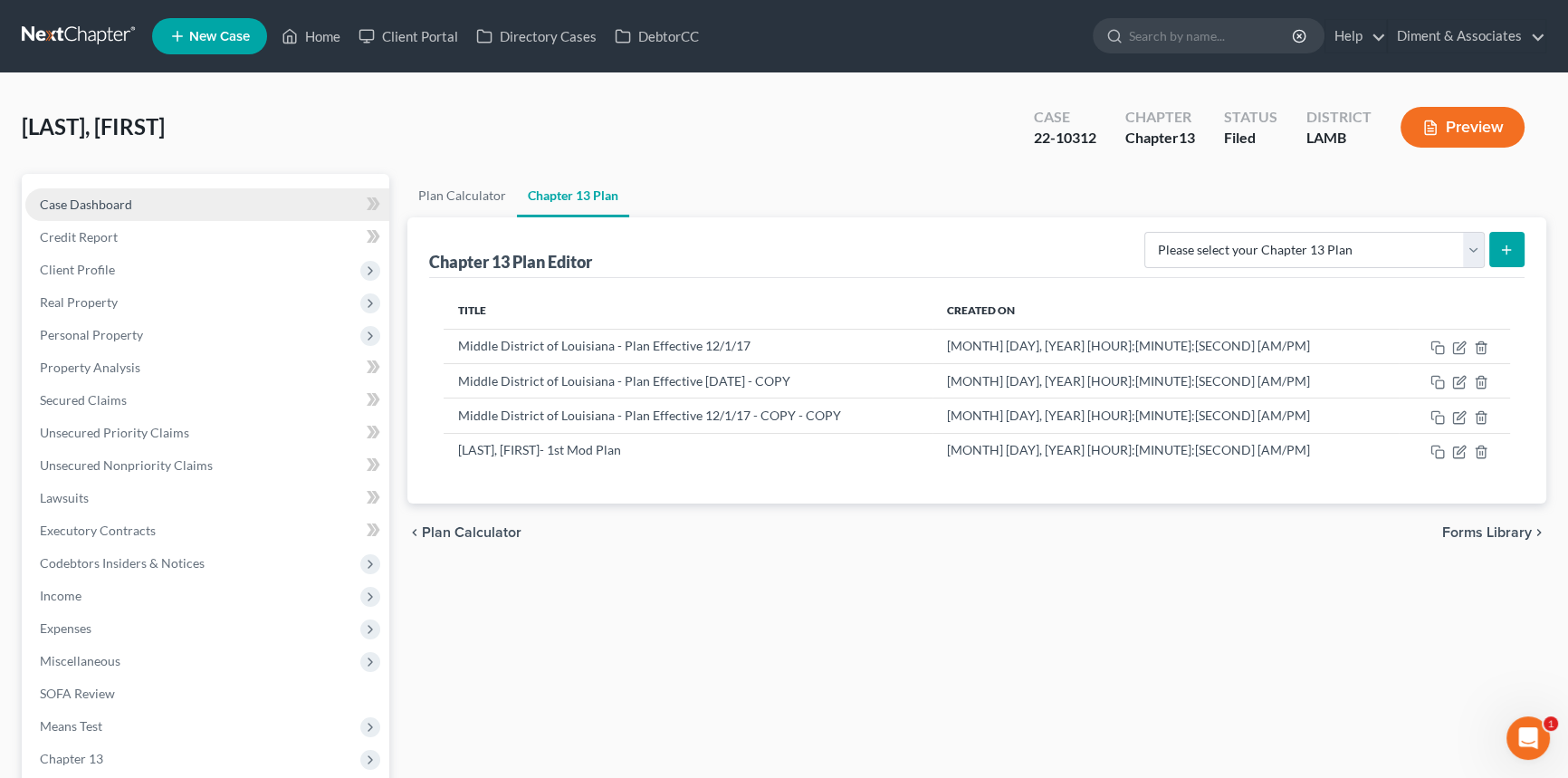 click on "Case Dashboard" at bounding box center [207, 205] 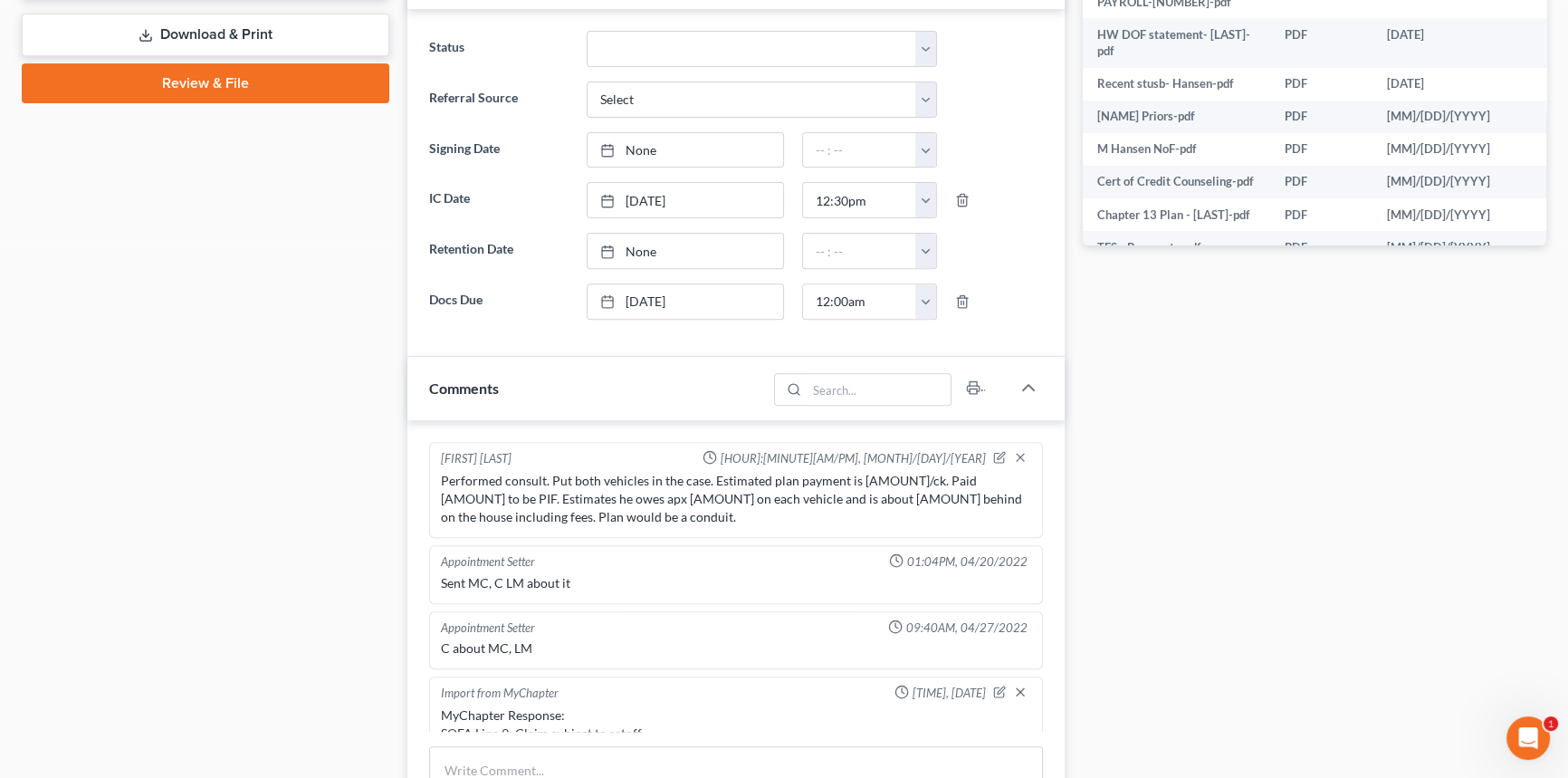 scroll, scrollTop: 936, scrollLeft: 0, axis: vertical 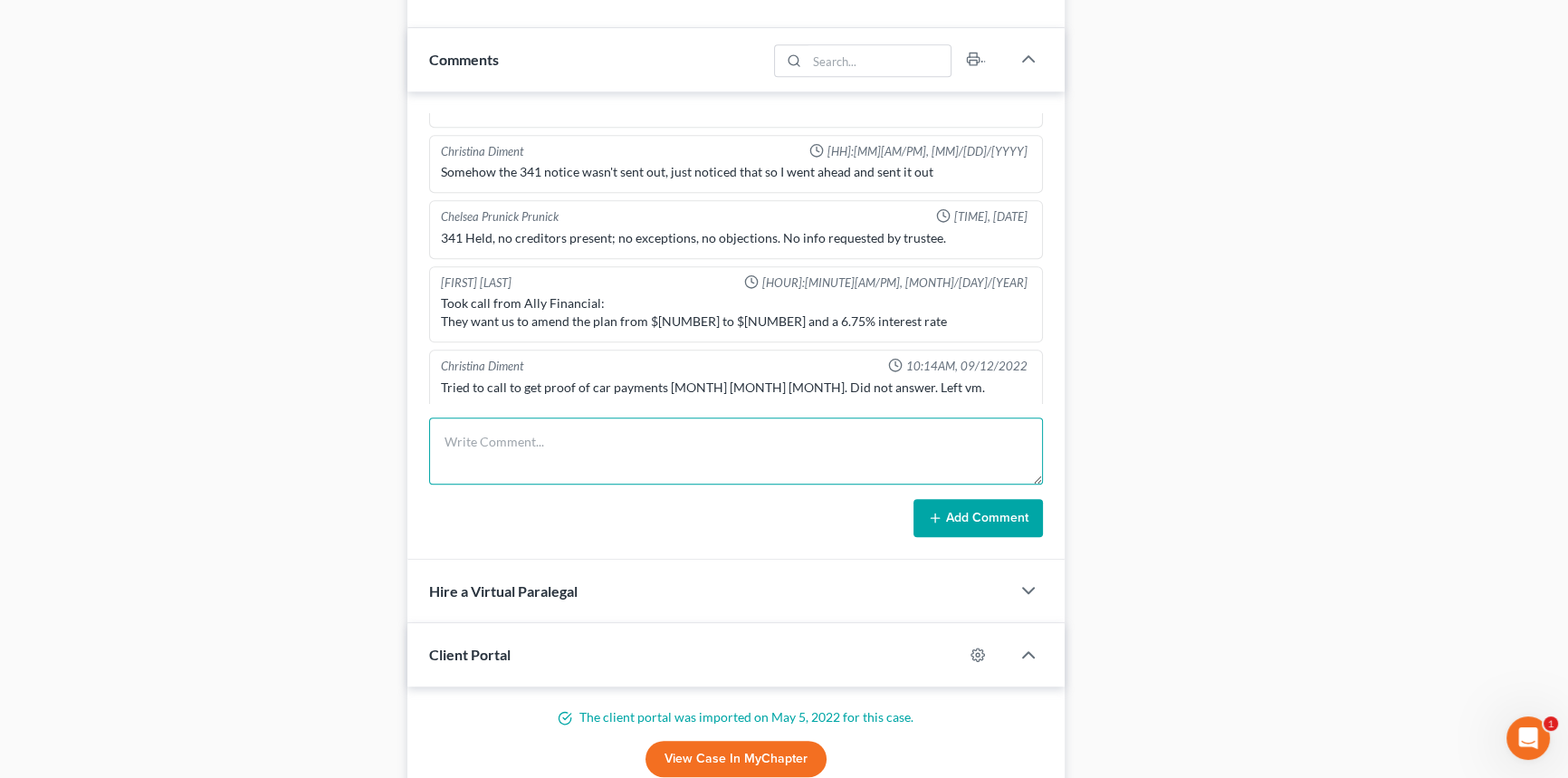 click at bounding box center [736, 451] 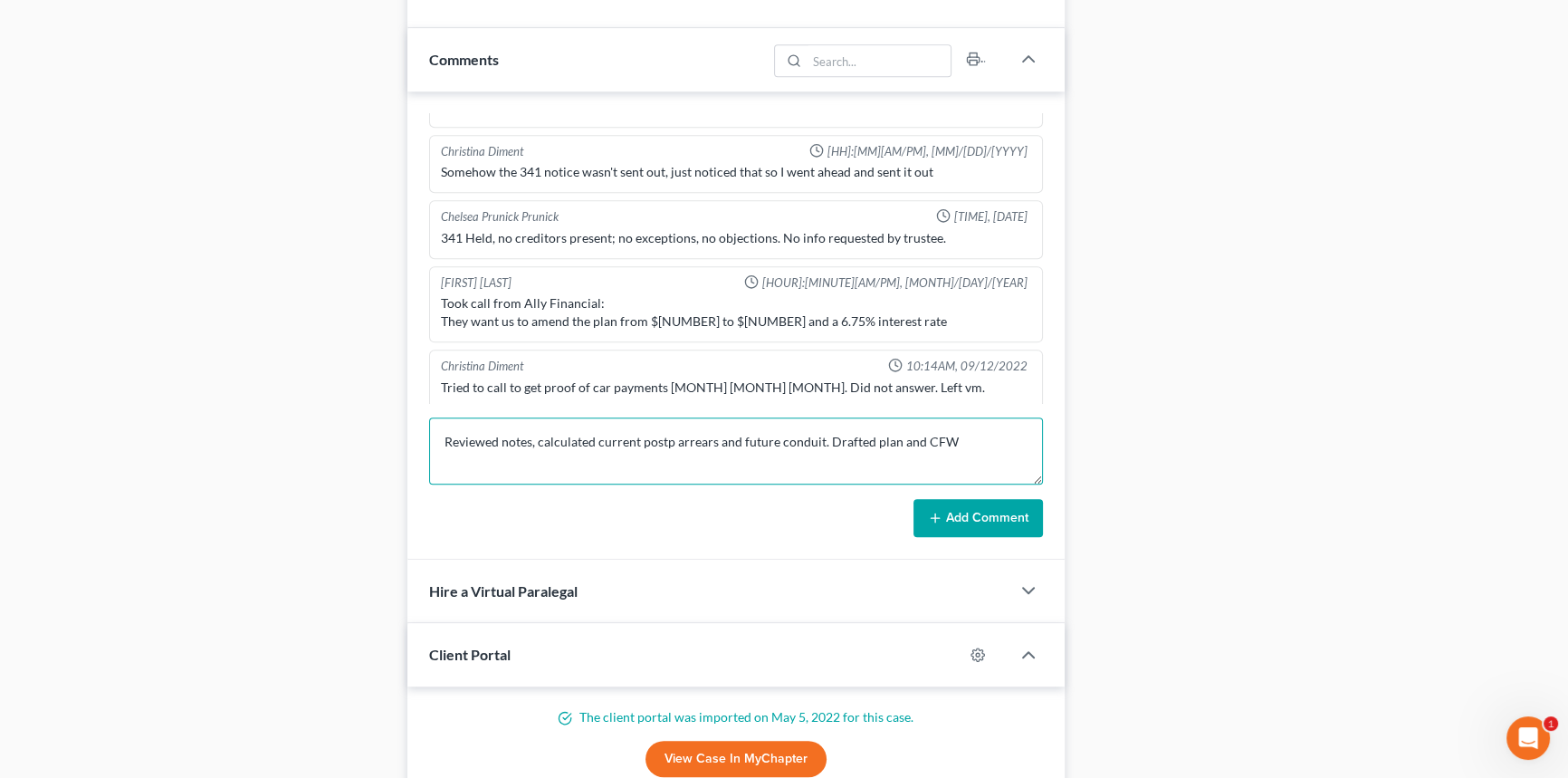 click on "Reviewed notes, calculated current postp arrears and future conduit. Drafted plan and CFW" at bounding box center [736, 451] 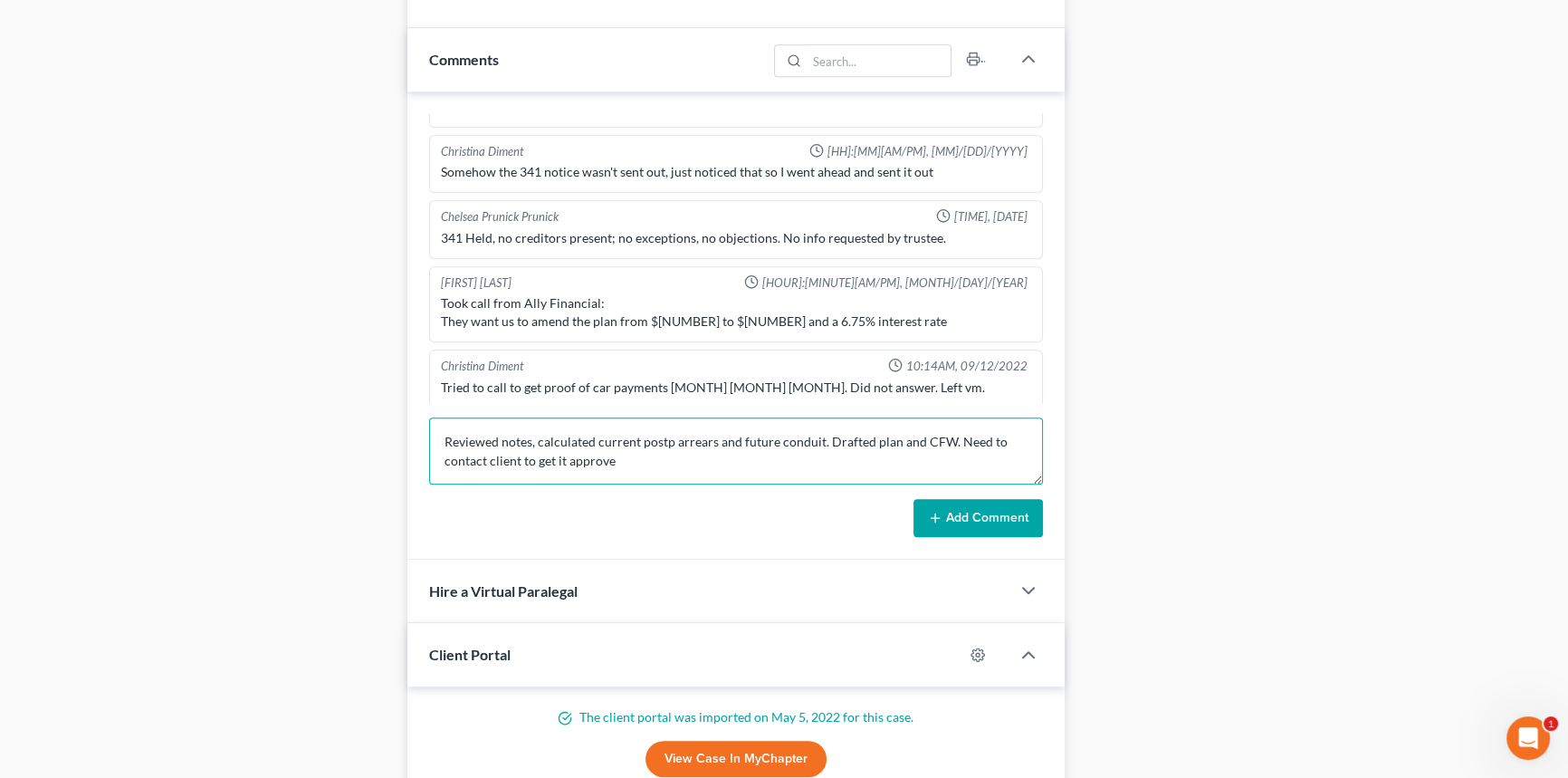 scroll, scrollTop: 3, scrollLeft: 0, axis: vertical 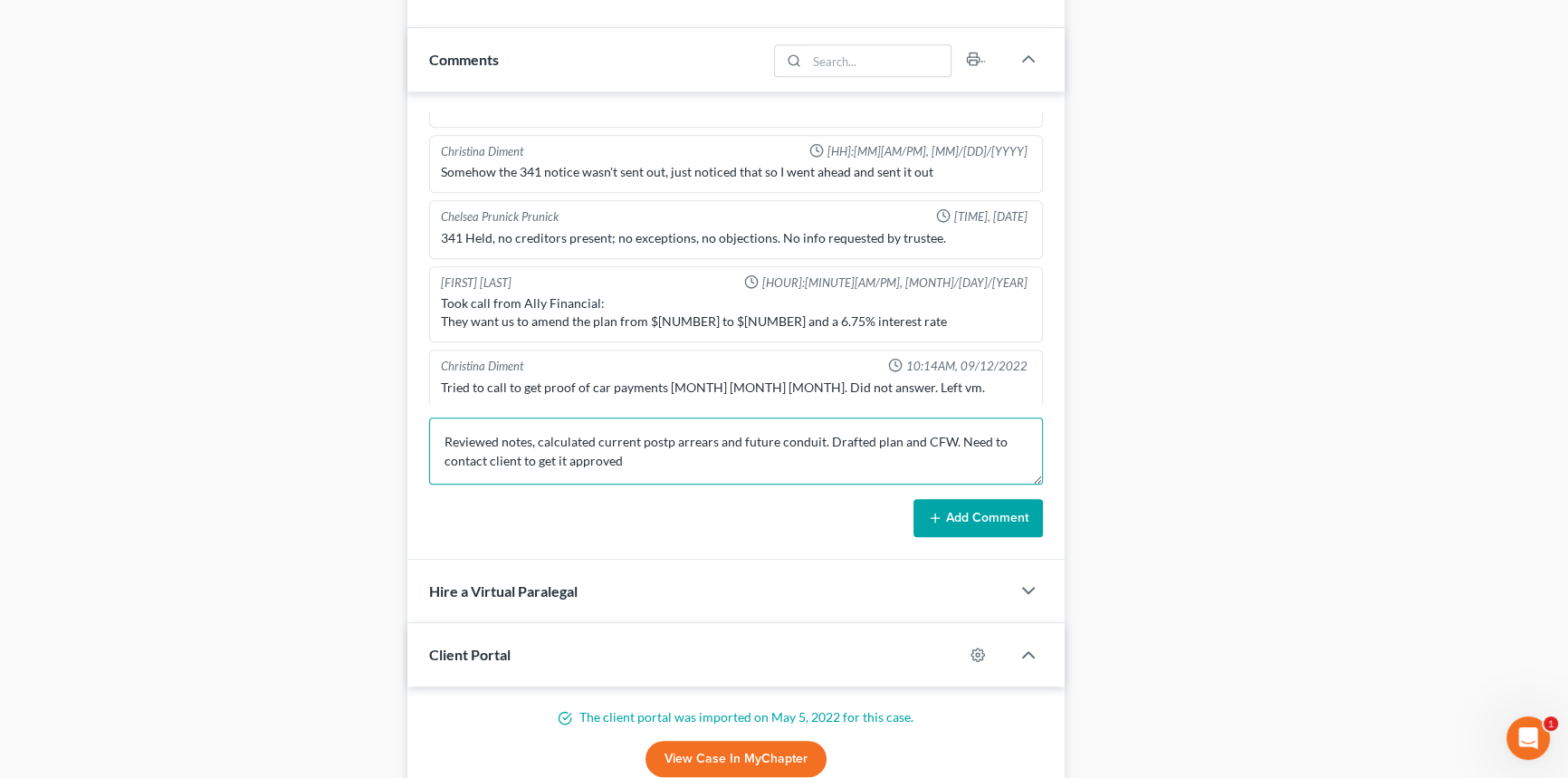type on "Reviewed notes, calculated current postp arrears and future conduit. Drafted plan and CFW. Need to contact client to get it approved" 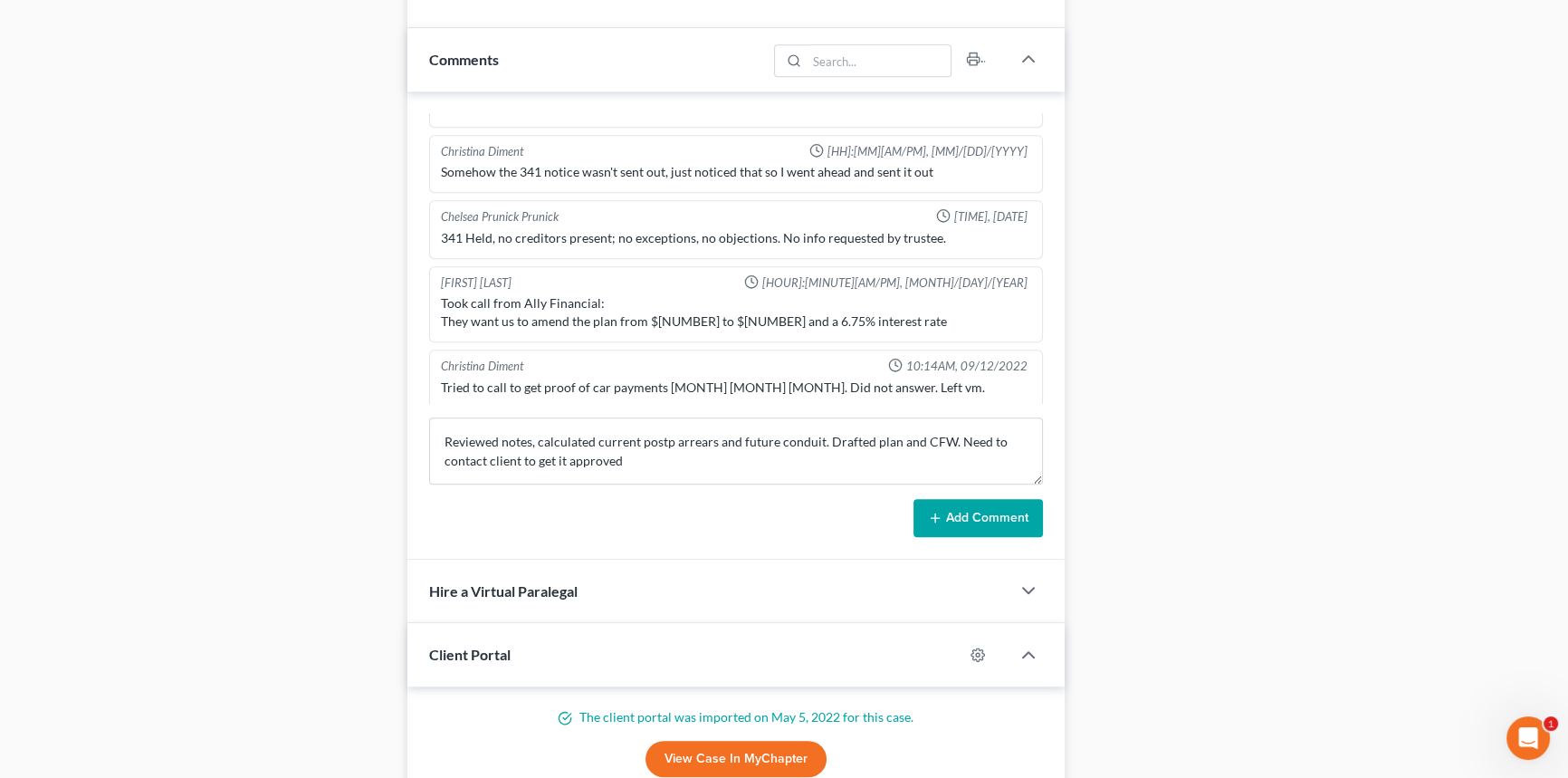 click 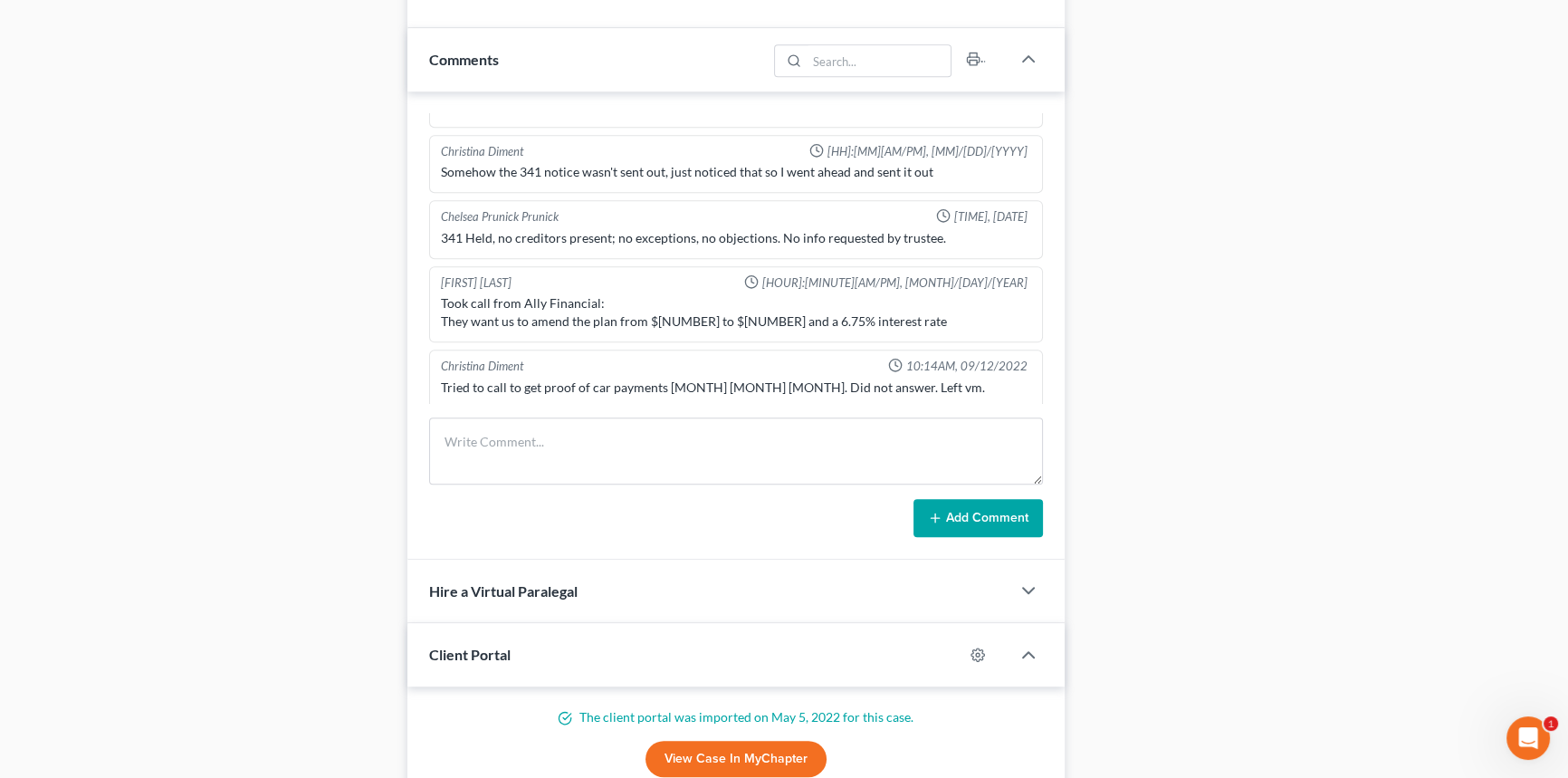scroll, scrollTop: 0, scrollLeft: 0, axis: both 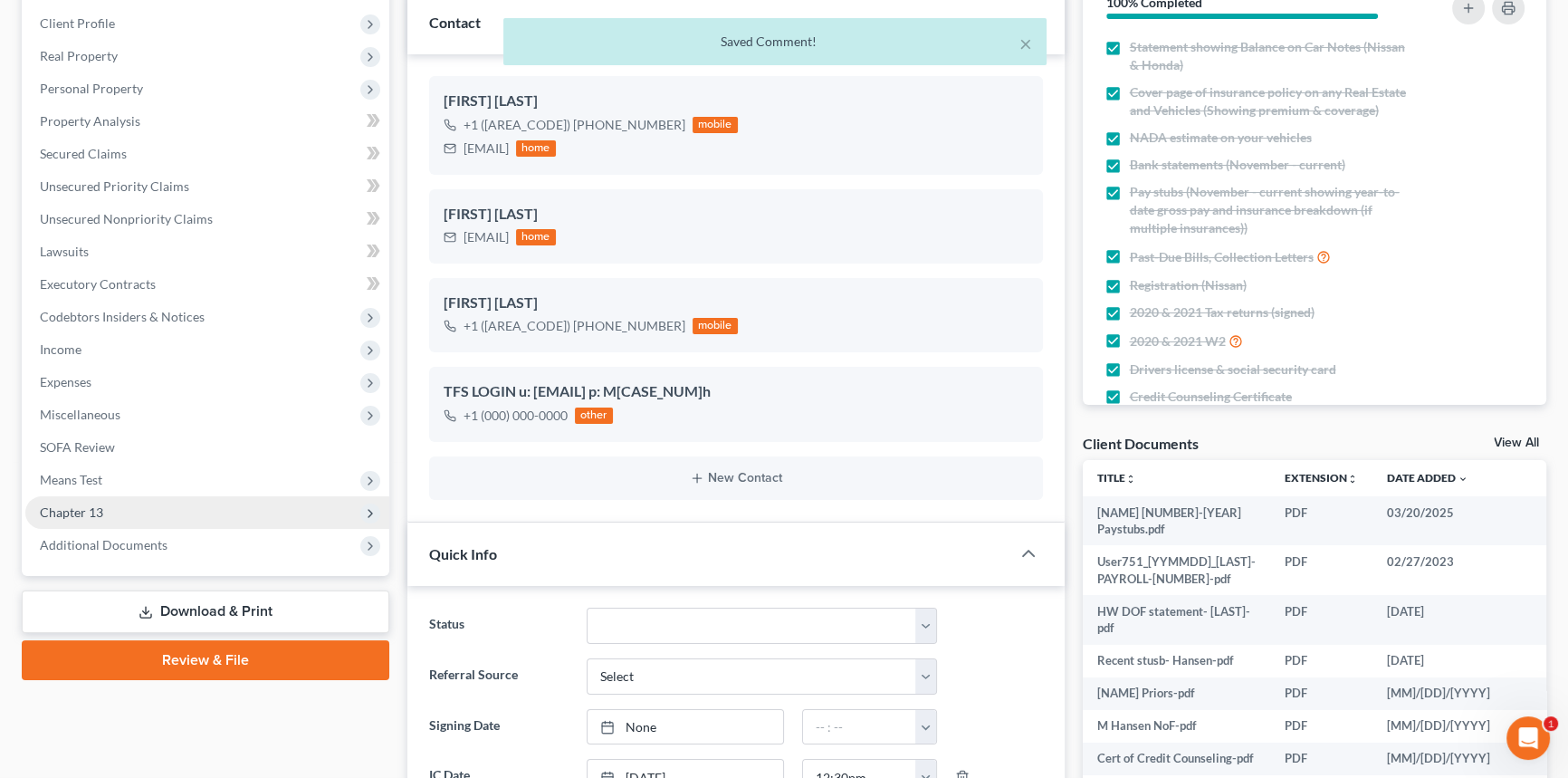 click on "Chapter 13" at bounding box center [207, 513] 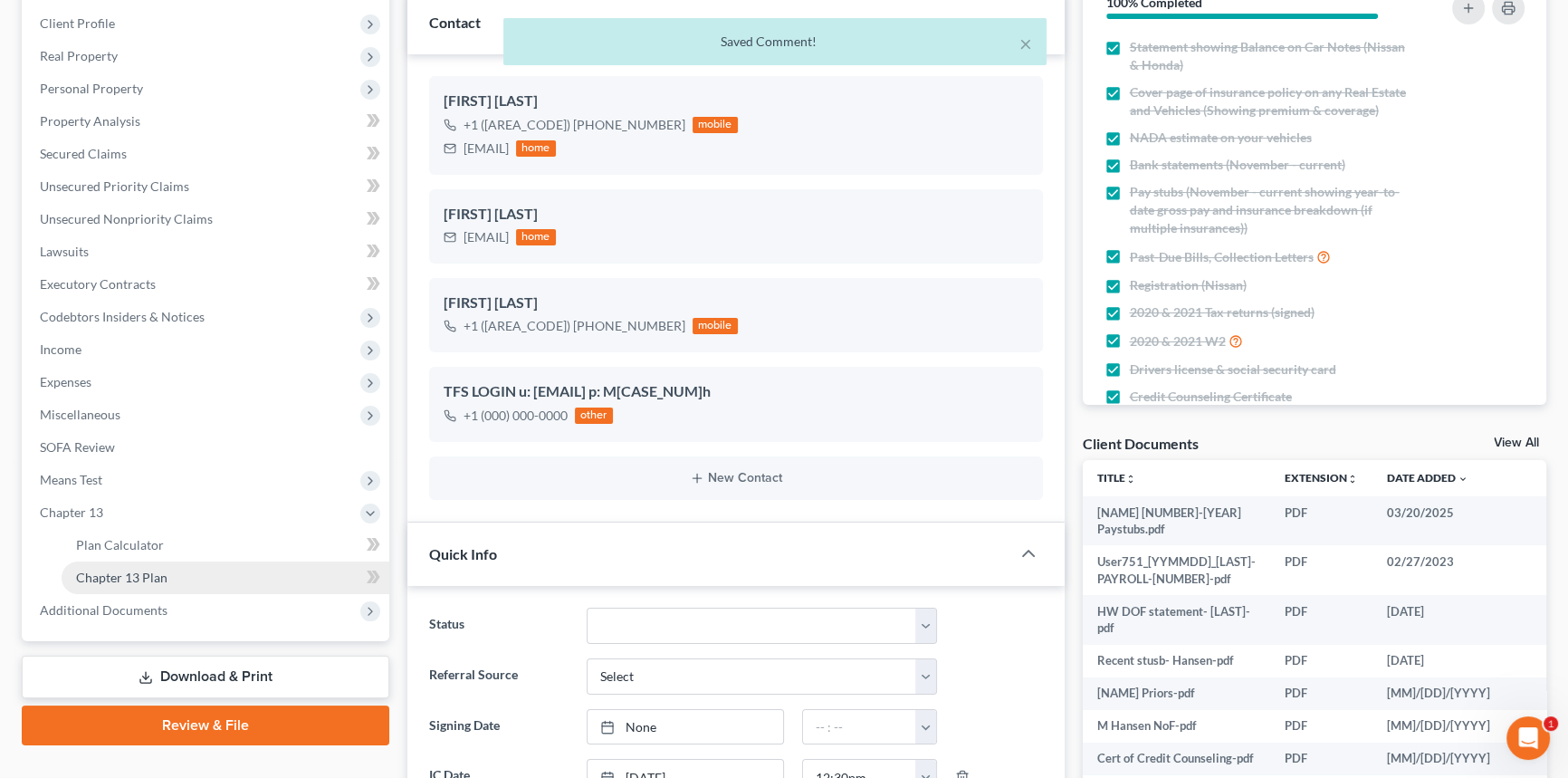click on "Chapter 13 Plan" at bounding box center (225, 578) 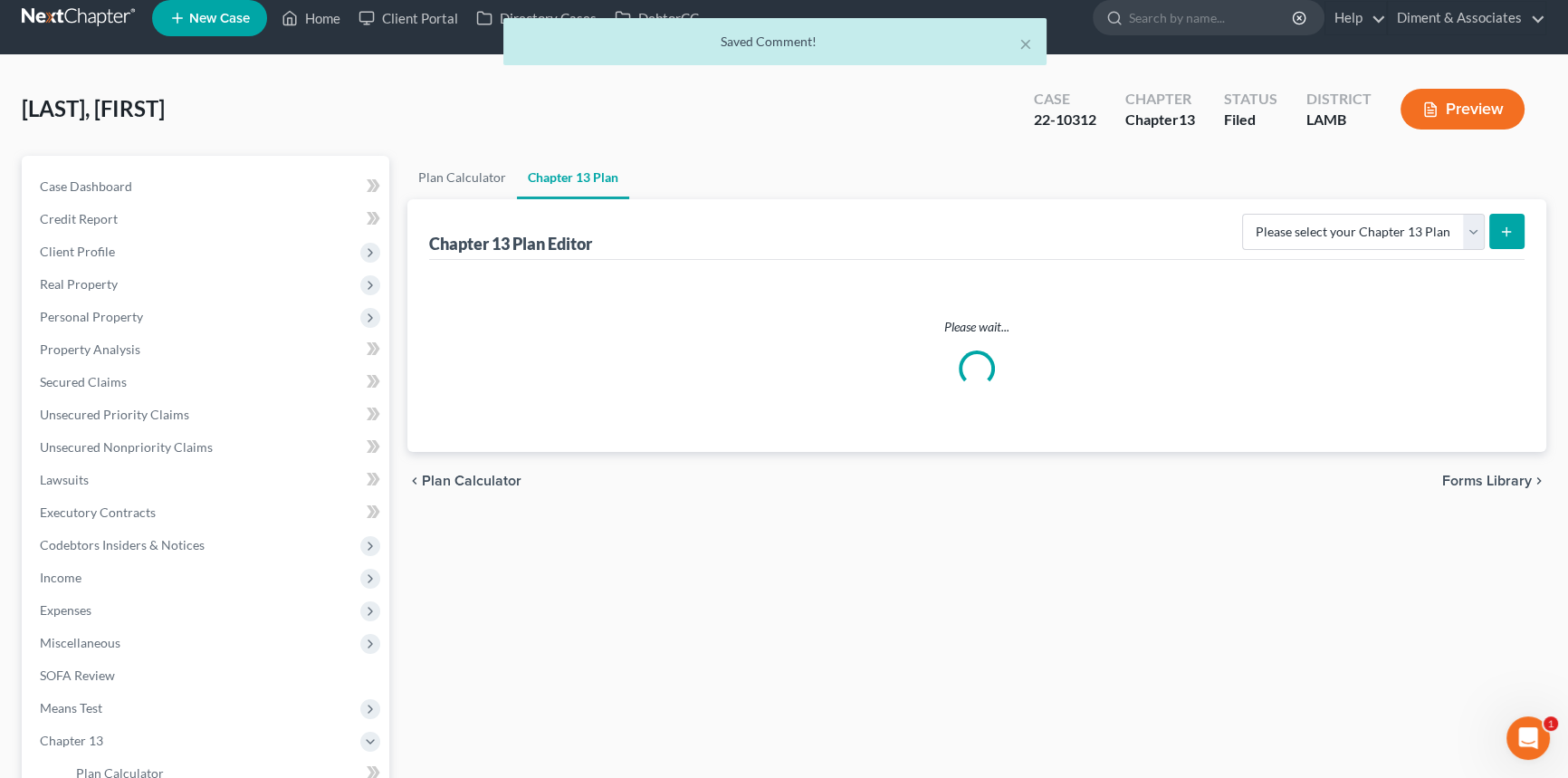 scroll, scrollTop: 0, scrollLeft: 0, axis: both 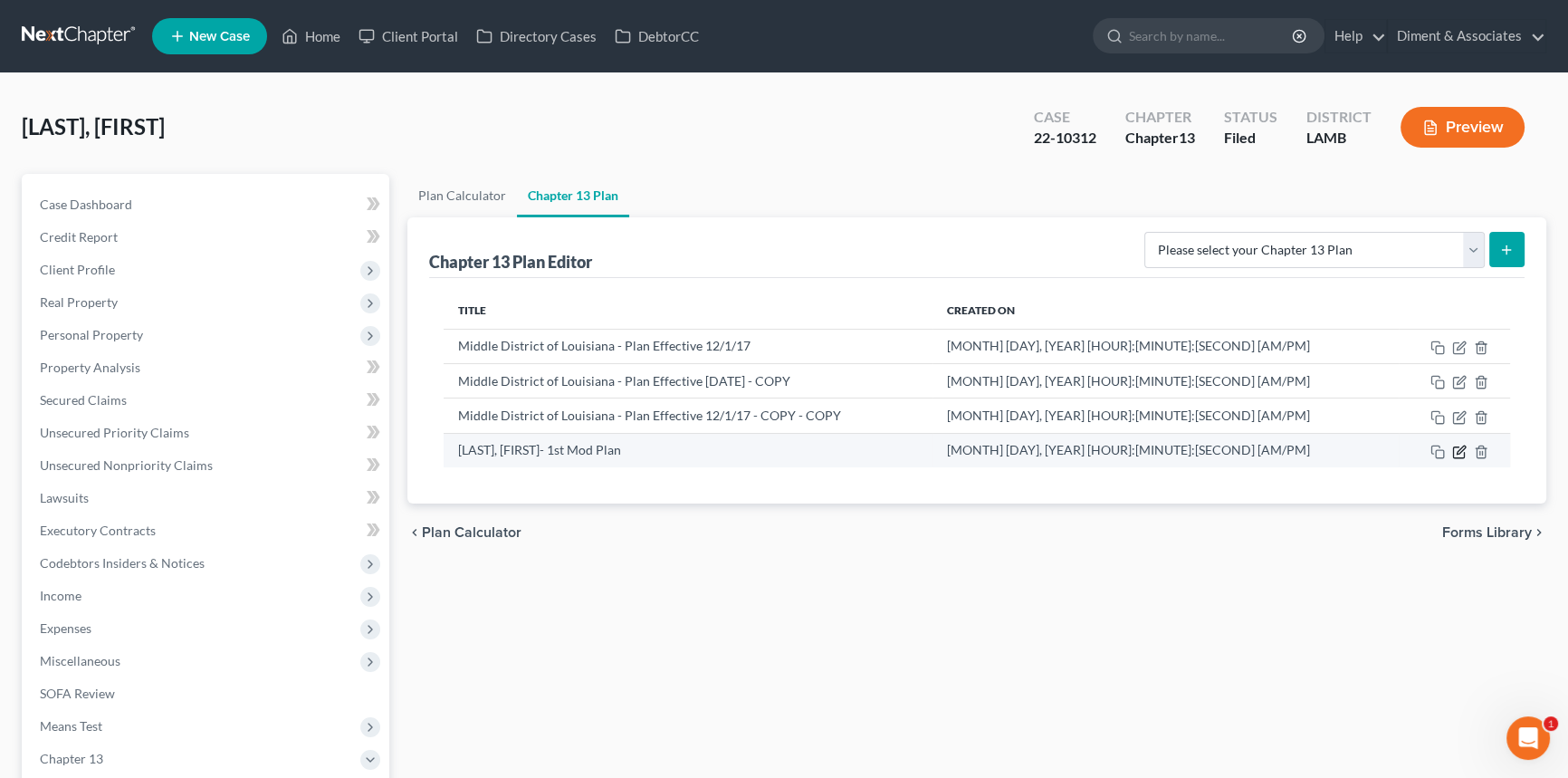 click 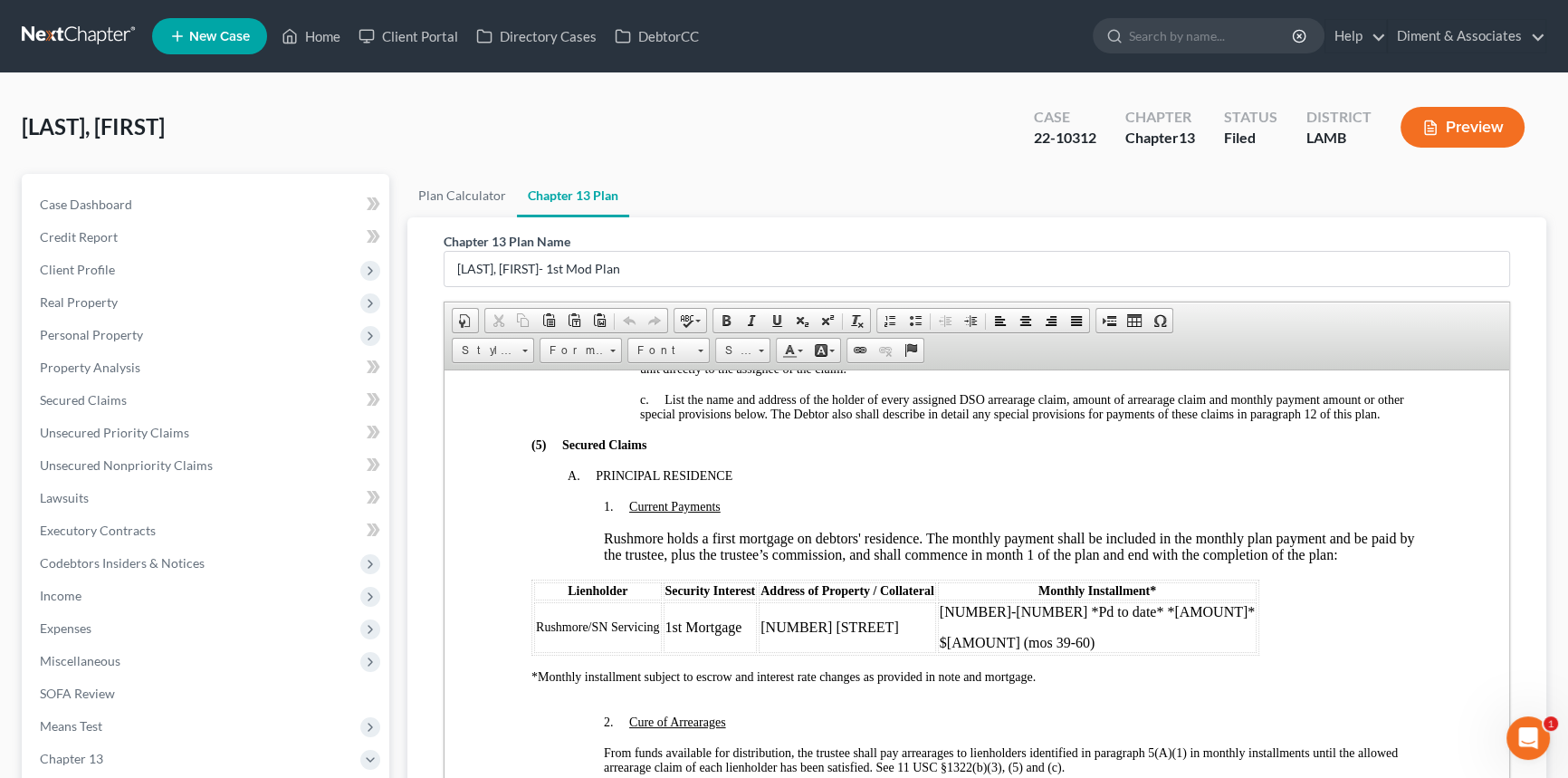 scroll, scrollTop: 1975, scrollLeft: 0, axis: vertical 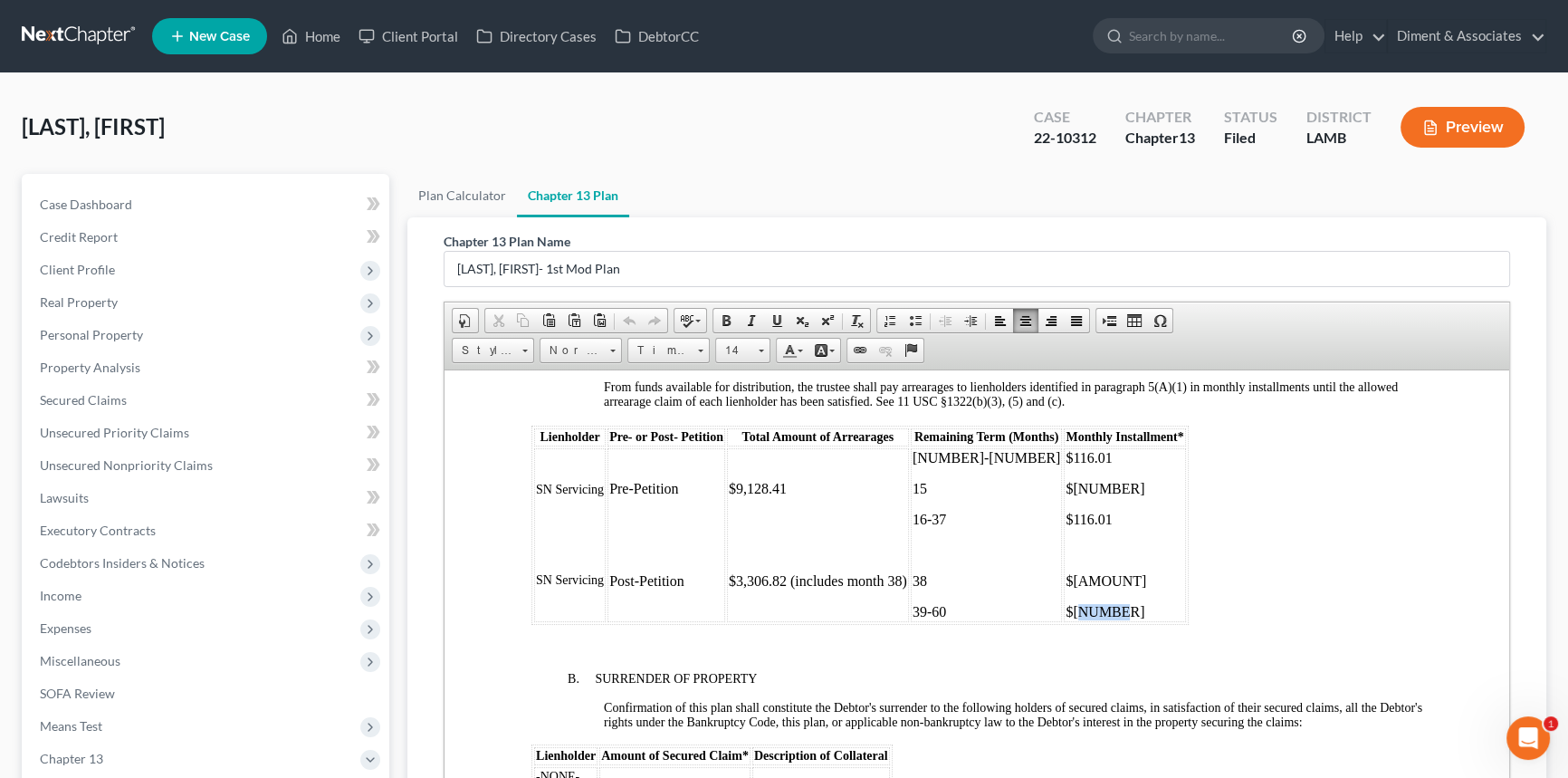 drag, startPoint x: 1110, startPoint y: 668, endPoint x: 1077, endPoint y: 675, distance: 33.73426 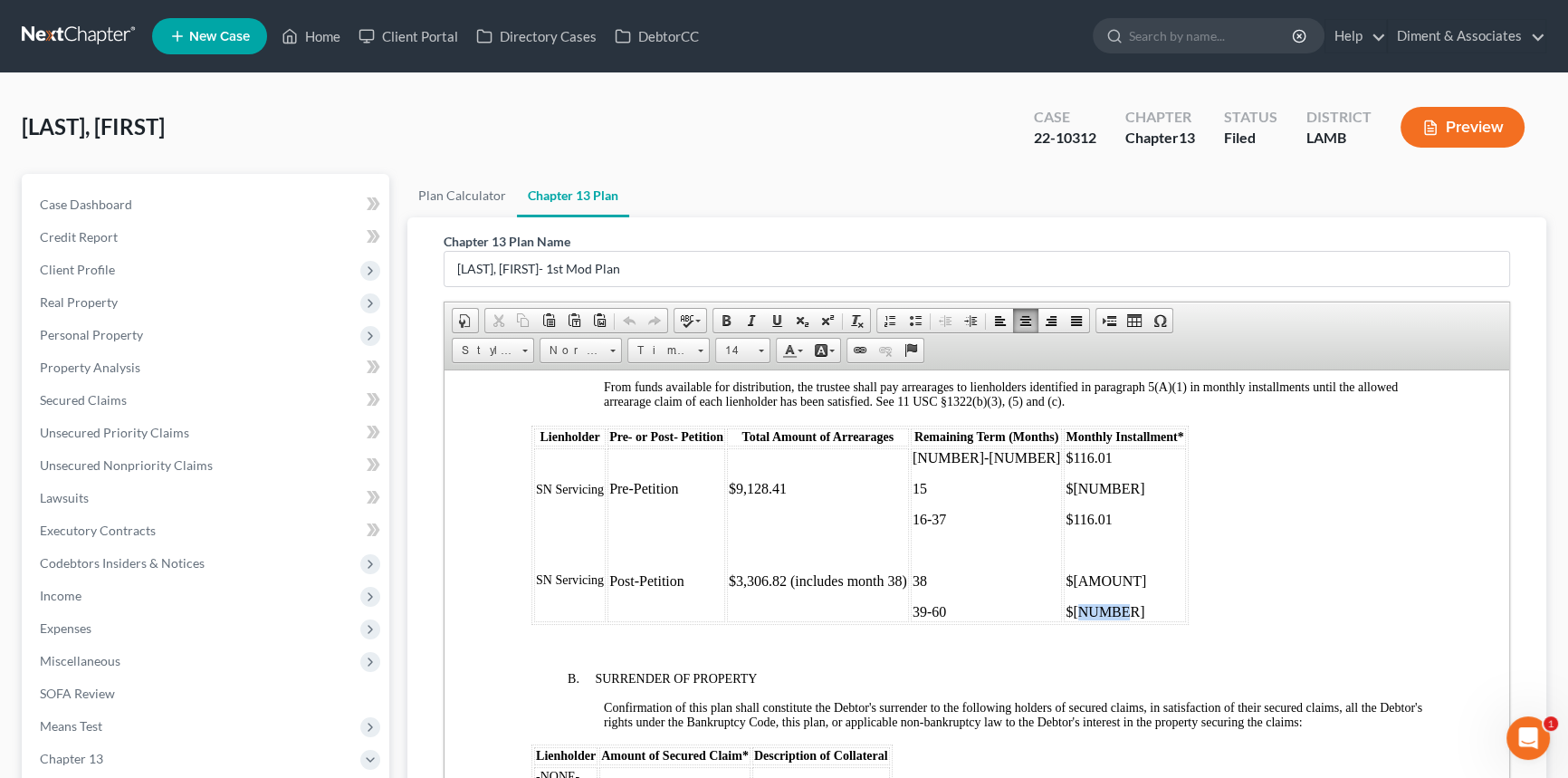 click on "$[NUMBER]" at bounding box center (1124, 611) 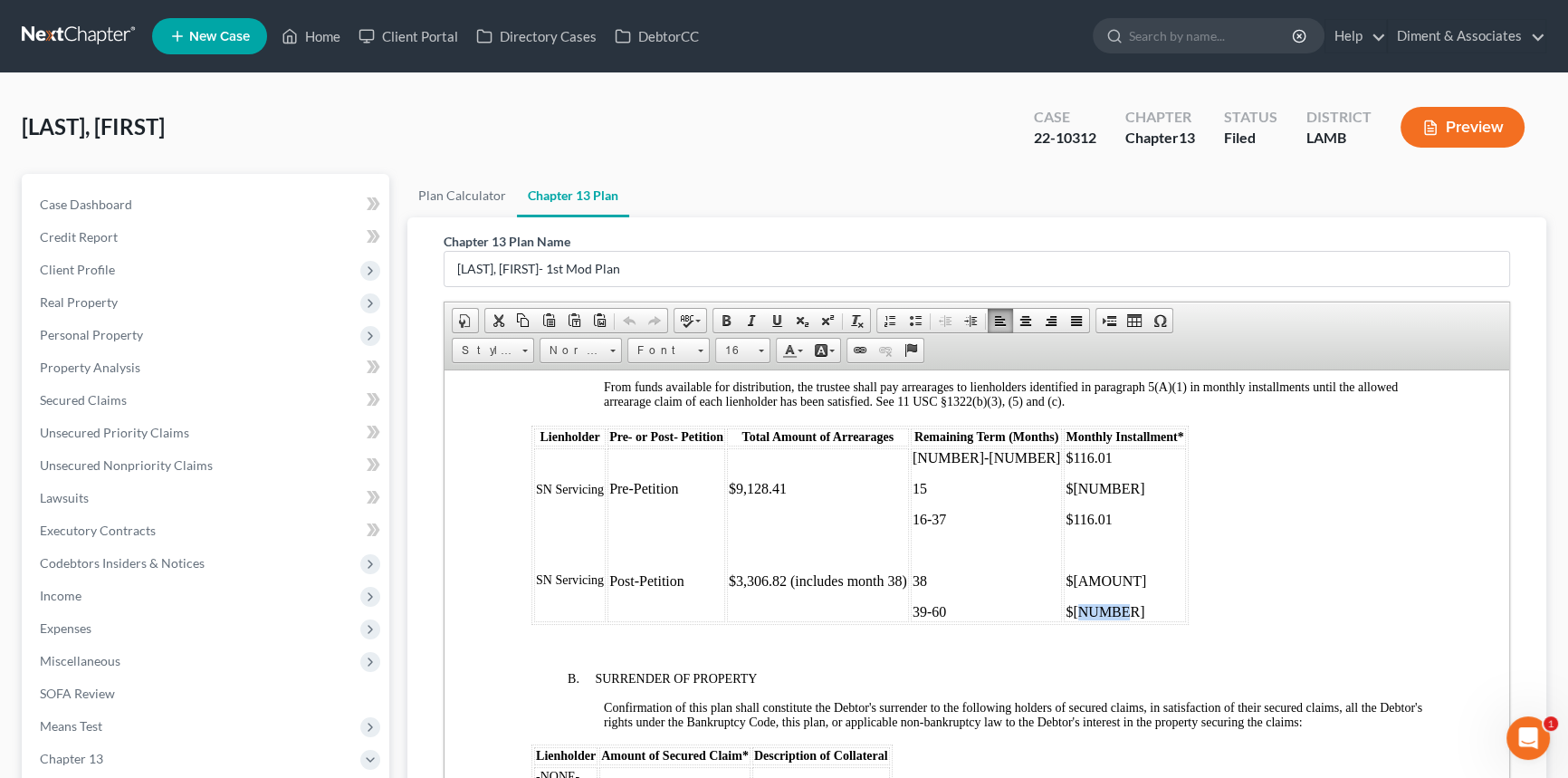 type 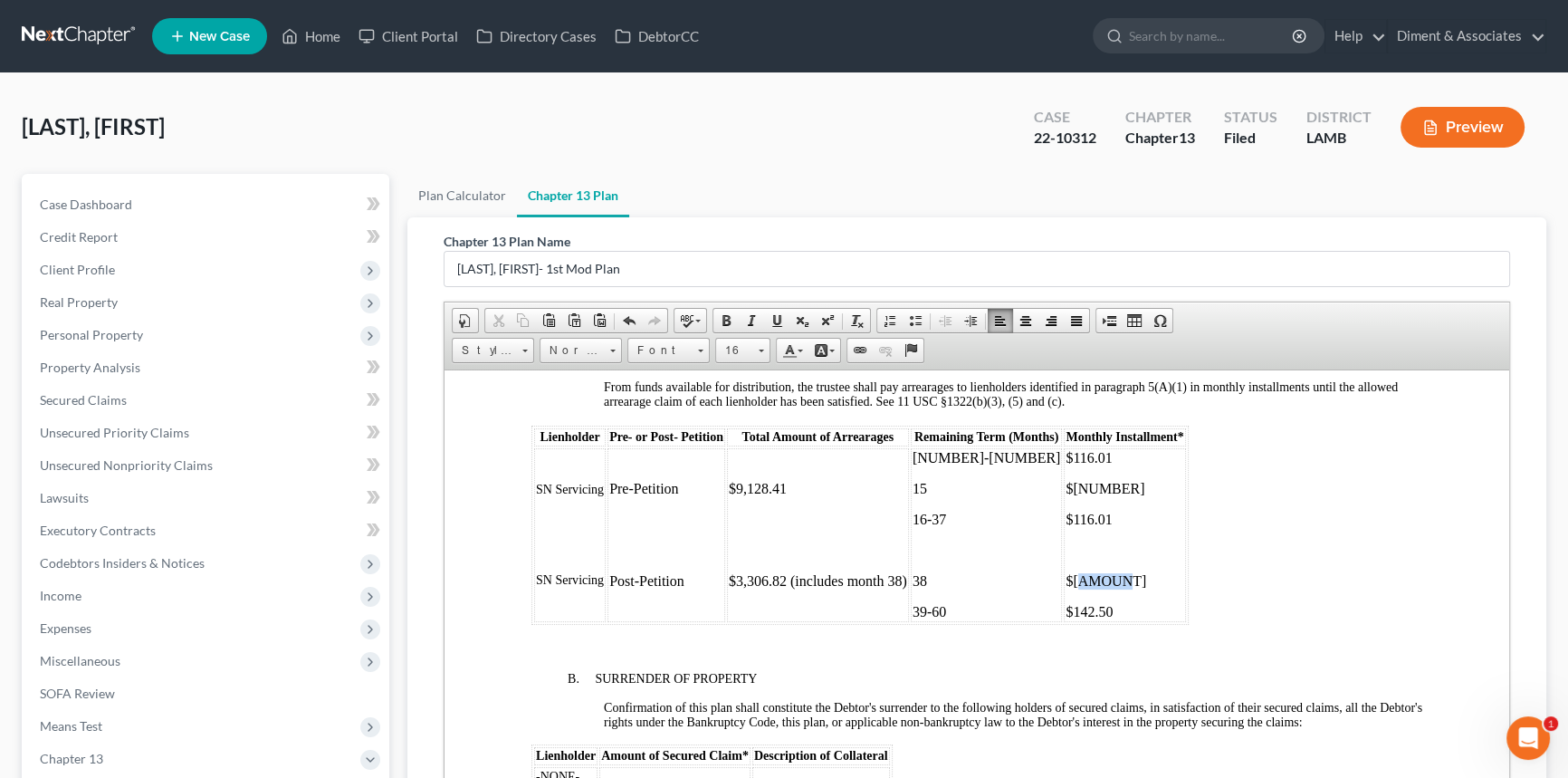drag, startPoint x: 1072, startPoint y: 633, endPoint x: 1107, endPoint y: 639, distance: 35.510562 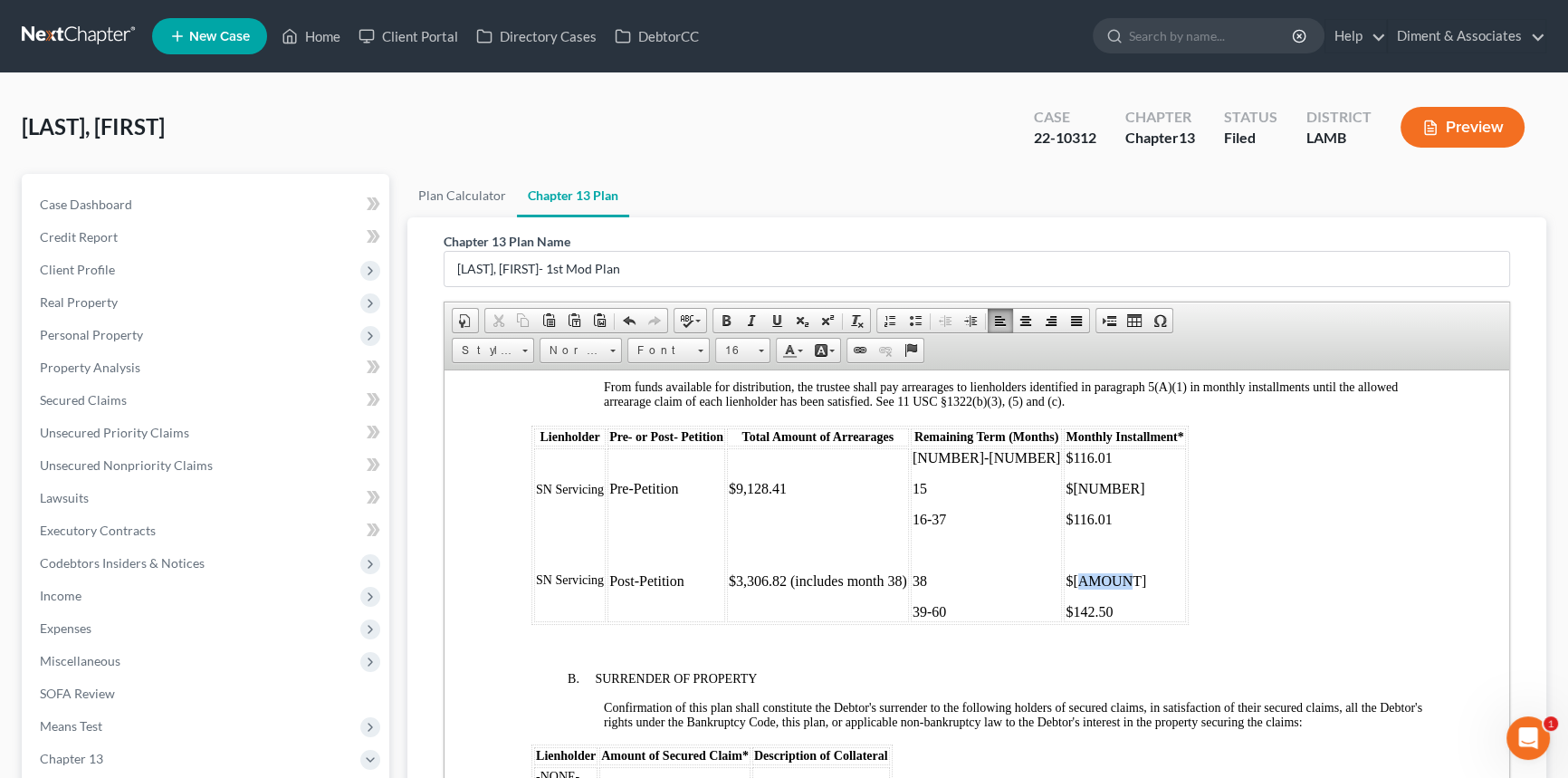 click on "$[AMOUNT]" at bounding box center (1124, 581) 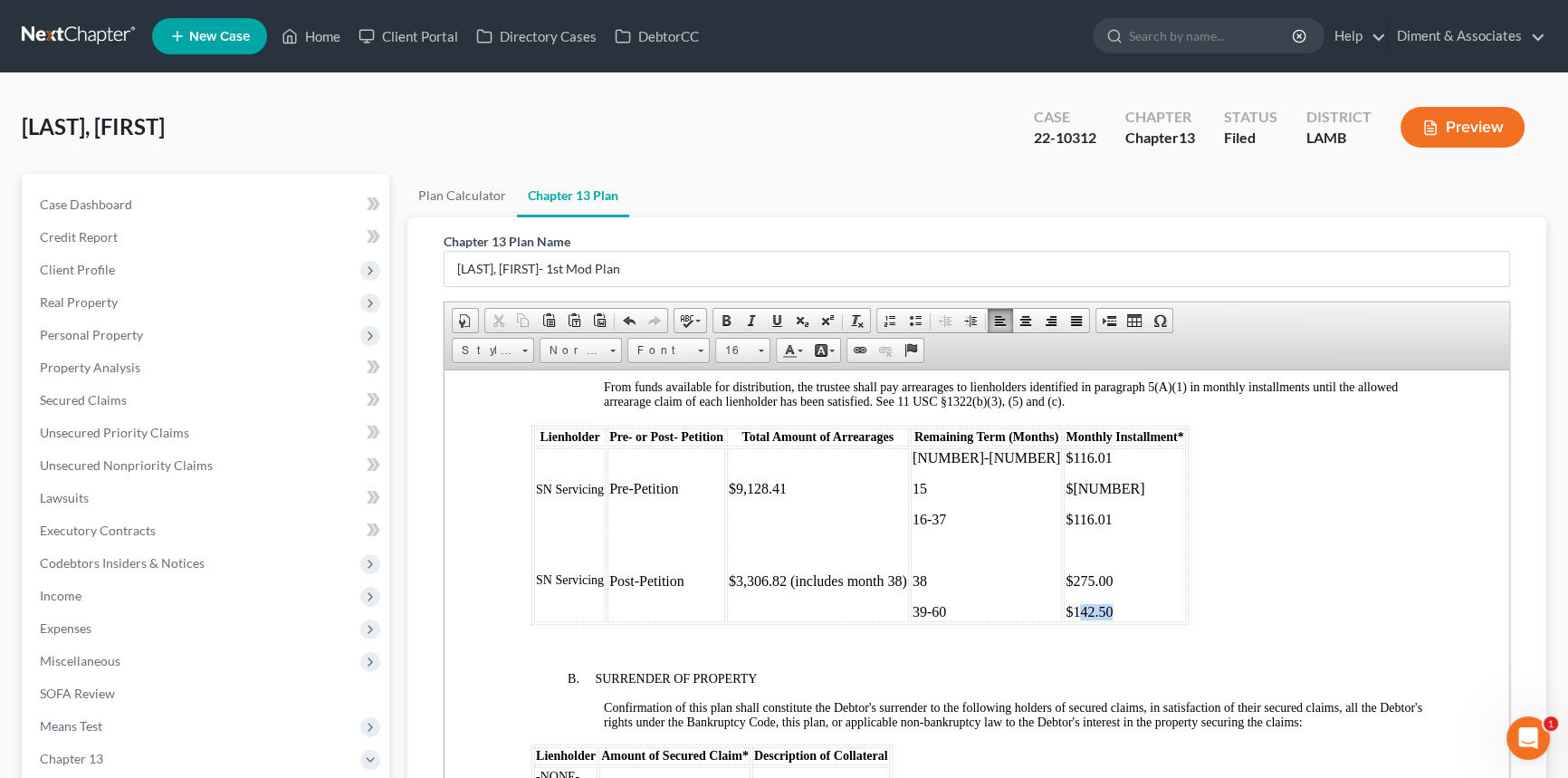 drag, startPoint x: 1111, startPoint y: 668, endPoint x: 1076, endPoint y: 670, distance: 35.057096 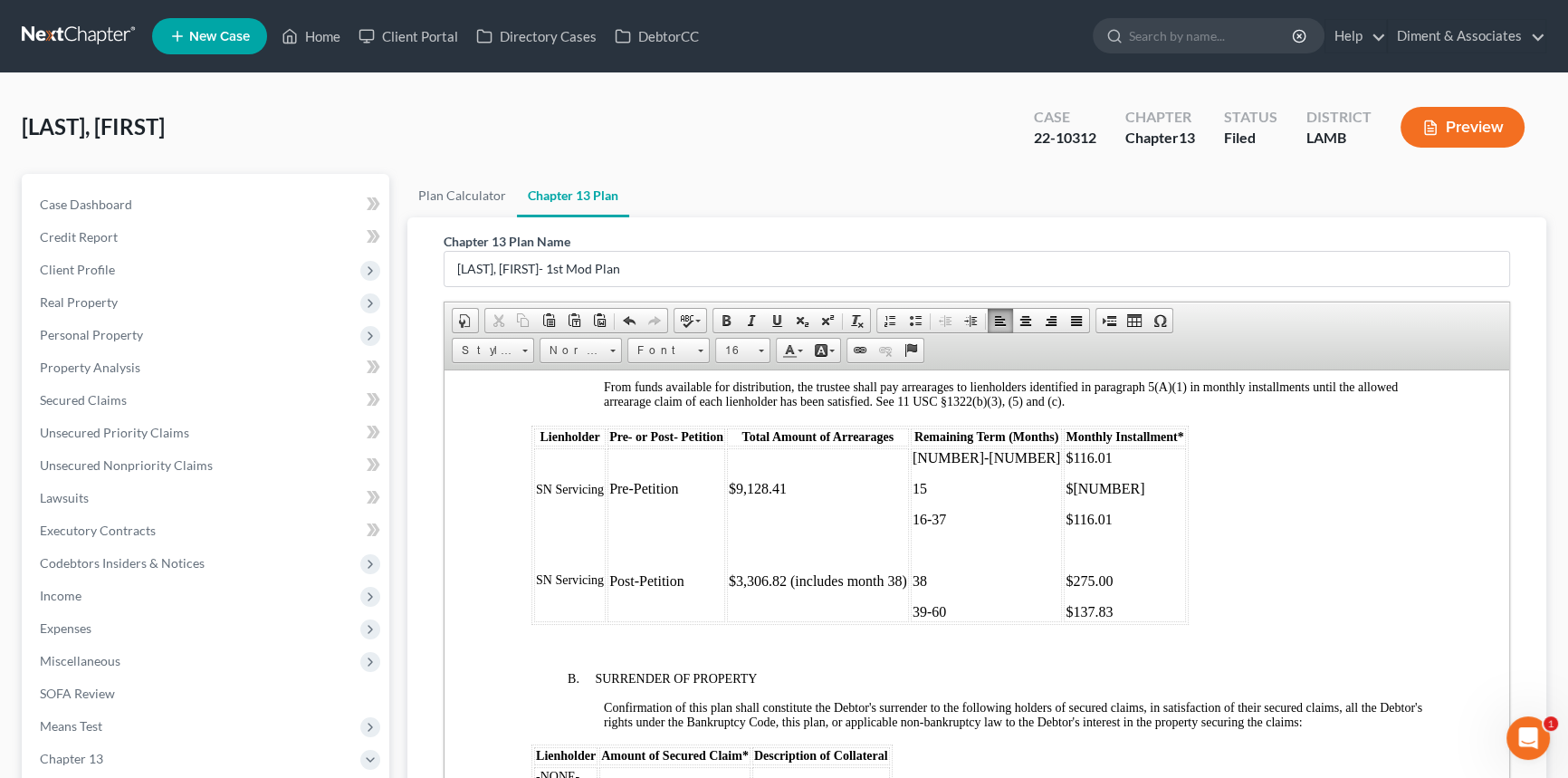 drag, startPoint x: 932, startPoint y: 587, endPoint x: 999, endPoint y: 595, distance: 67.47592 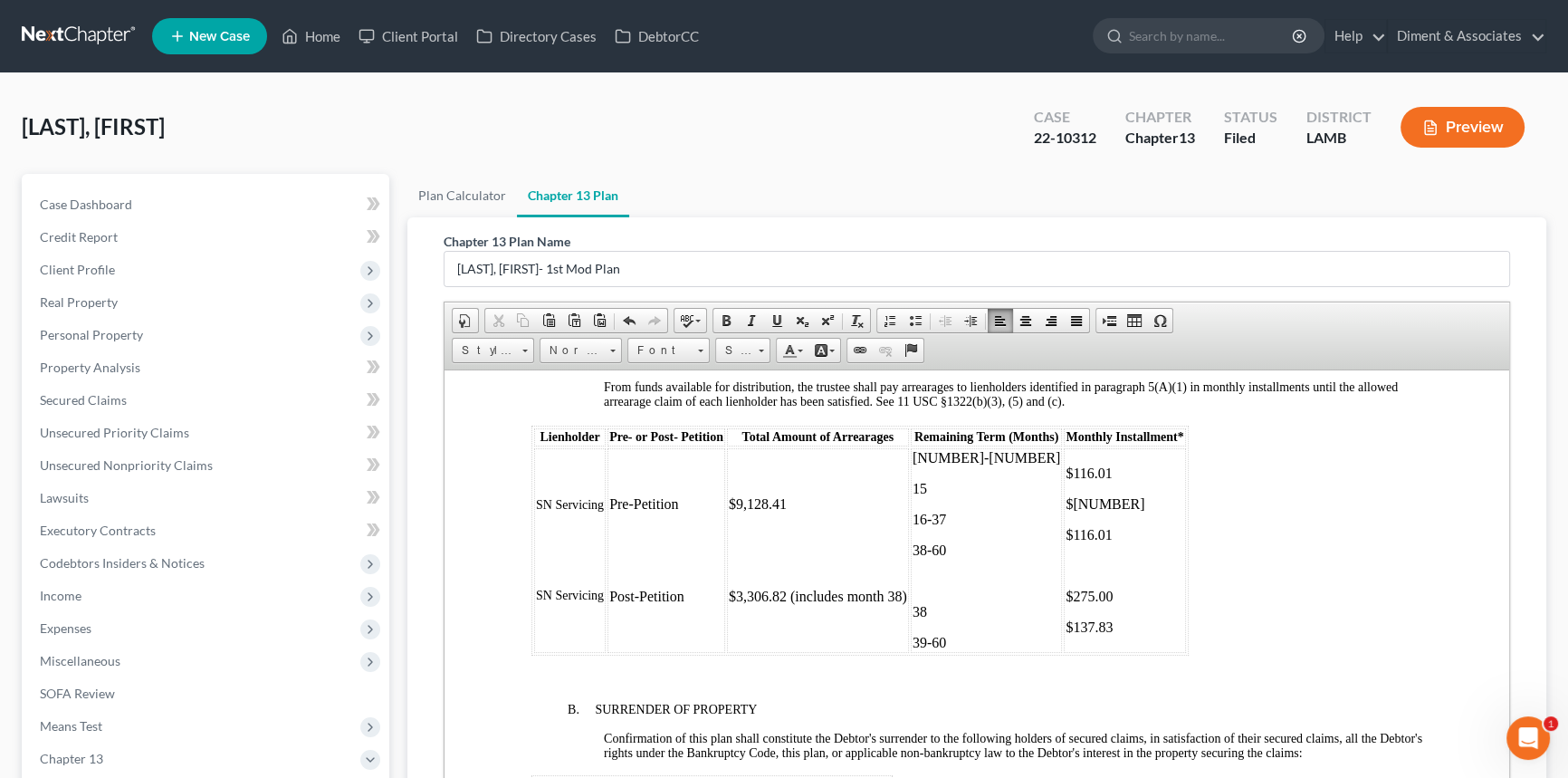 click at bounding box center (1124, 565) 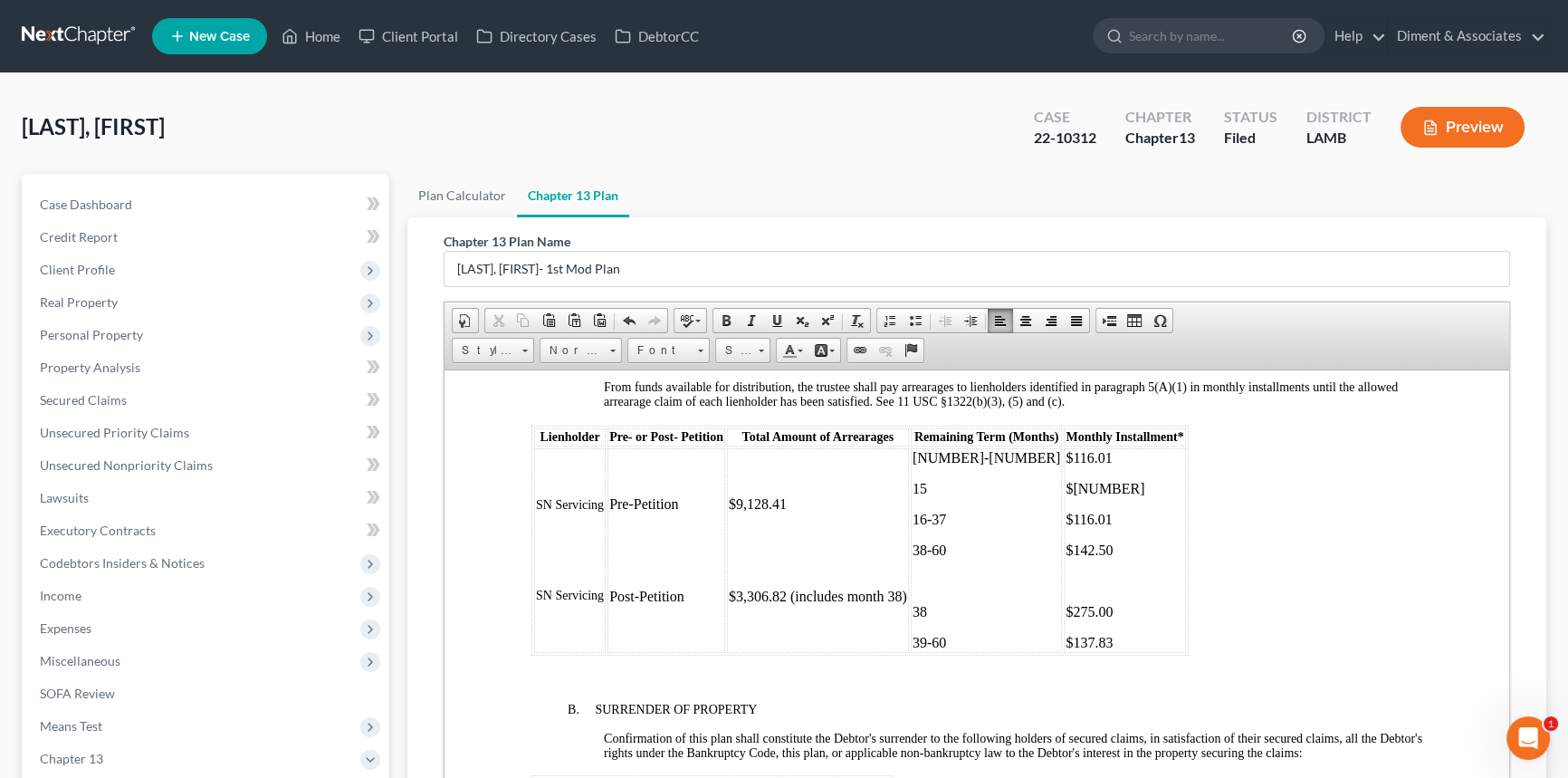 click at bounding box center (817, 565) 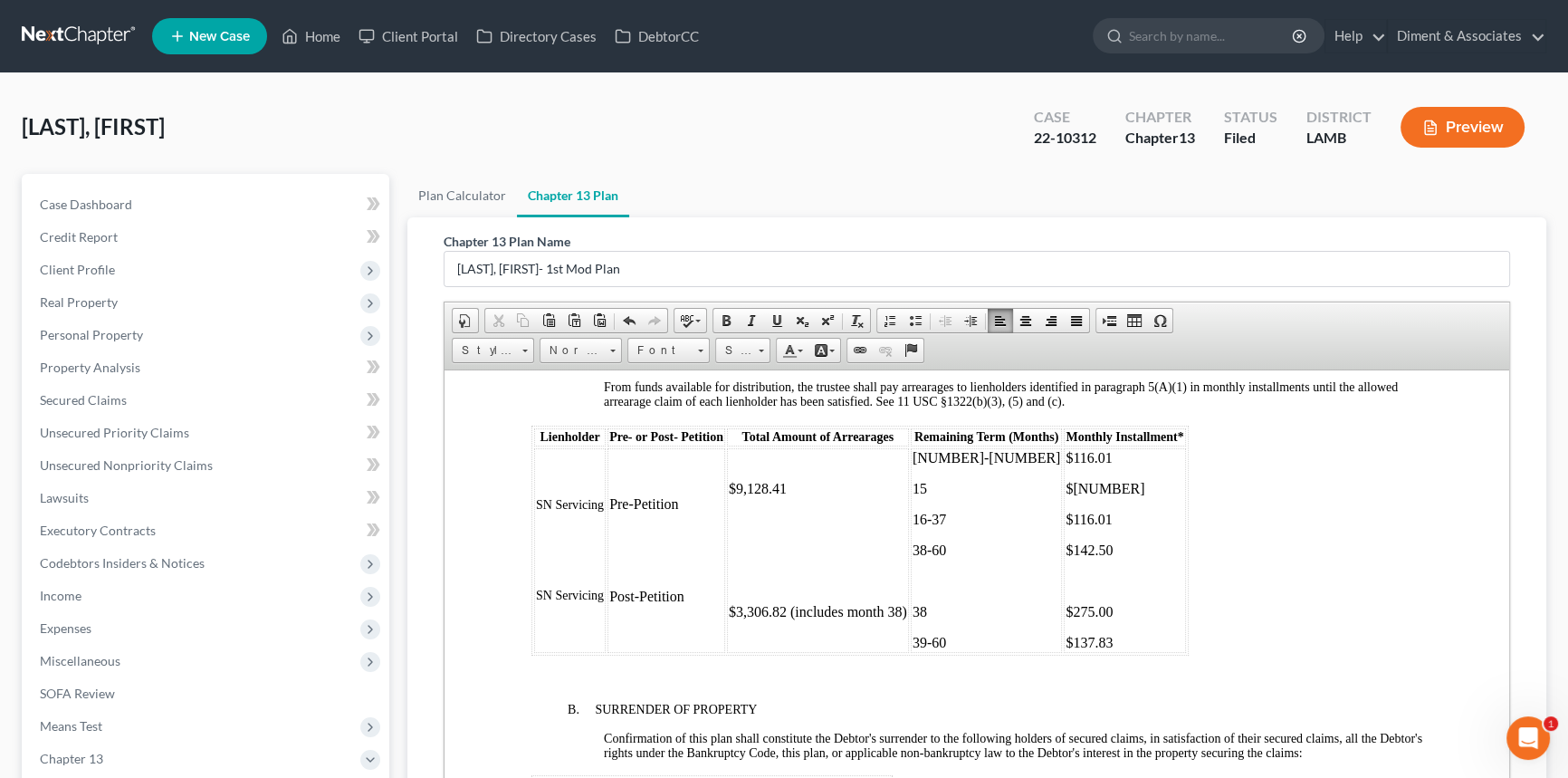 click at bounding box center (817, 550) 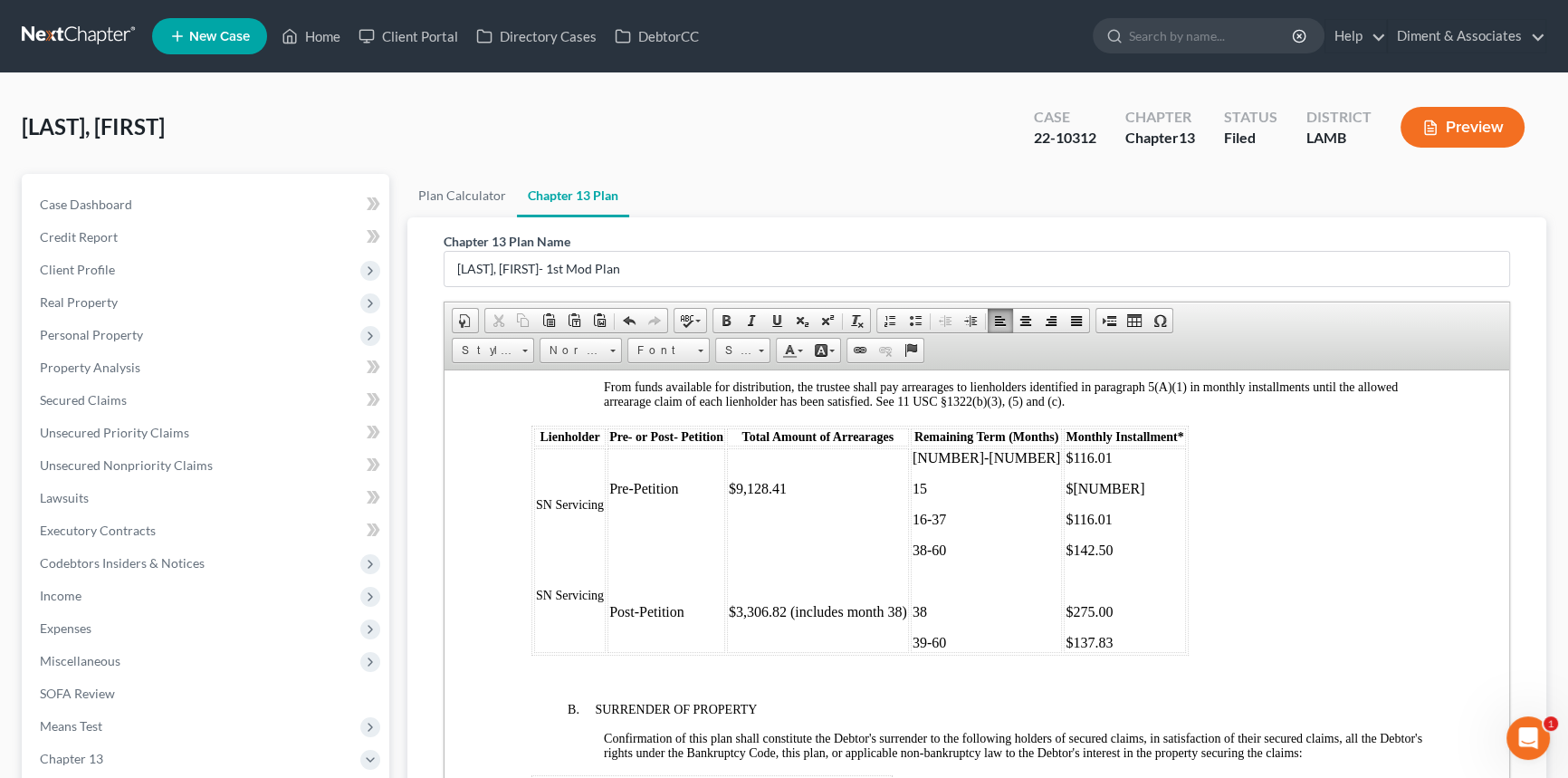 click on "SN Servicing SN Servicing" at bounding box center (569, 550) 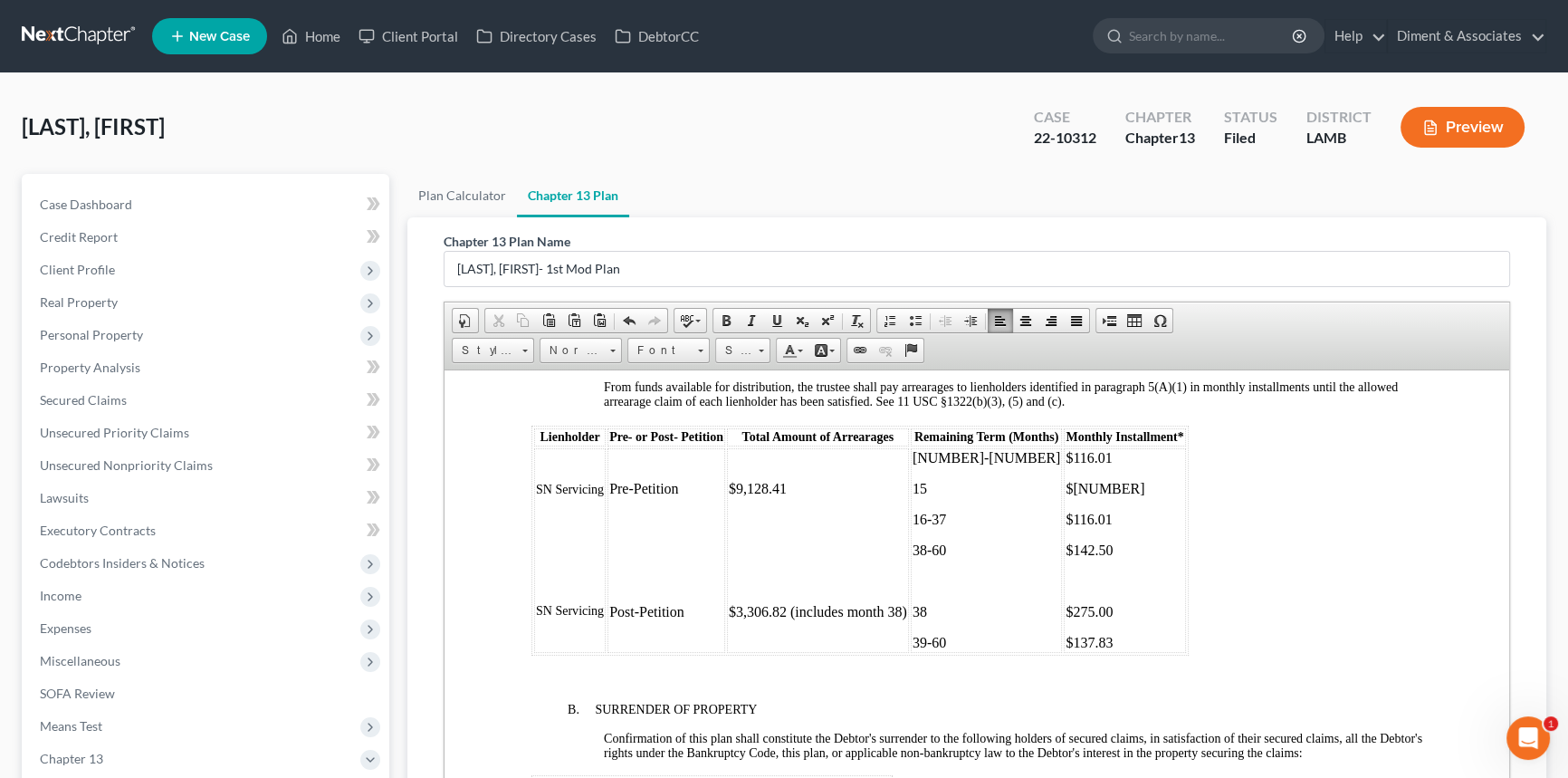 click on "[AMOUNT] [AMOUNT] [AMOUNT] [AMOUNT] [AMOUNT] [AMOUNT]" at bounding box center (1124, 550) 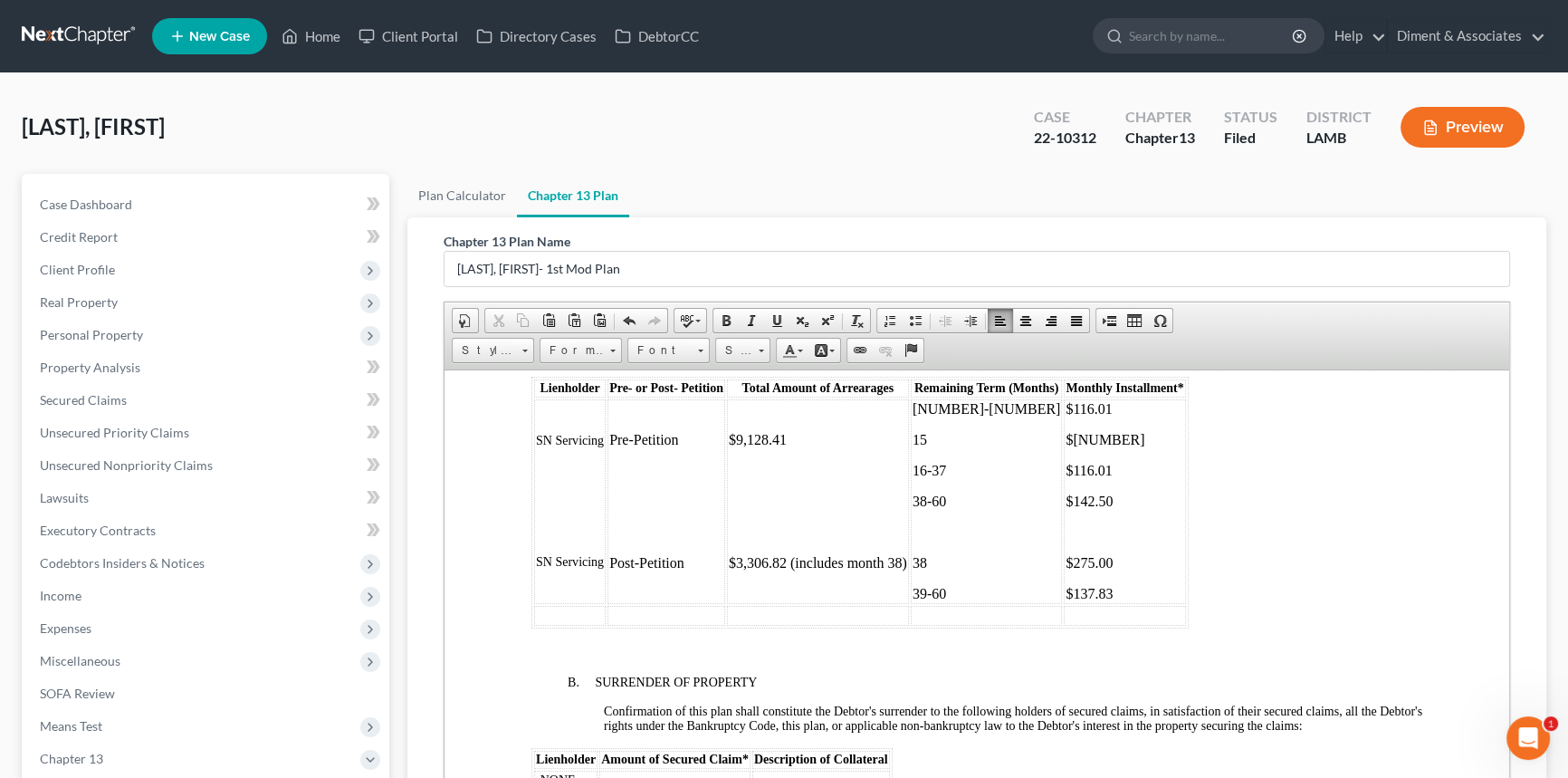 scroll, scrollTop: 2223, scrollLeft: 0, axis: vertical 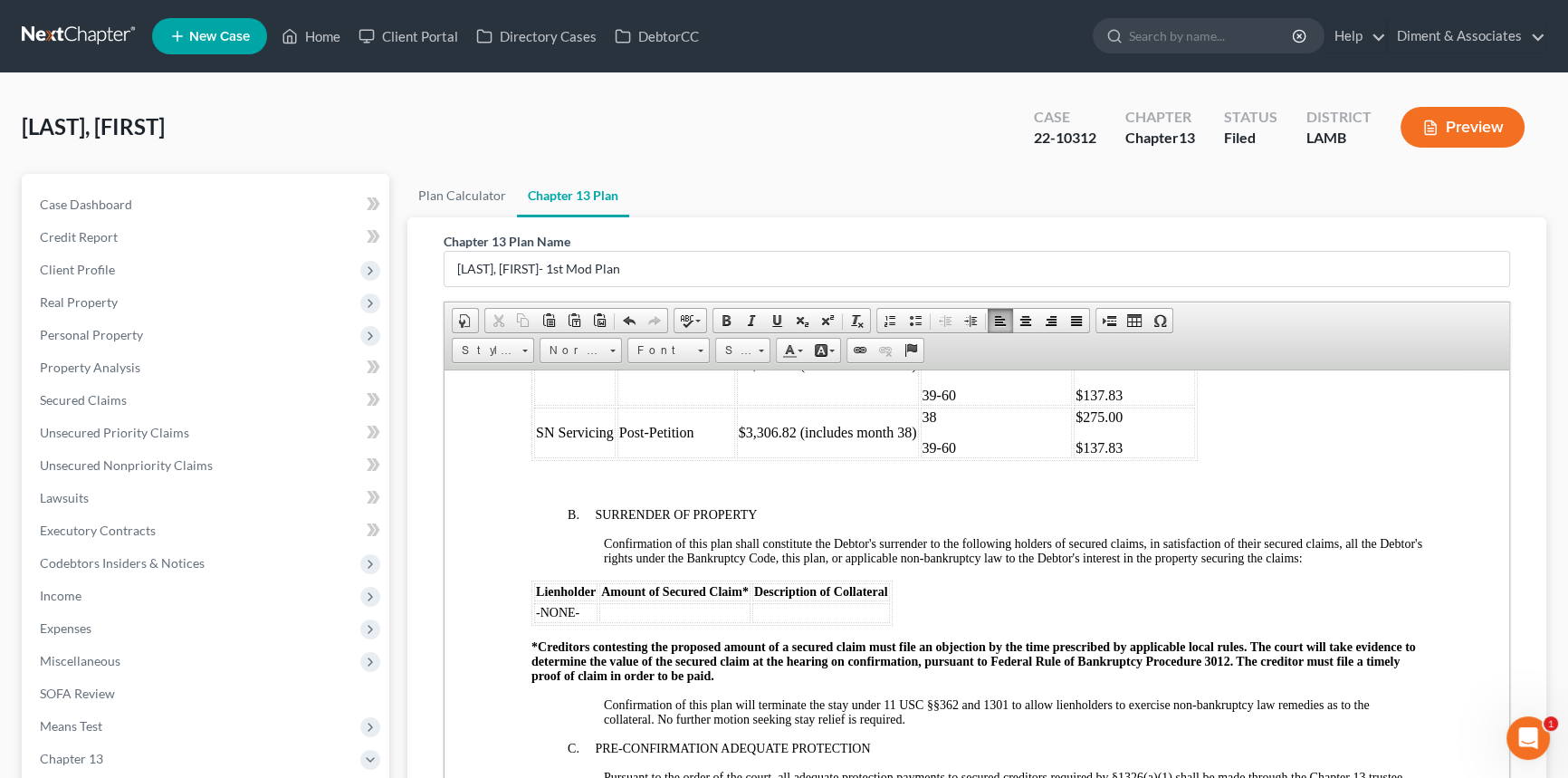 click on "[AMOUNT] [AMOUNT] [AMOUNT] [AMOUNT] [AMOUNT] [AMOUNT]" at bounding box center (1134, 303) 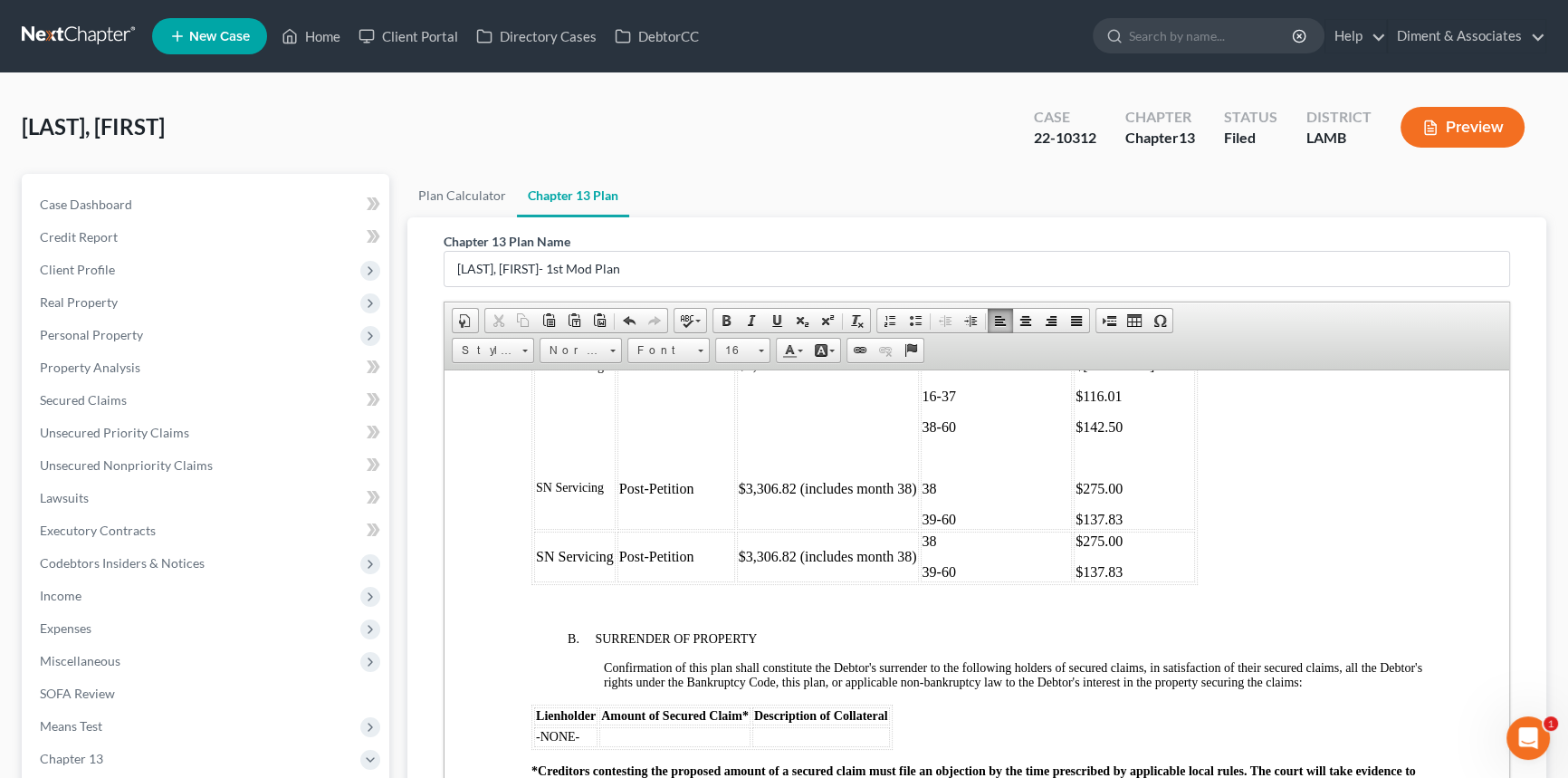 scroll, scrollTop: 1975, scrollLeft: 0, axis: vertical 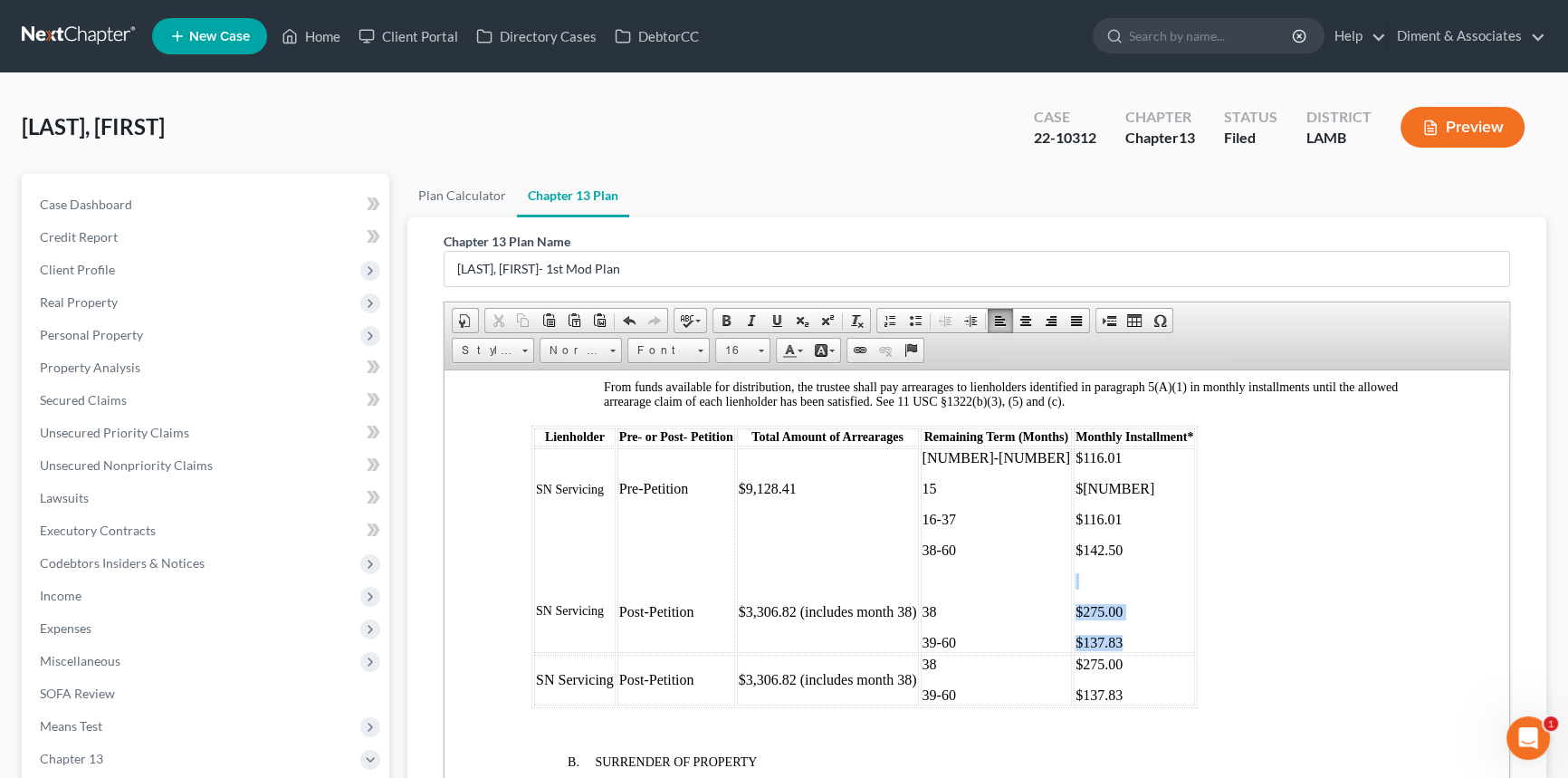 click on "$142.50" at bounding box center (1134, 550) 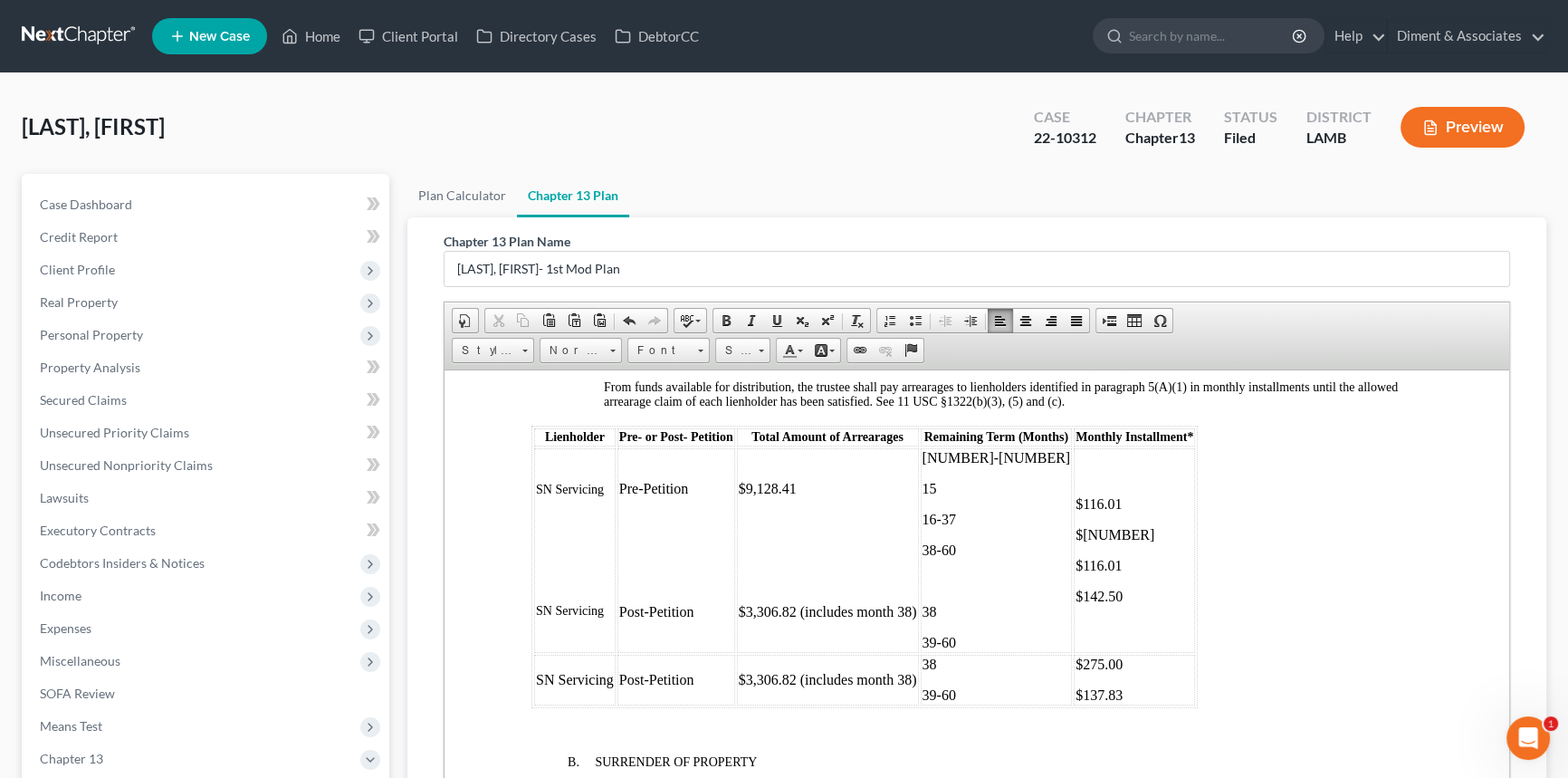 click on "[NUMBER]-[NUMBER] [NUMBER]-[NUMBER] [NUMBER] [NUMBER]-[NUMBER]" at bounding box center [997, 550] 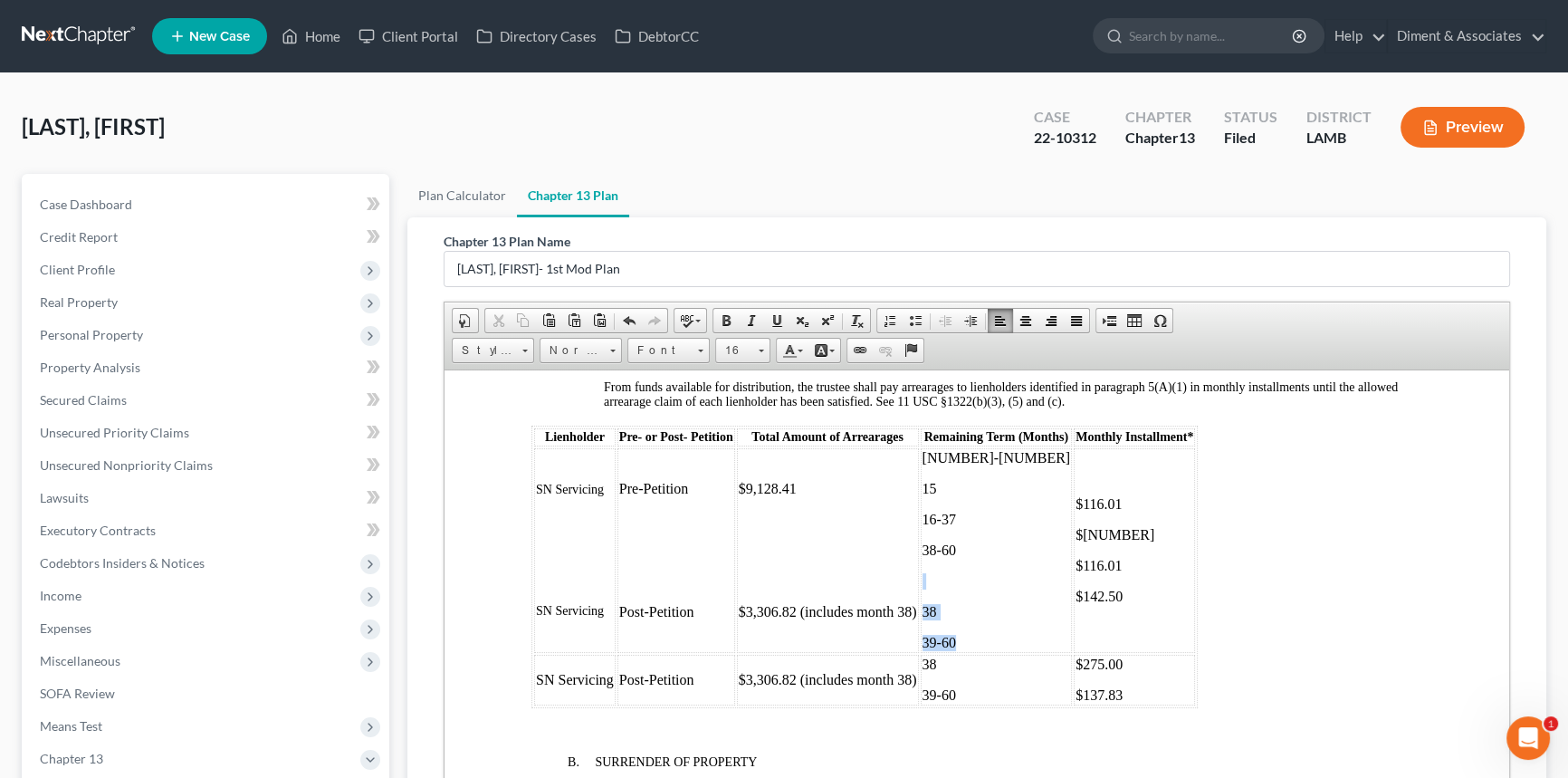 click on "[NUMBER]-[NUMBER] [NUMBER]-[NUMBER] [NUMBER] [NUMBER]-[NUMBER]" at bounding box center (997, 550) 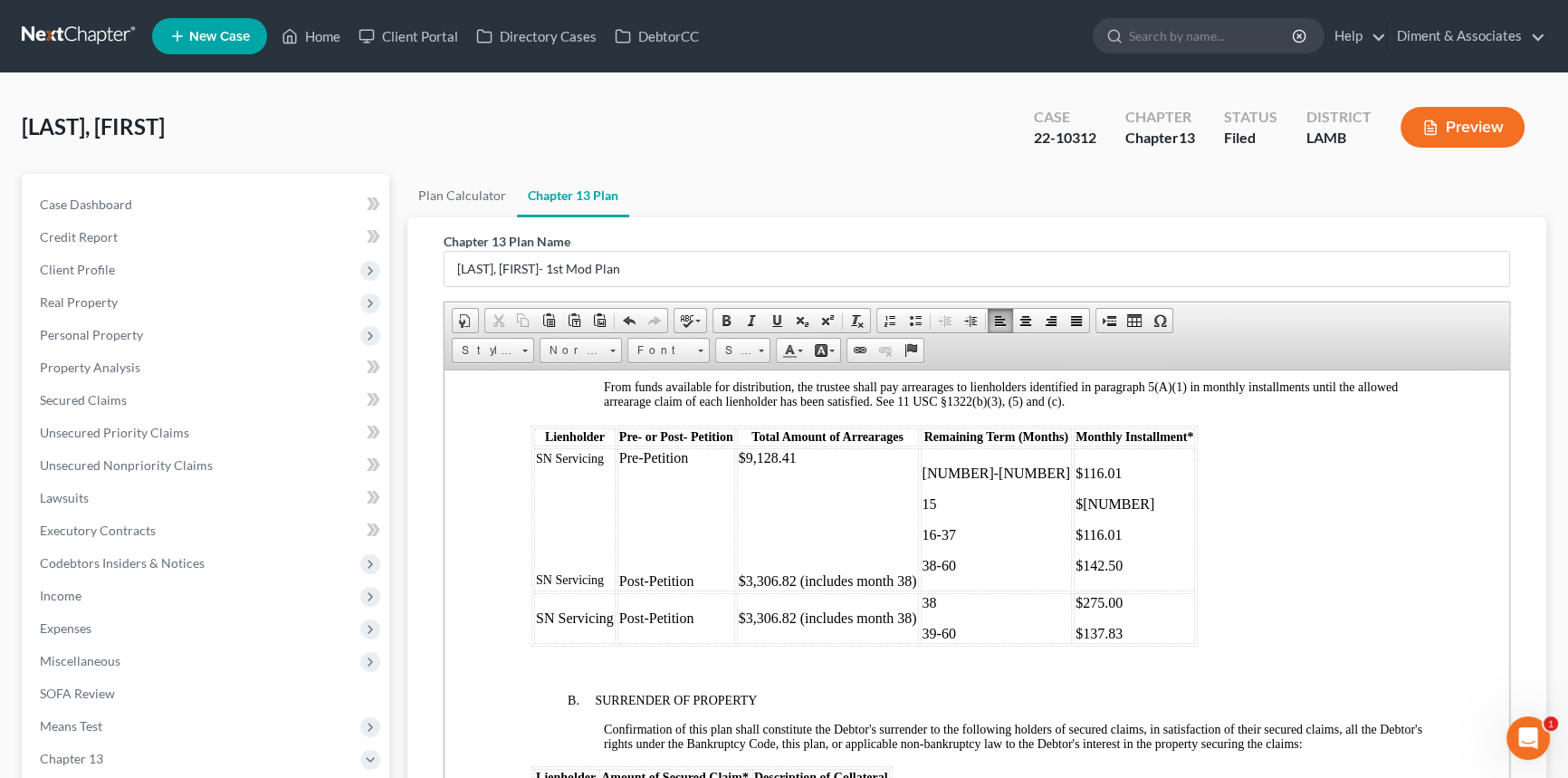 click on "$3,306.82 (includes month 38)" at bounding box center [827, 581] 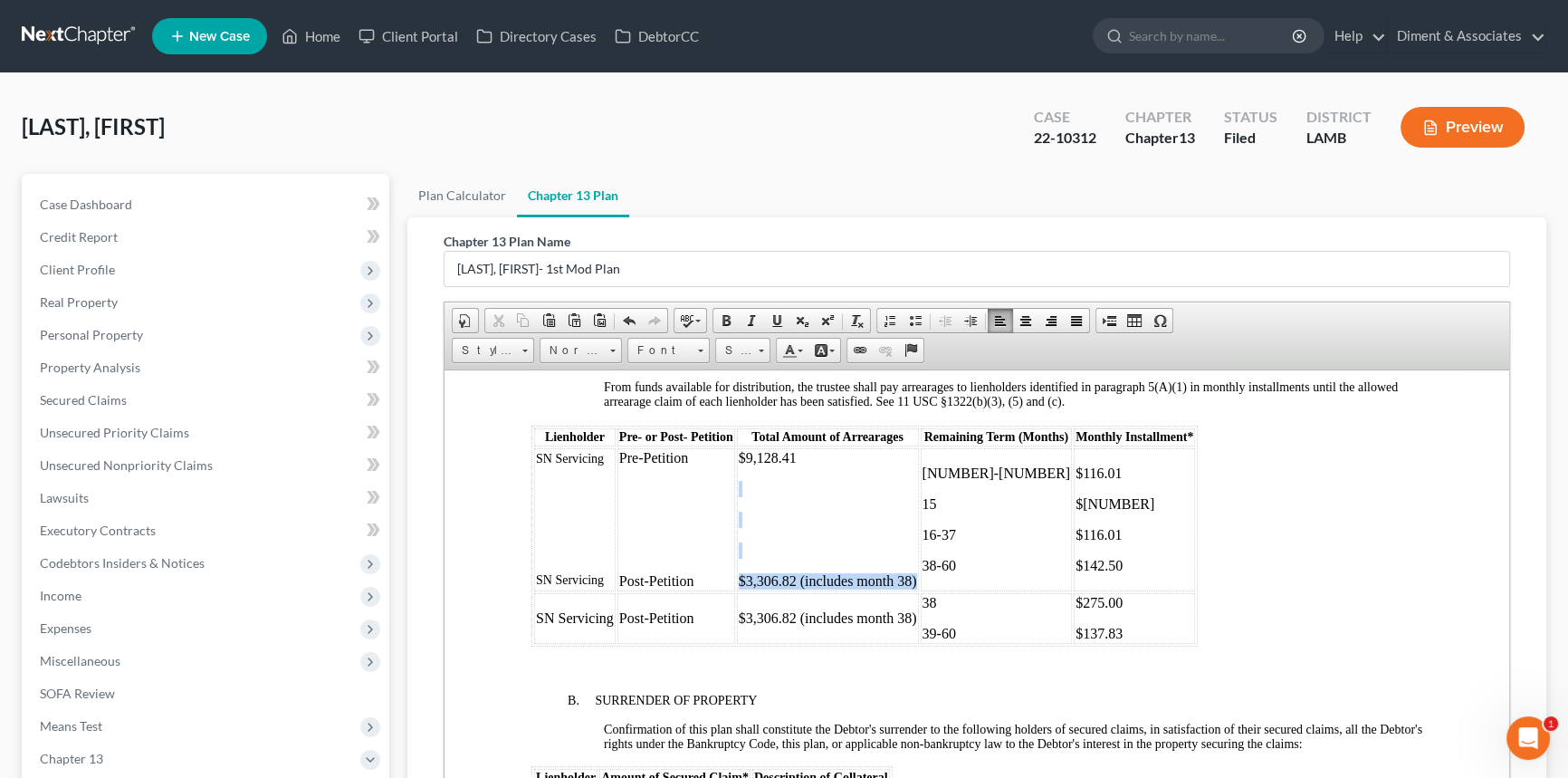click on "$9,128.41" at bounding box center (827, 457) 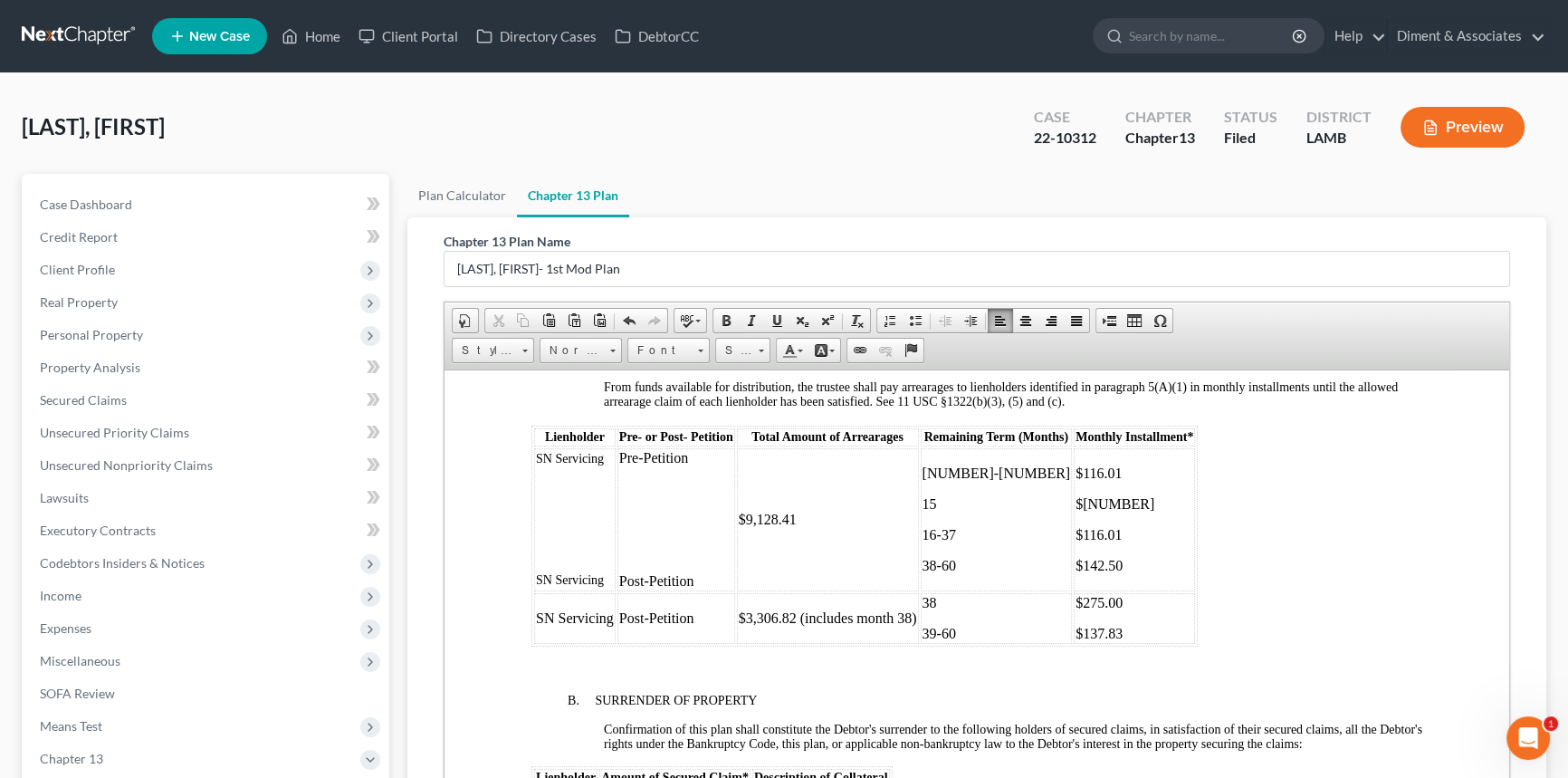 click on "Post-Petition" at bounding box center (676, 581) 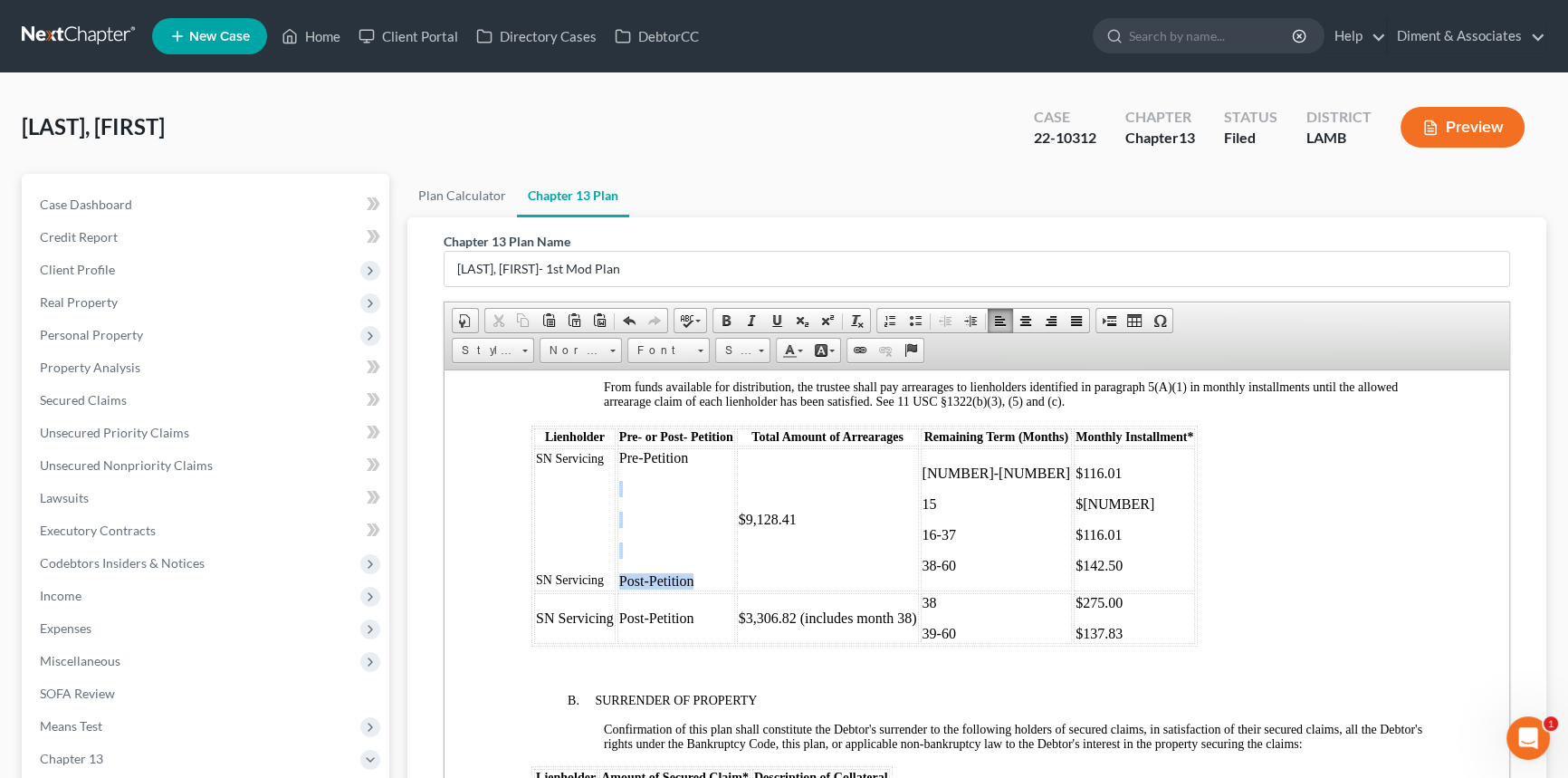 click on "Pre-Petition" at bounding box center [676, 457] 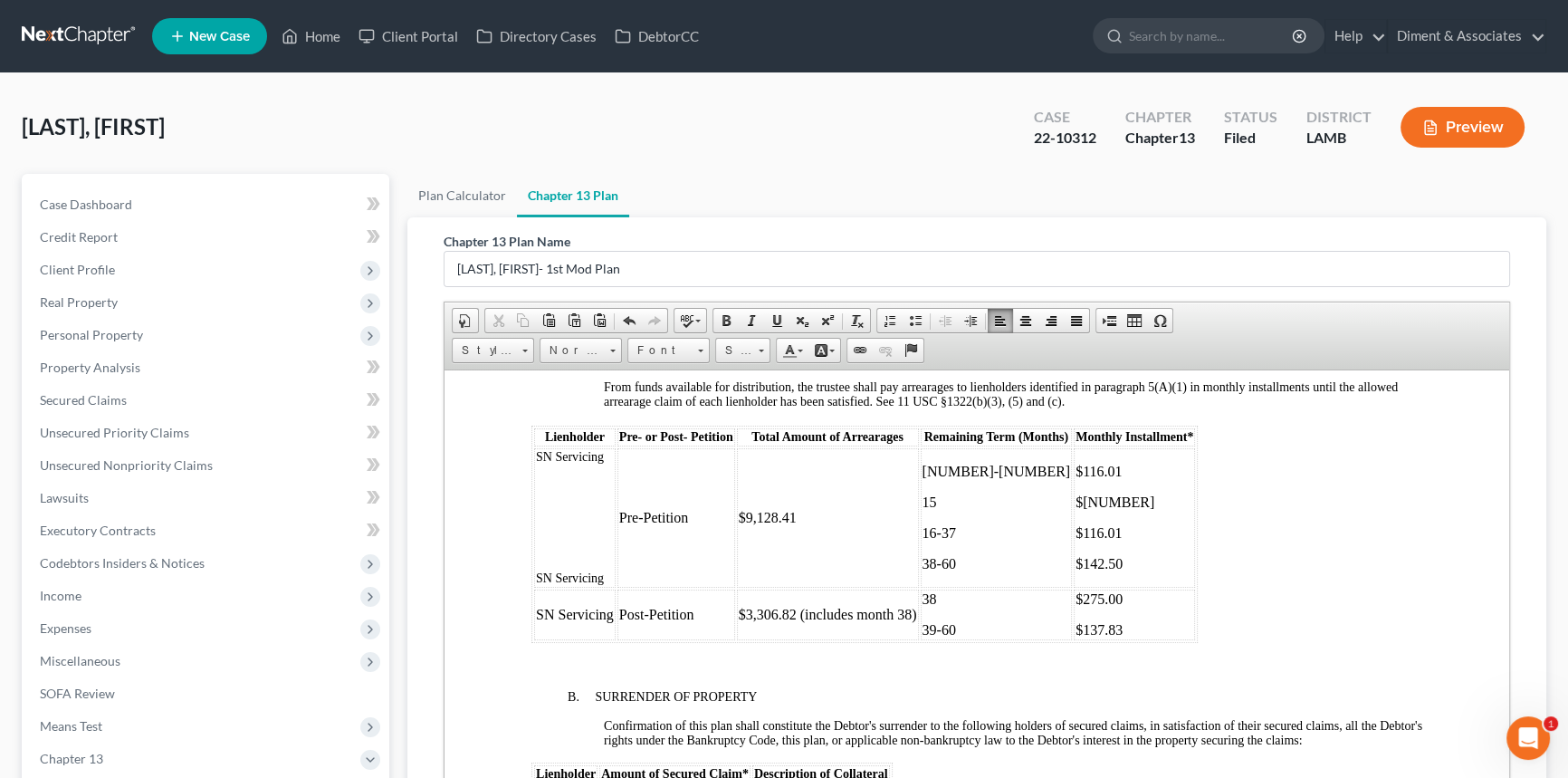 click on "SN Servicing" at bounding box center [575, 578] 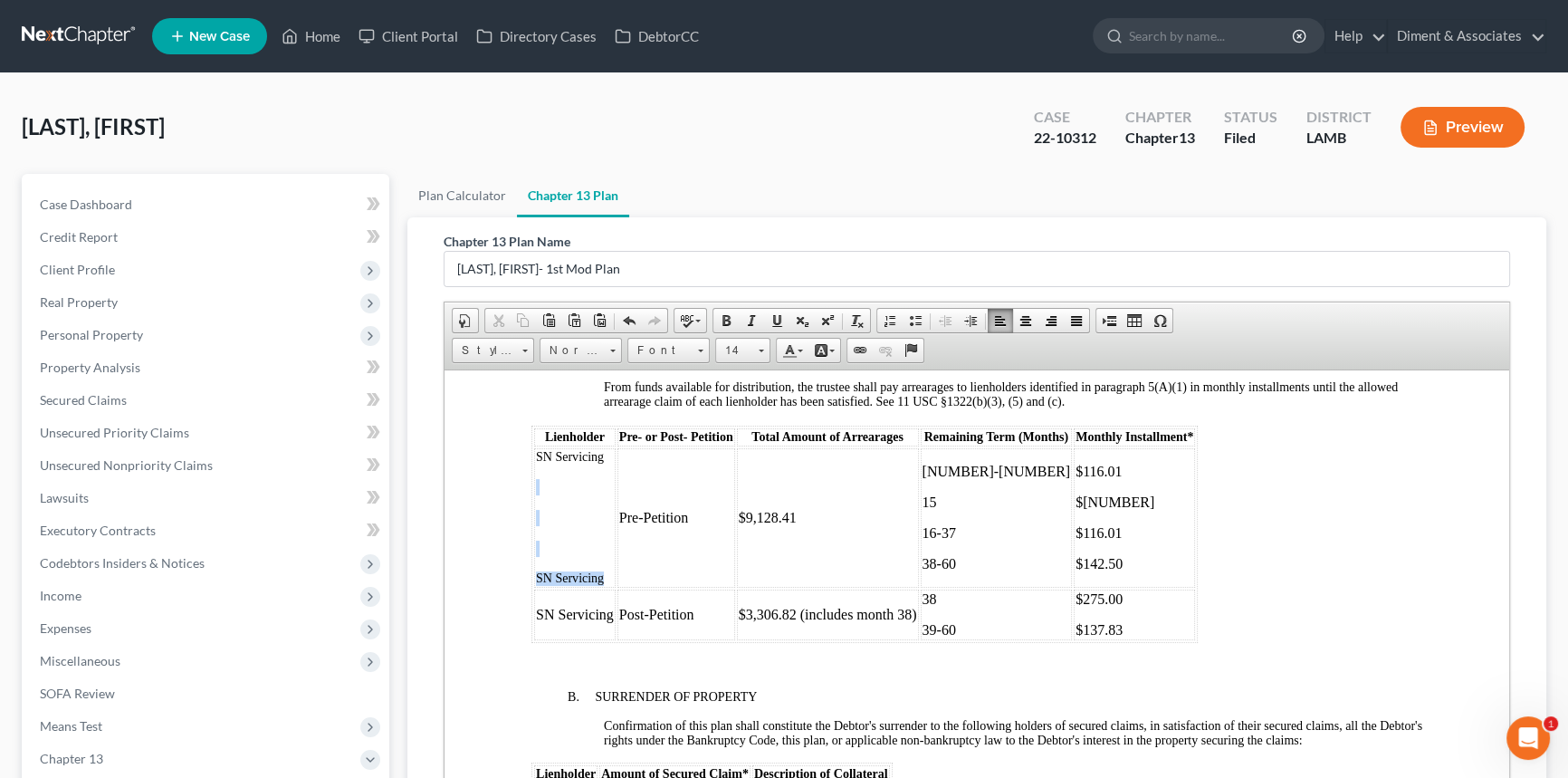 click on "SN Servicing SN Servicing" at bounding box center [575, 517] 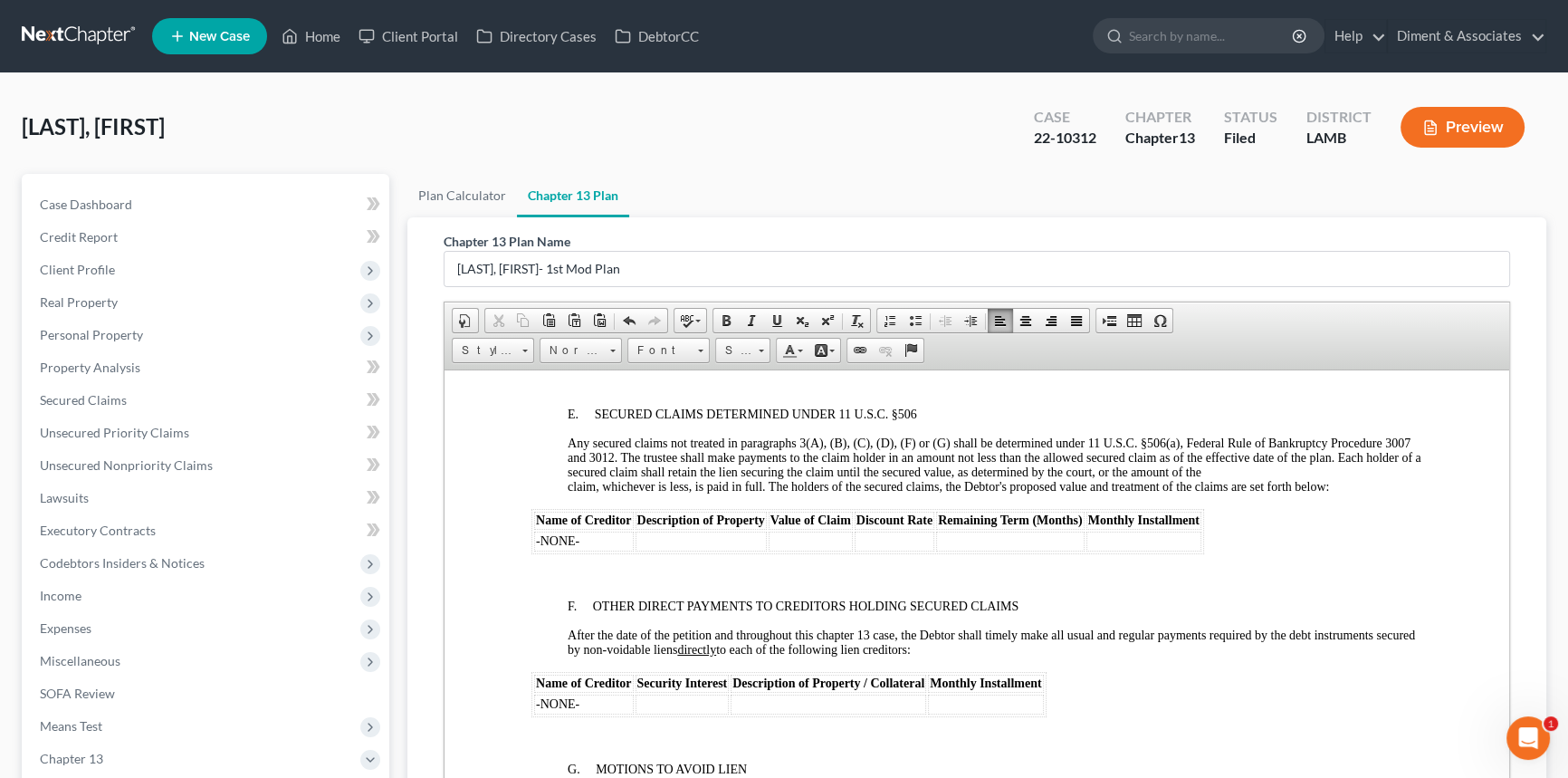 scroll, scrollTop: 2799, scrollLeft: 0, axis: vertical 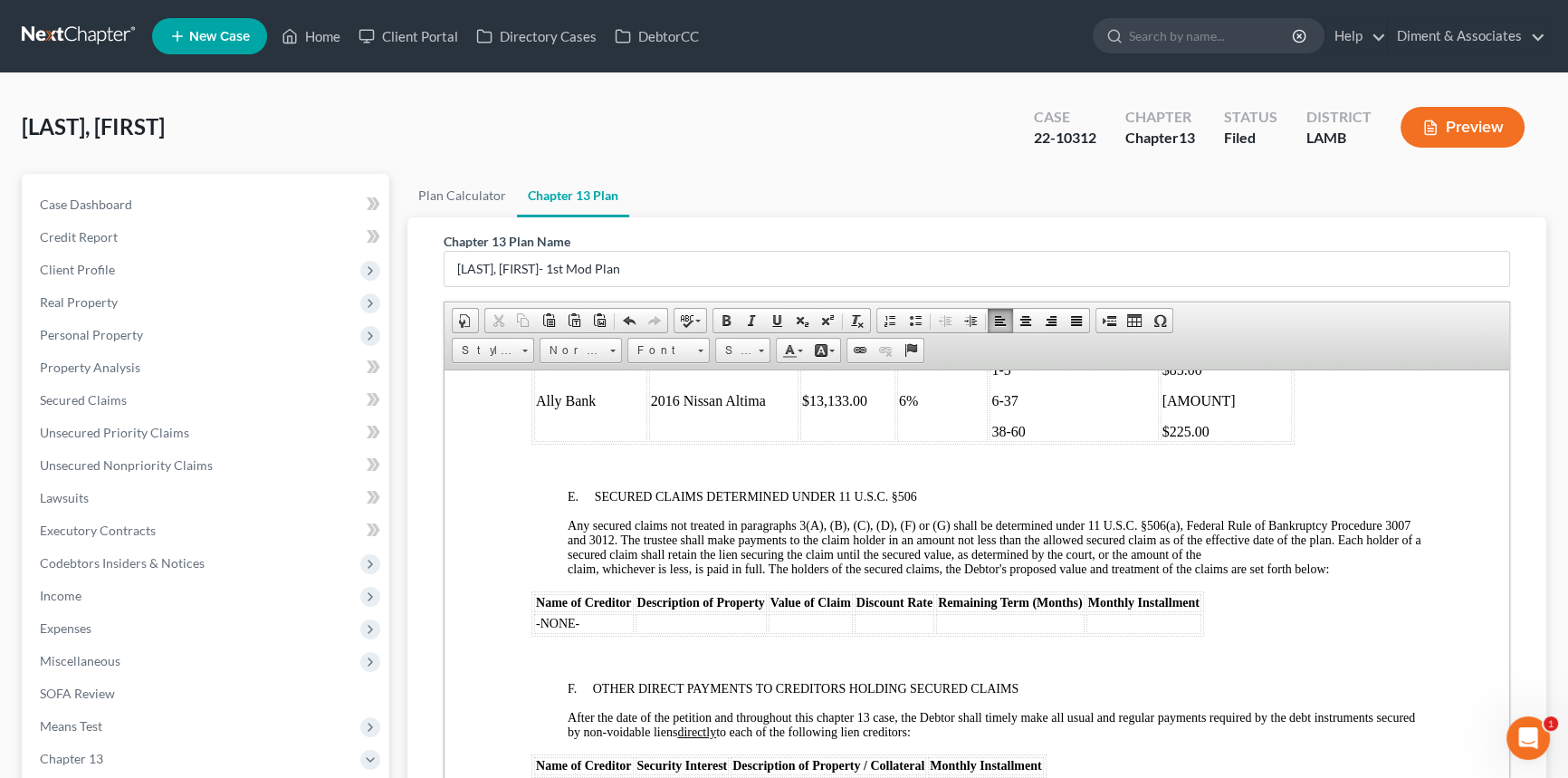 click on "UNITED STATES BANKRUPTCY COURT MIDDLE DISTRICT OF LOUISIANA IN RE: MICHAEL HANSEN   CASE NO. 22-10312 FIRST MODIFIED CHAPTER 13 PLAN  [o]   Original plan [o]   Amended plan – Date amended:  [x]  First  Modified plan (post-confirmation) – Date modified:  [DATE] Reason for modification: Since the case was filed on June 23, 2022, the mortgage lender has filed eight Notices of Mortgage Payment Change.  The initial mortgage payment was $806.71 for months 1-3,  $847.91 for months 4-9,  $952.82 for month 10, $971.74 for months 11-15,  $970.96 for months 16-21, $975.37 for month 21, $1,003.97 for months 22-28, $1,047.66 for months 29-32,  $1,129.14 for month 33,  and $1,100.06 commencing with  months 34. The total post-petition mortgage amount that has accrued for months 1-38  is $36,992.74.  The trustee has paid $33,685.92 to date.  There is a post-petition arrearage of $3,306.82.  To Creditors: Your rights may be affected by this plan. Your claim may be reduced, modified, or eliminated. 1.1 [x]   Included" at bounding box center [977, 252] 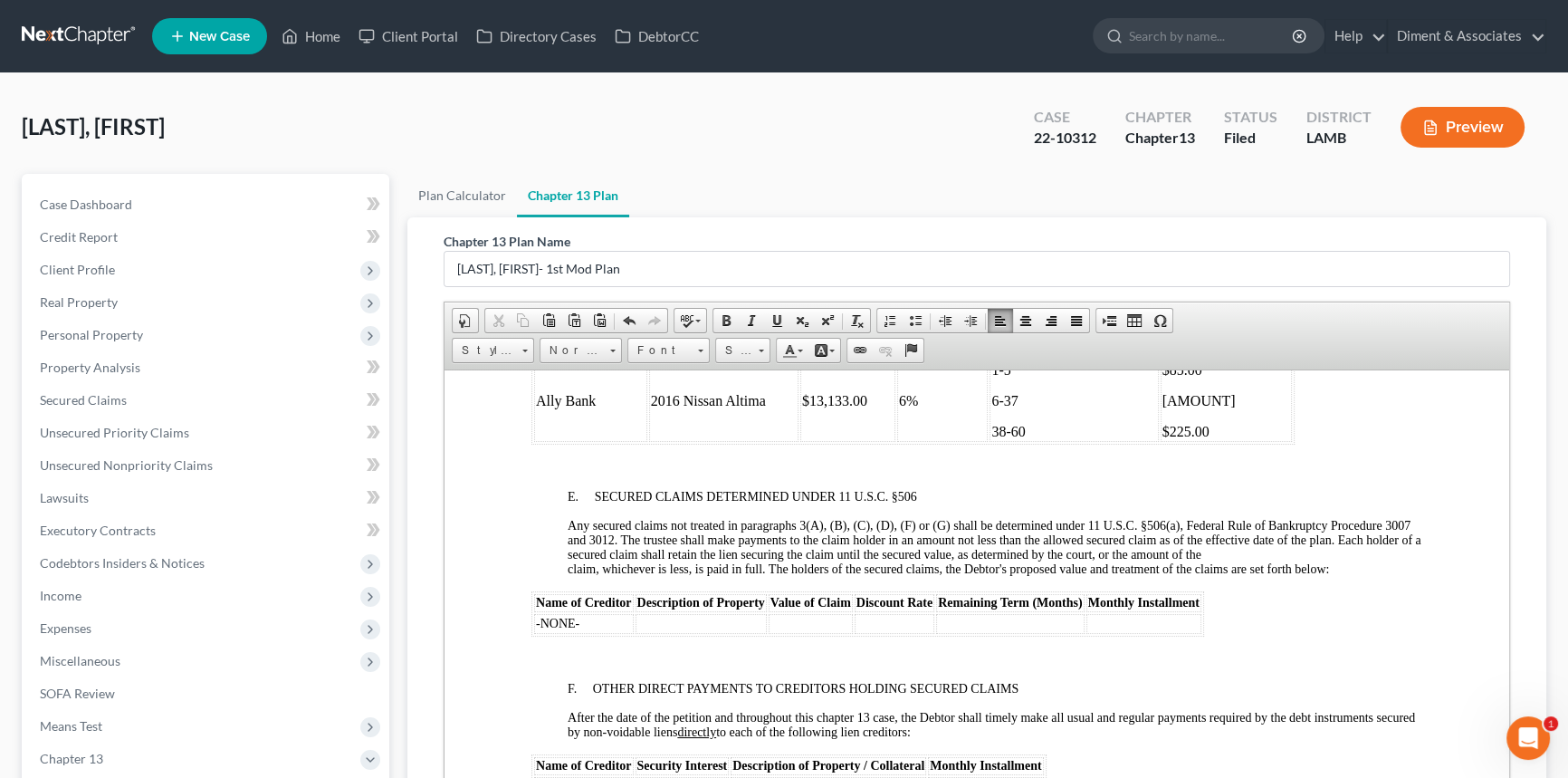 click on "UNITED STATES BANKRUPTCY COURT MIDDLE DISTRICT OF LOUISIANA IN RE: MICHAEL HANSEN   CASE NO. 22-10312 FIRST MODIFIED CHAPTER 13 PLAN  [o]   Original plan [o]   Amended plan – Date amended:  [x]  First  Modified plan (post-confirmation) – Date modified:  [DATE] Reason for modification: Since the case was filed on June 23, 2022, the mortgage lender has filed eight Notices of Mortgage Payment Change.  The initial mortgage payment was $806.71 for months 1-3,  $847.91 for months 4-9,  $952.82 for month 10, $971.74 for months 11-15,  $970.96 for months 16-21, $975.37 for month 21, $1,003.97 for months 22-28, $1,047.66 for months 29-32,  $1,129.14 for month 33,  and $1,100.06 commencing with  months 34. The total post-petition mortgage amount that has accrued for months 1-38  is $36,992.74.  The trustee has paid $33,685.92 to date.  There is a post-petition arrearage of $3,306.82.  To Creditors: Your rights may be affected by this plan. Your claim may be reduced, modified, or eliminated. 1.1 [x]   Included" at bounding box center [977, 252] 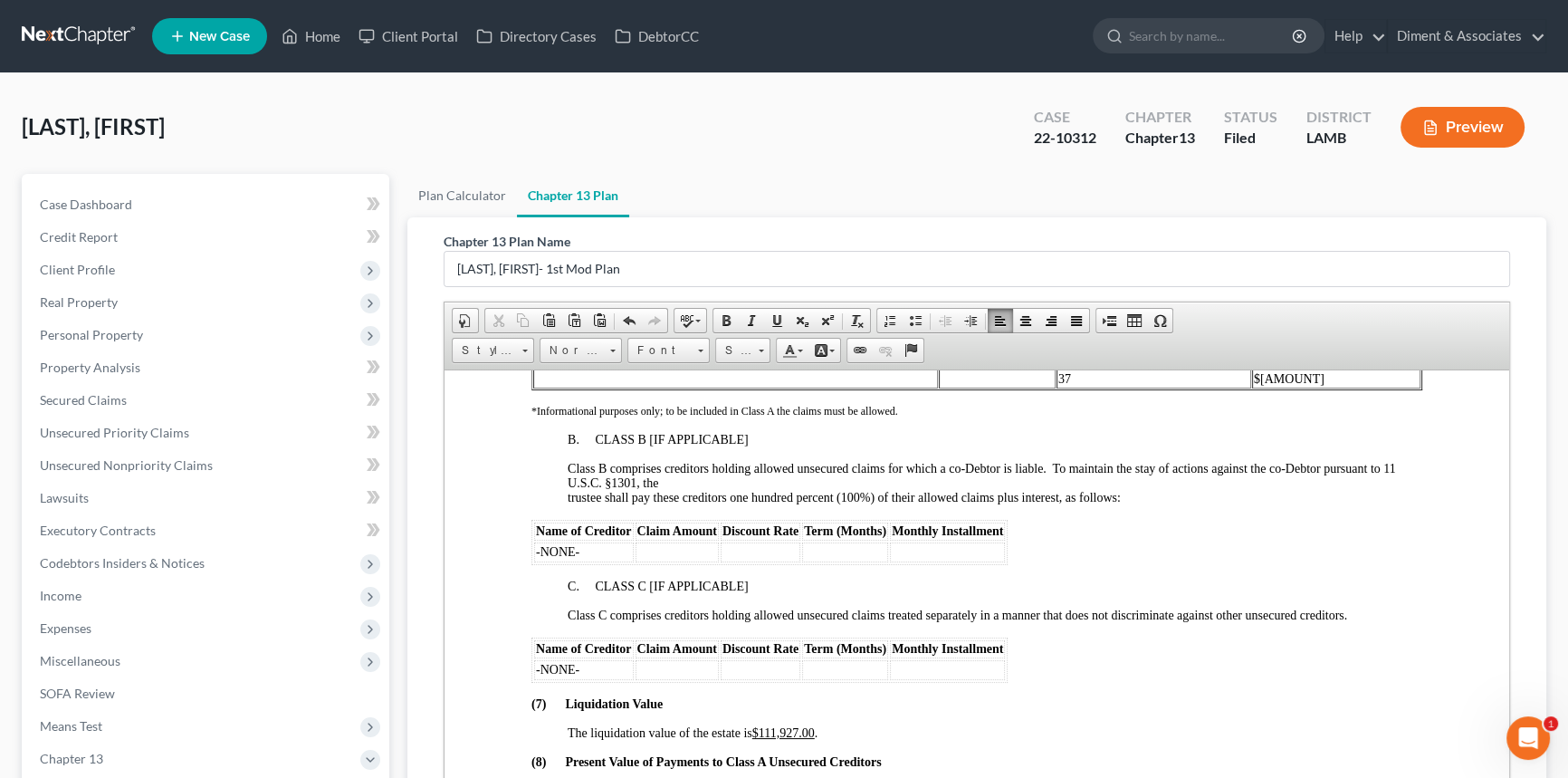 scroll, scrollTop: 3704, scrollLeft: 0, axis: vertical 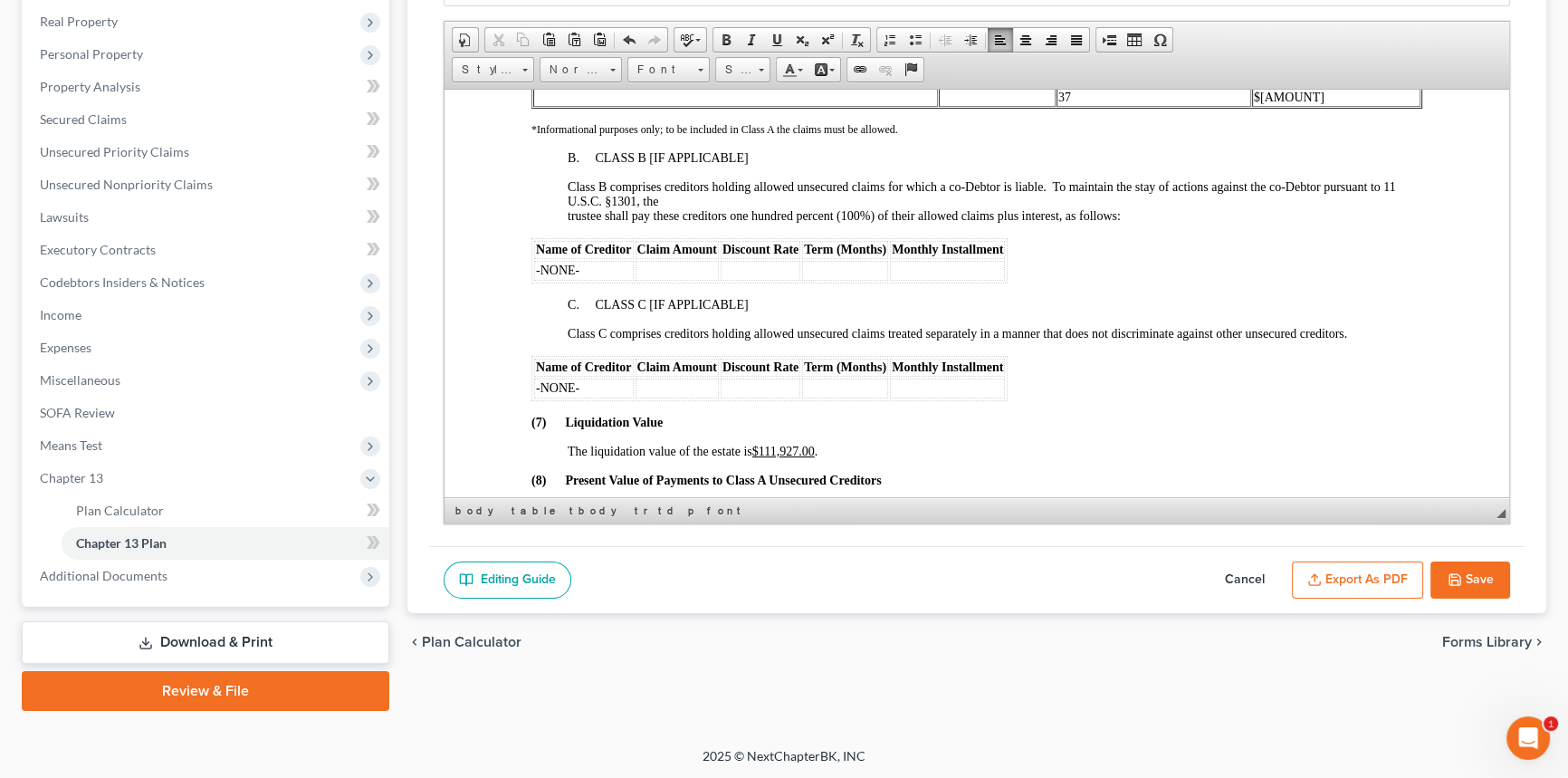 click on "Save" at bounding box center [1470, 581] 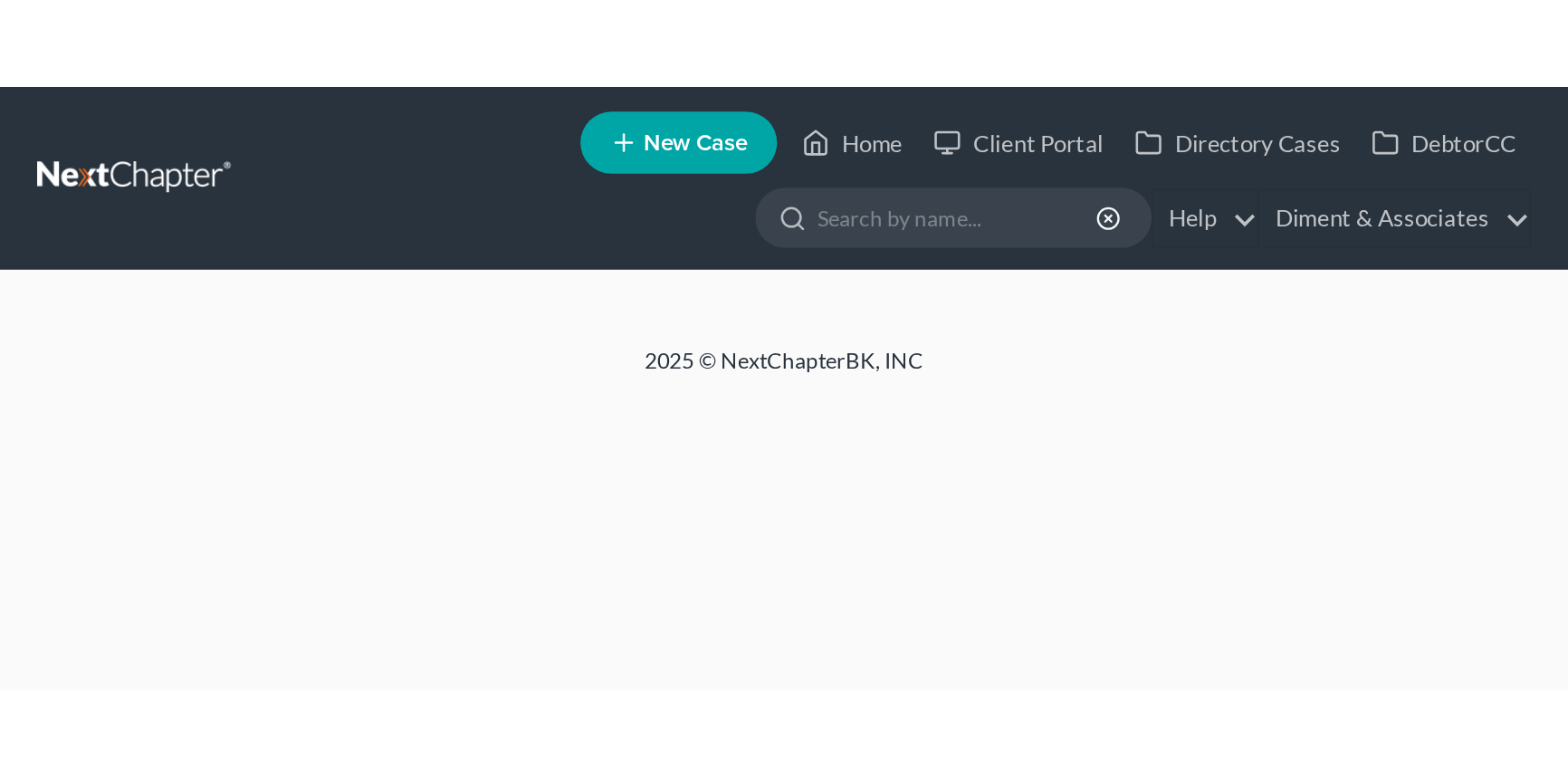 scroll, scrollTop: 0, scrollLeft: 0, axis: both 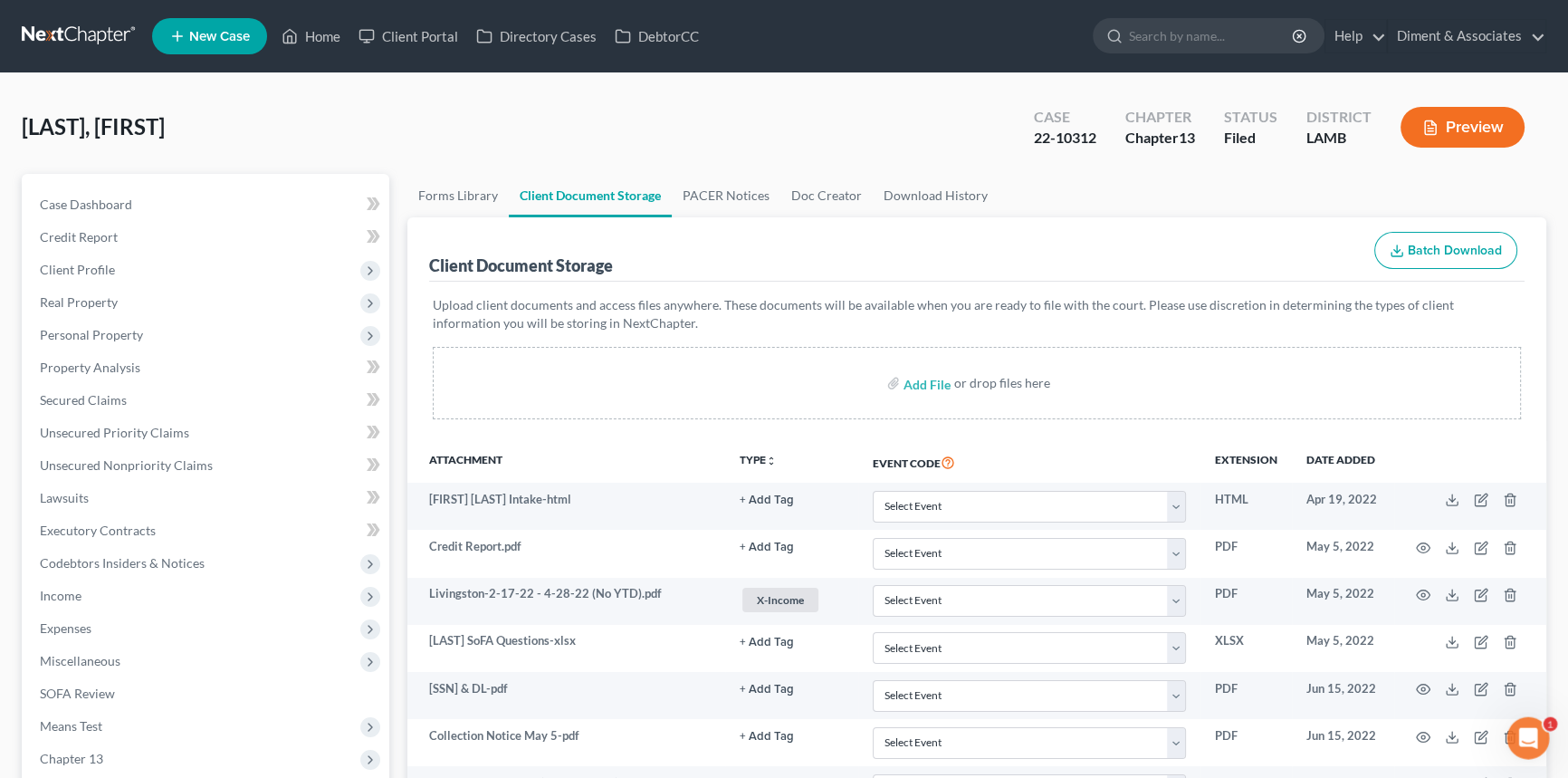 click on "Upload client documents and access files anywhere. These documents will be available when you are ready to file with the court. Please use discretion in determining the types of client information you will be storing in NextChapter.
Add File
or drop files here" at bounding box center [977, 361] 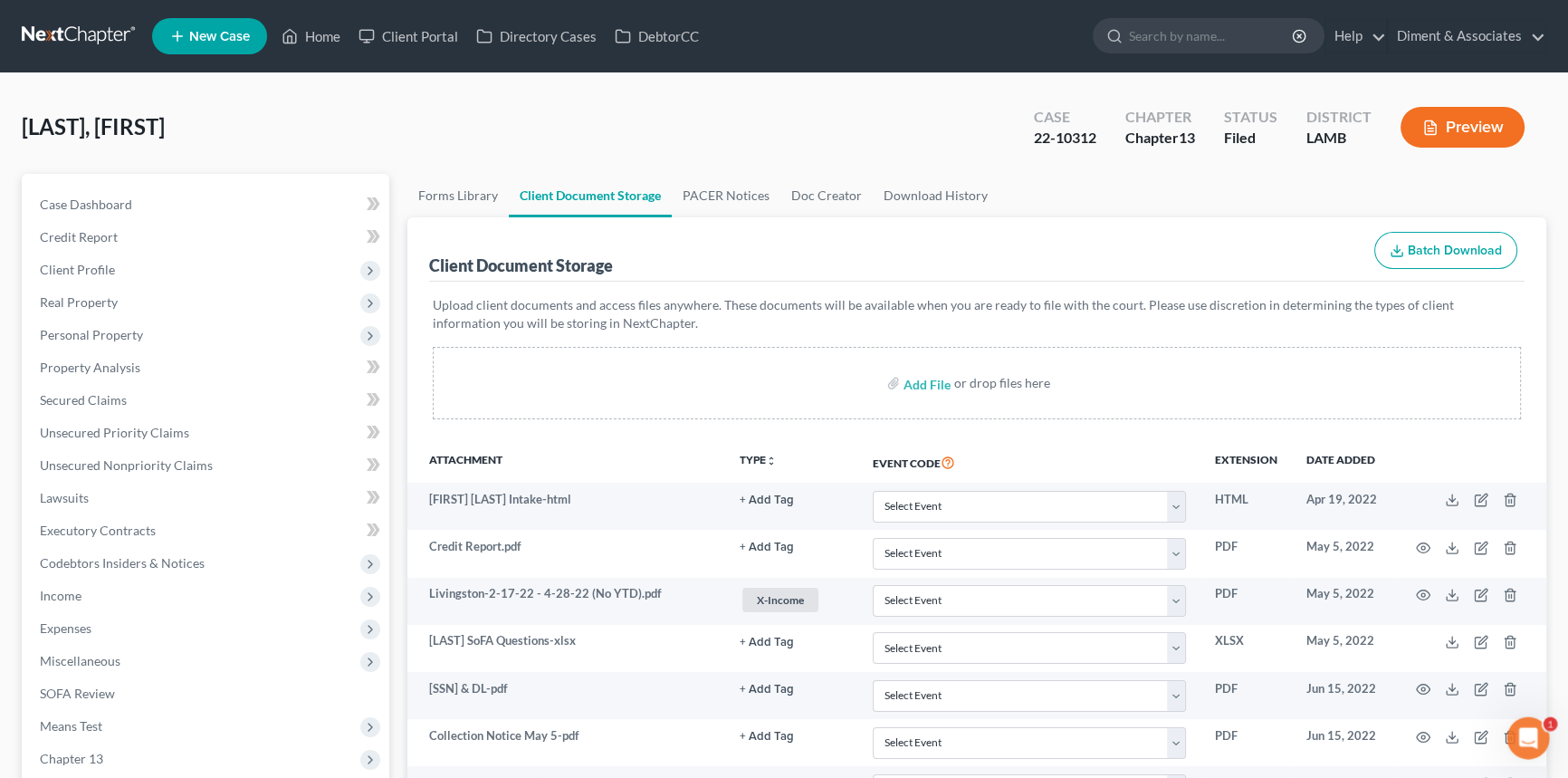 scroll, scrollTop: 1051, scrollLeft: 0, axis: vertical 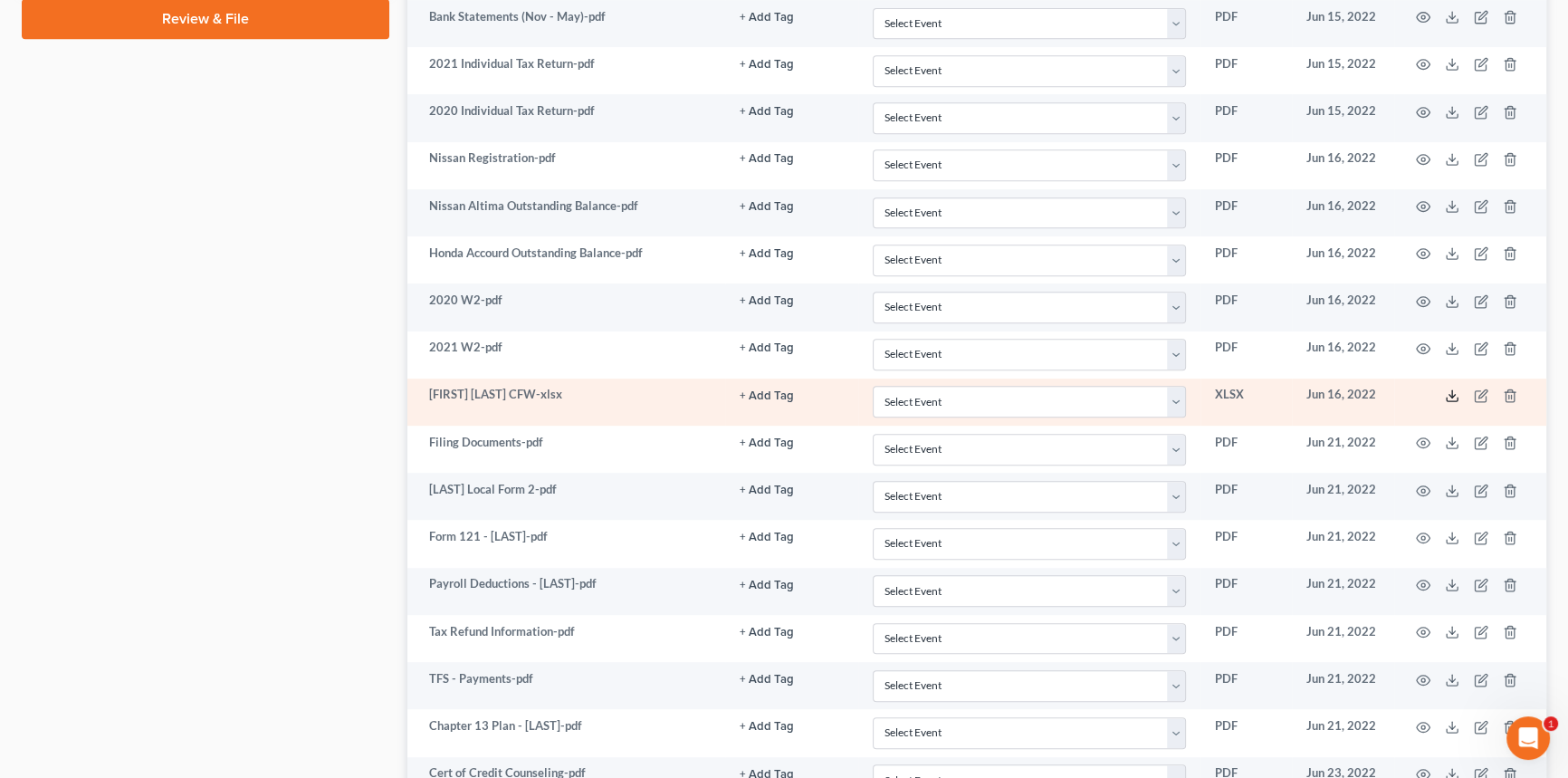 click 